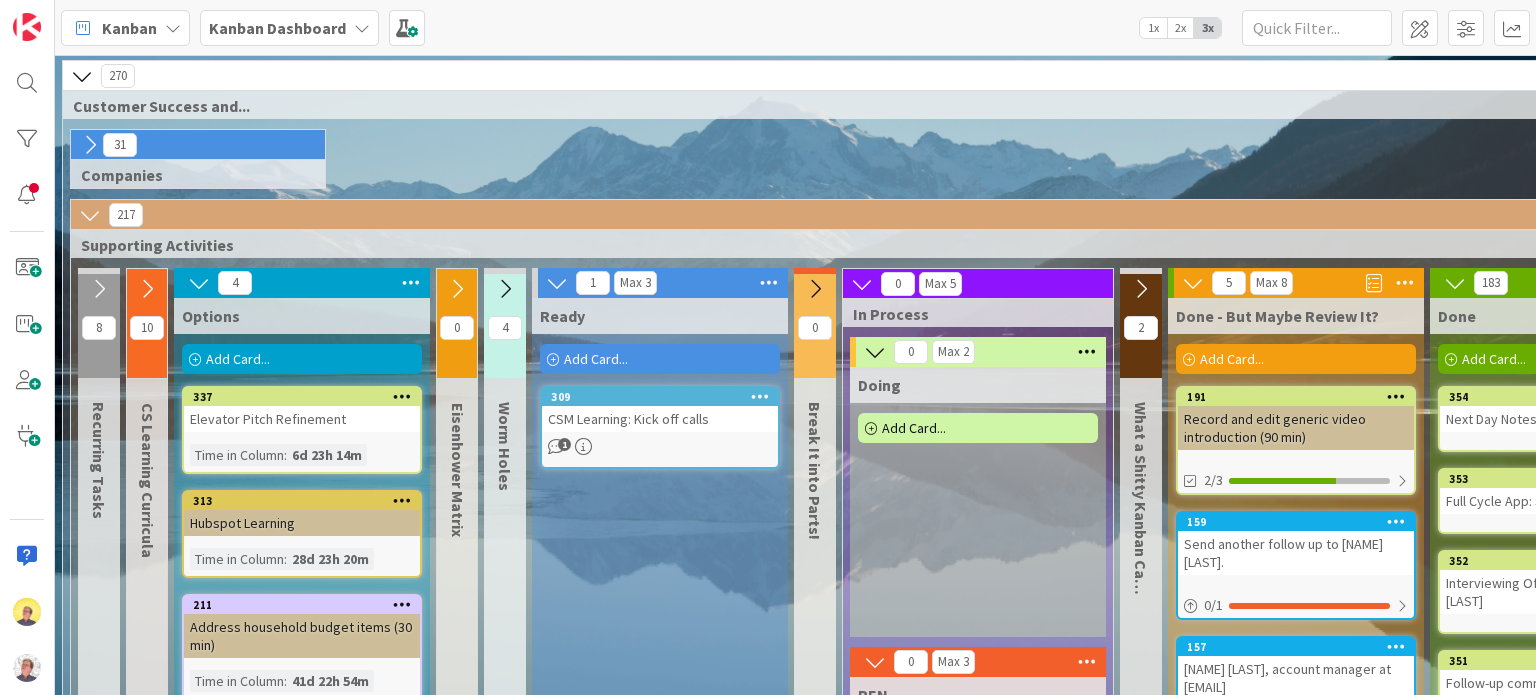 scroll, scrollTop: 0, scrollLeft: 0, axis: both 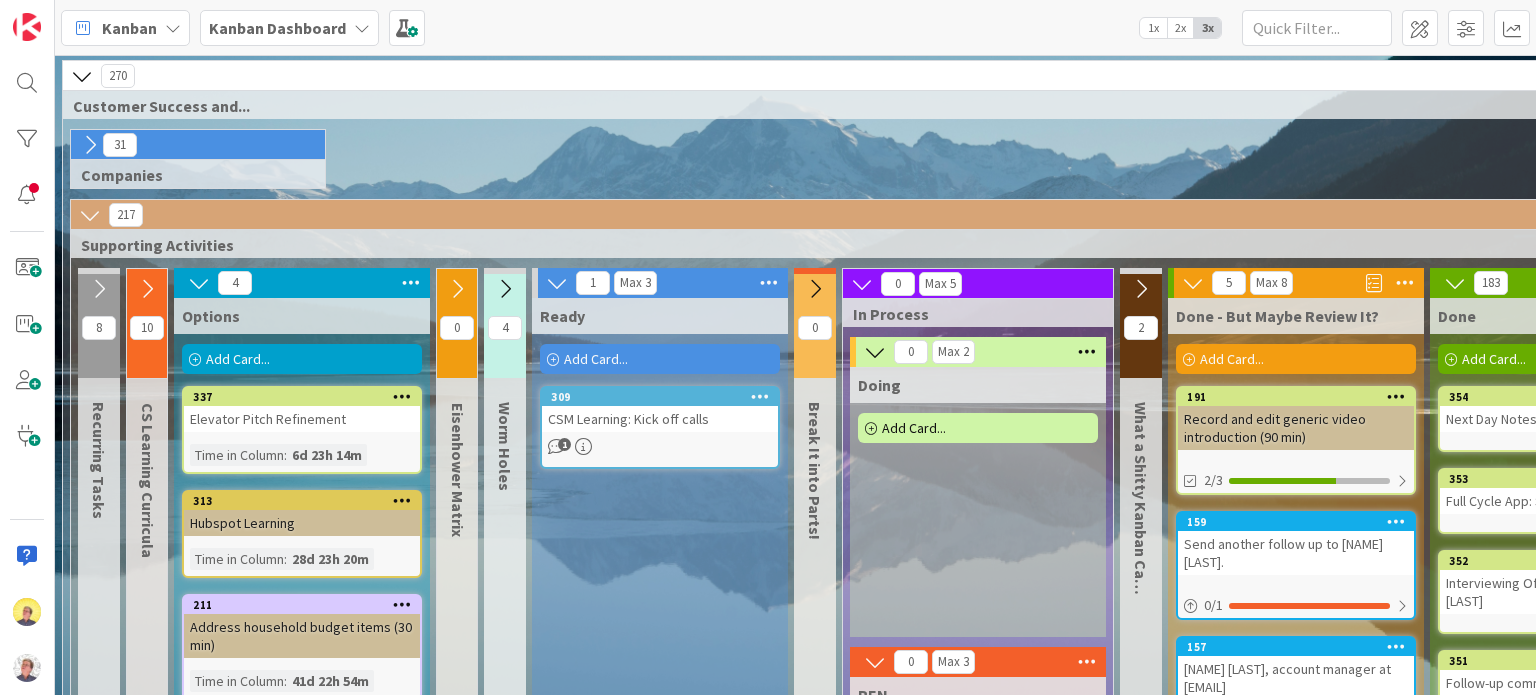 click on "Add Card..." at bounding box center (302, 359) 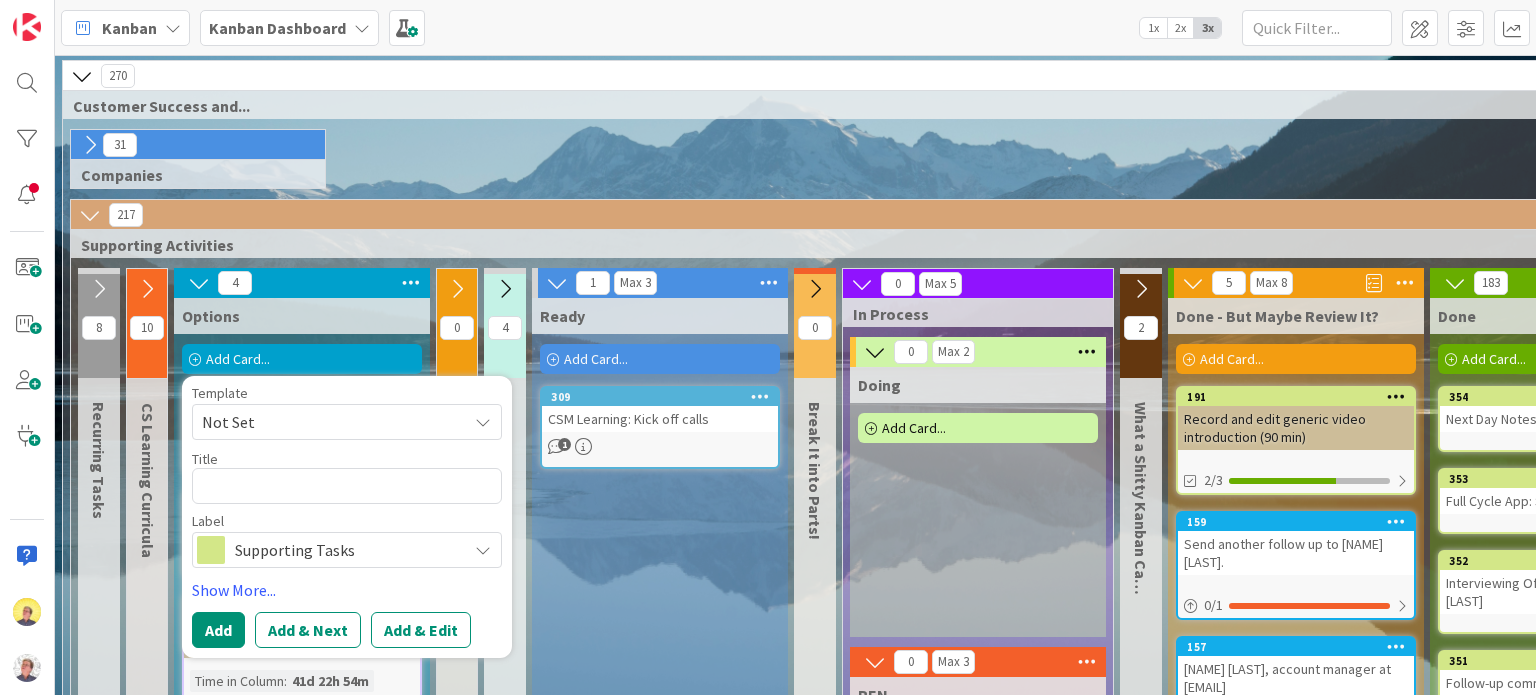 type on "x" 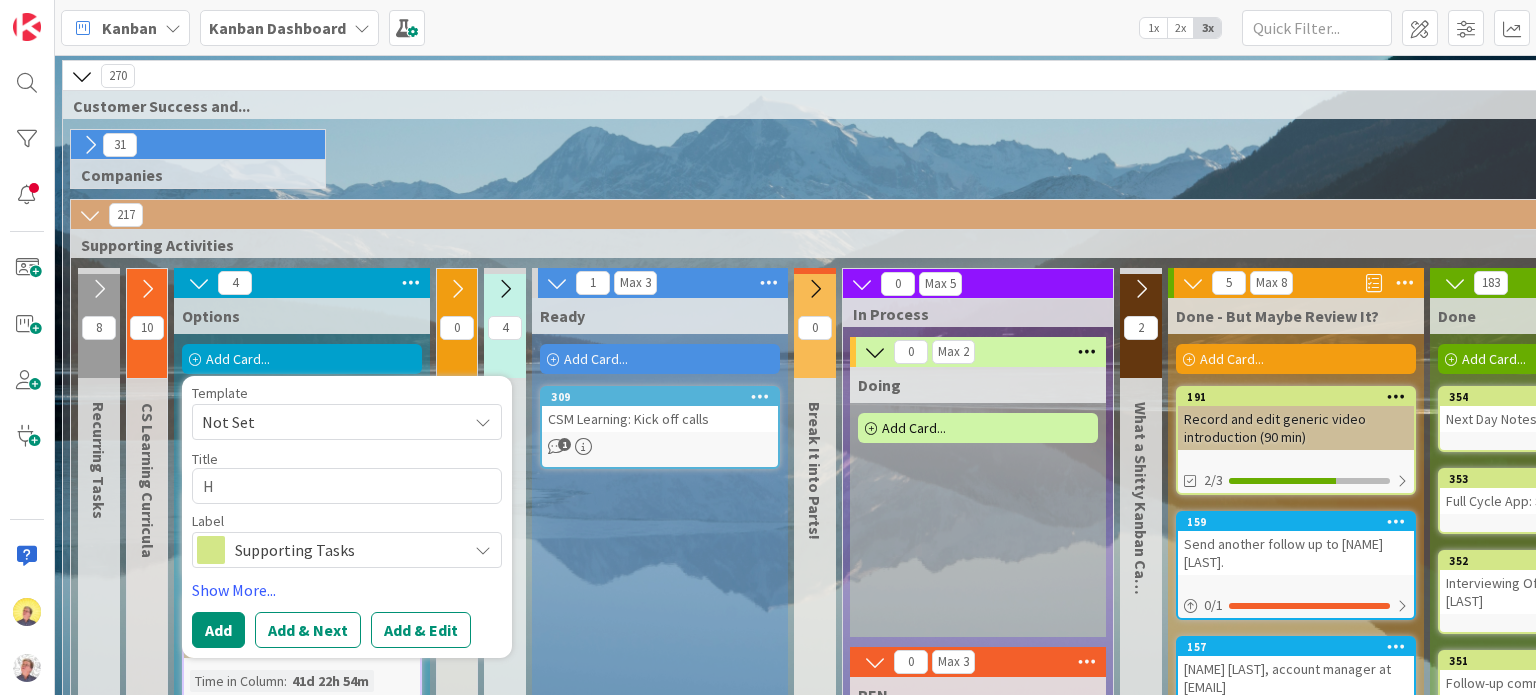 type on "x" 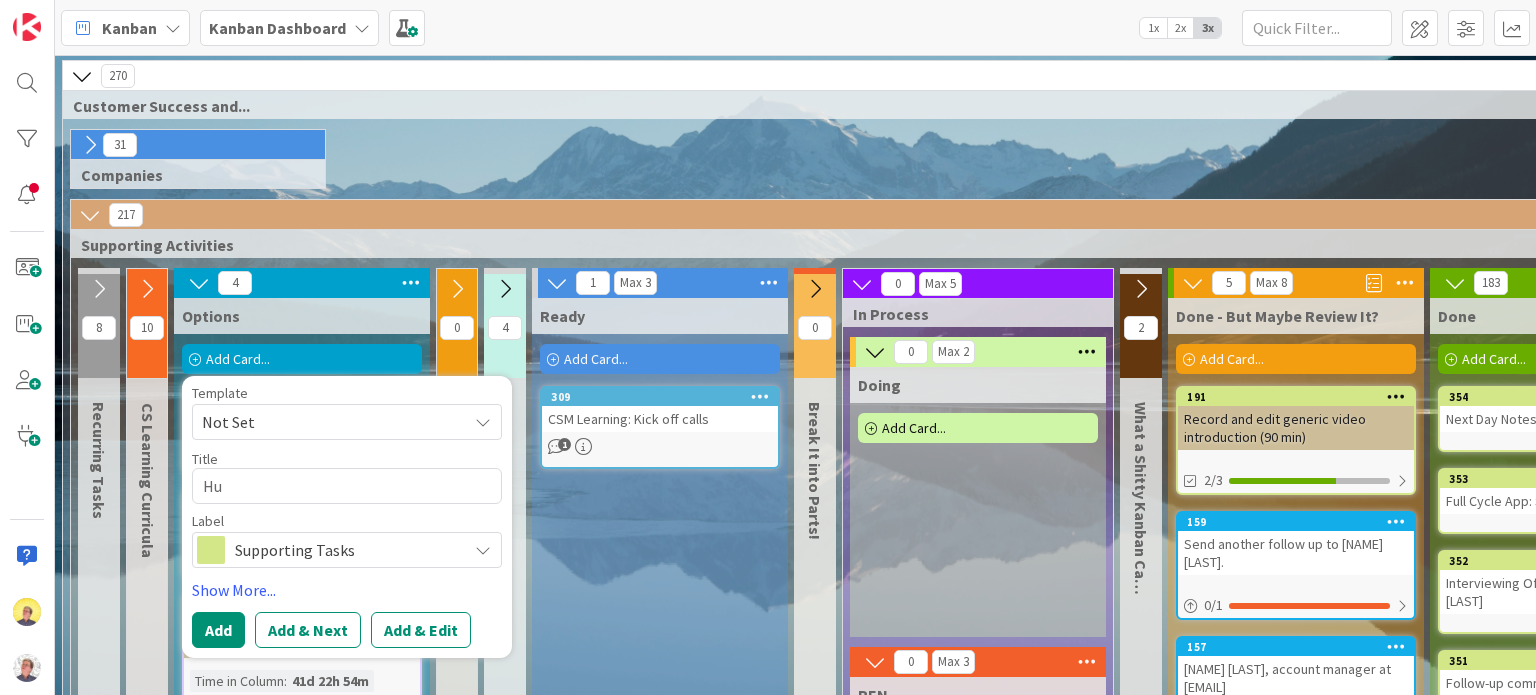 type on "x" 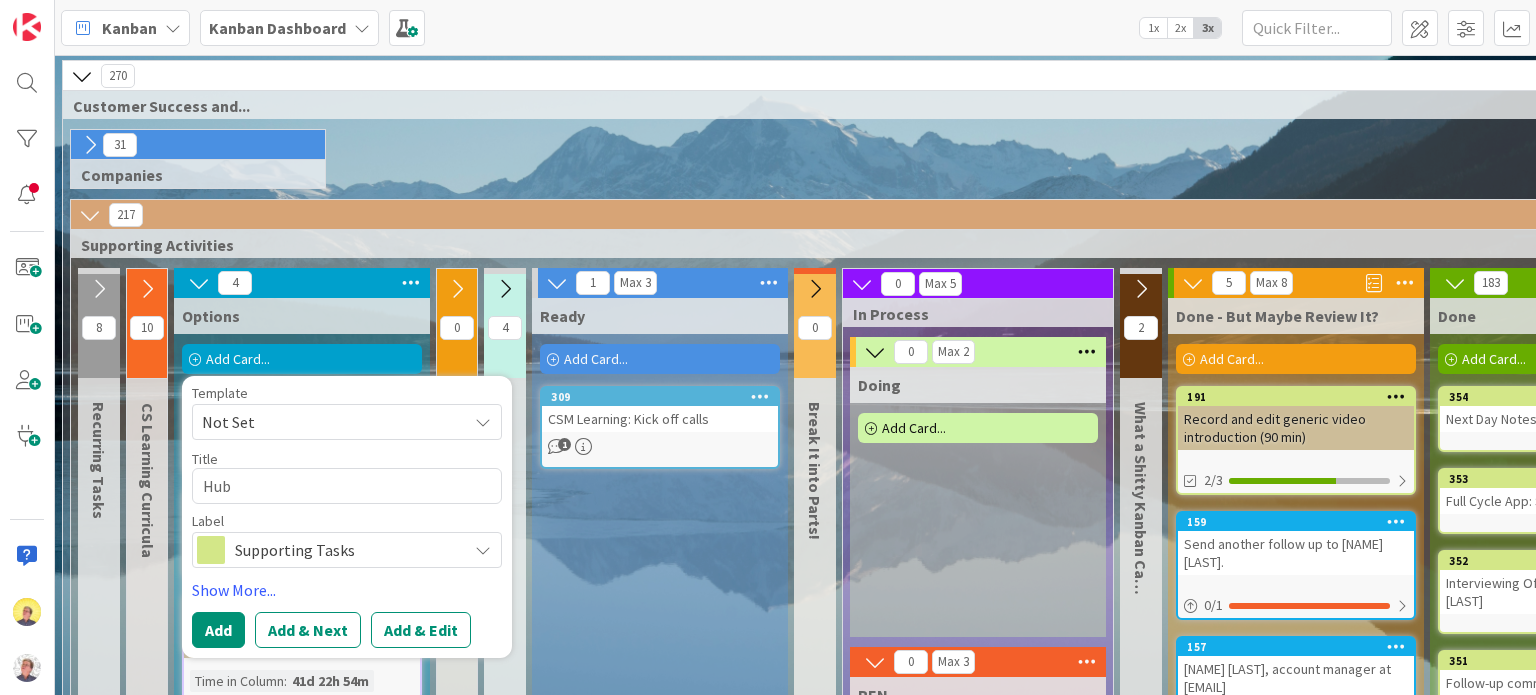 type on "x" 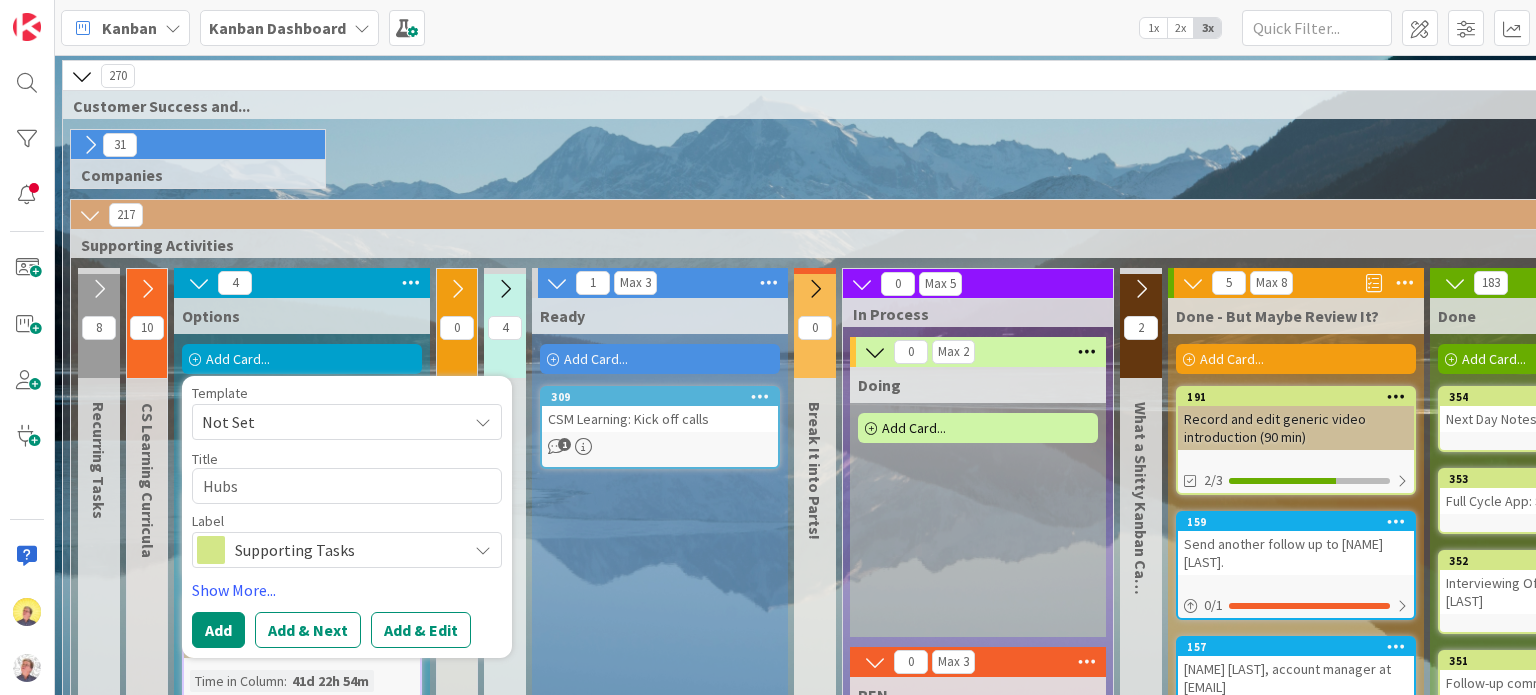 type on "x" 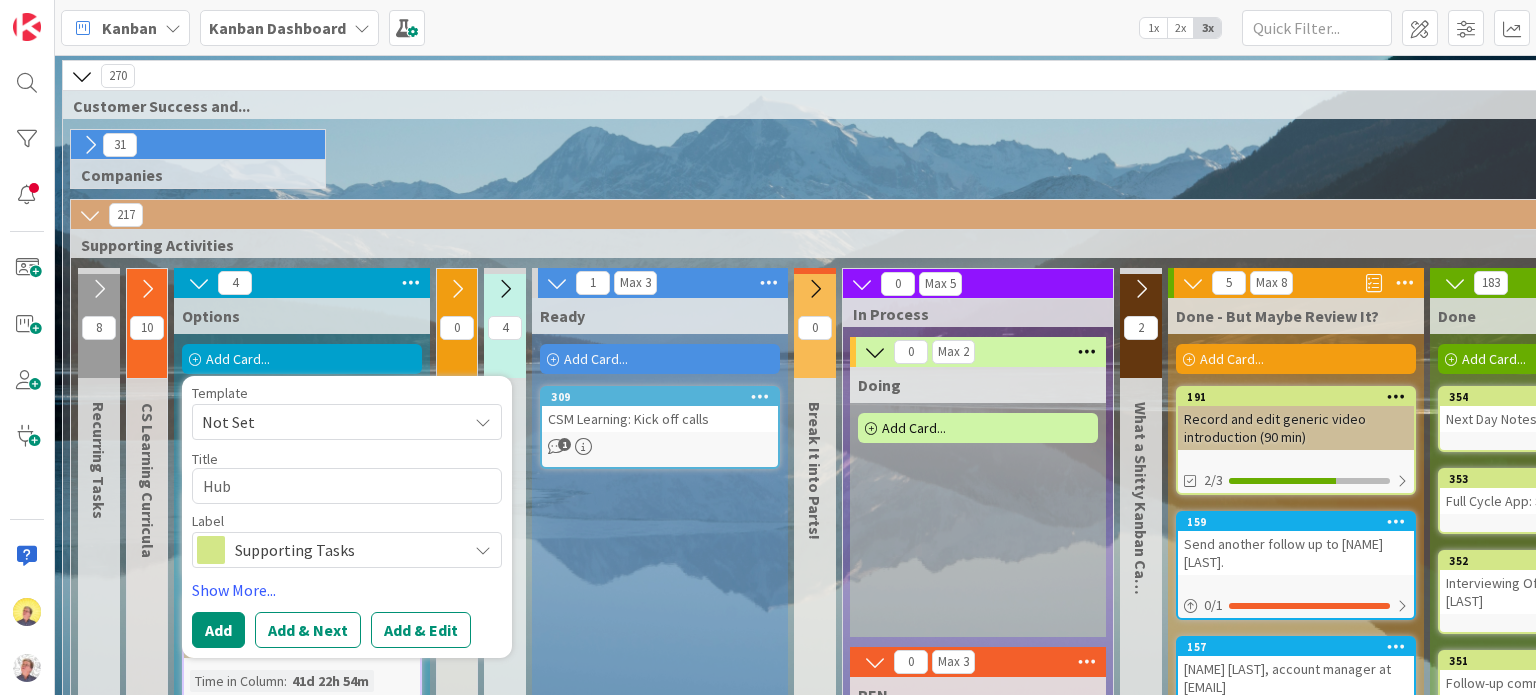 type on "x" 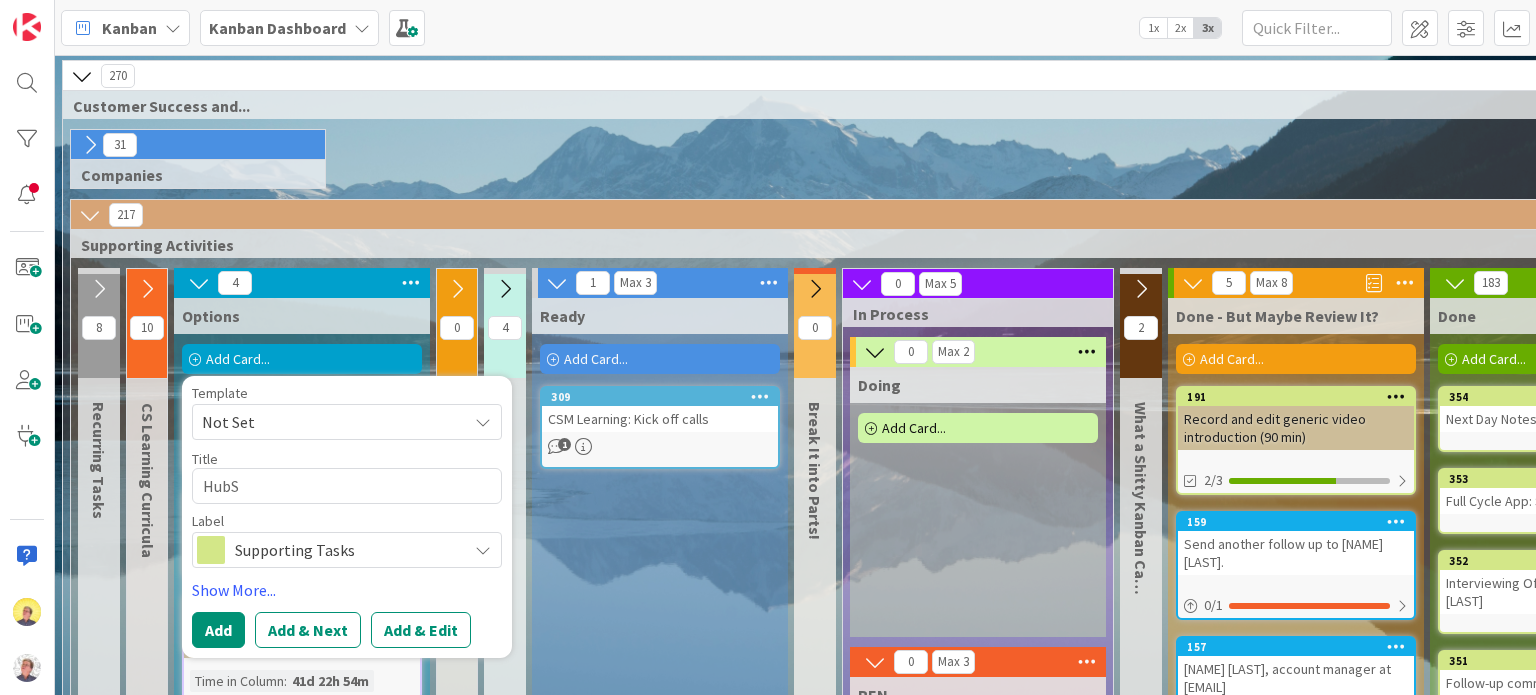 type on "x" 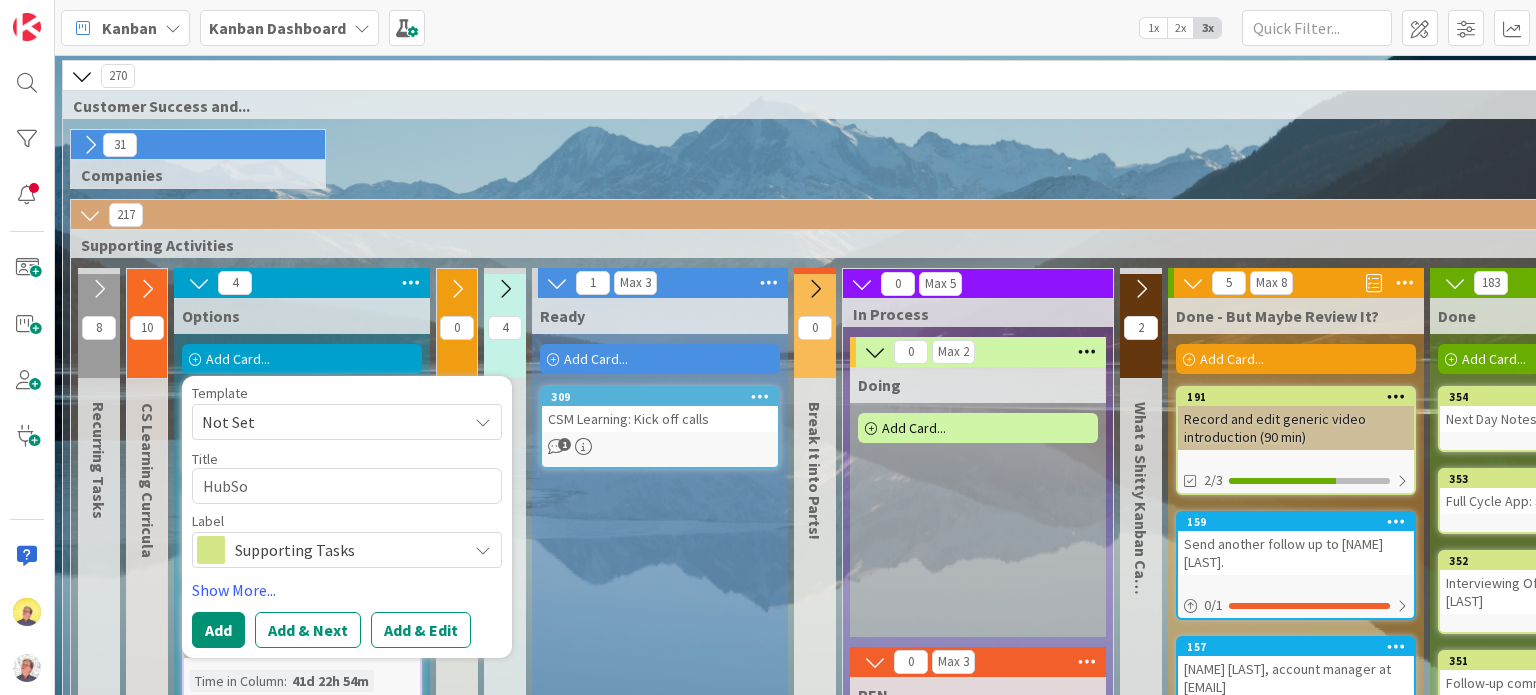 type on "x" 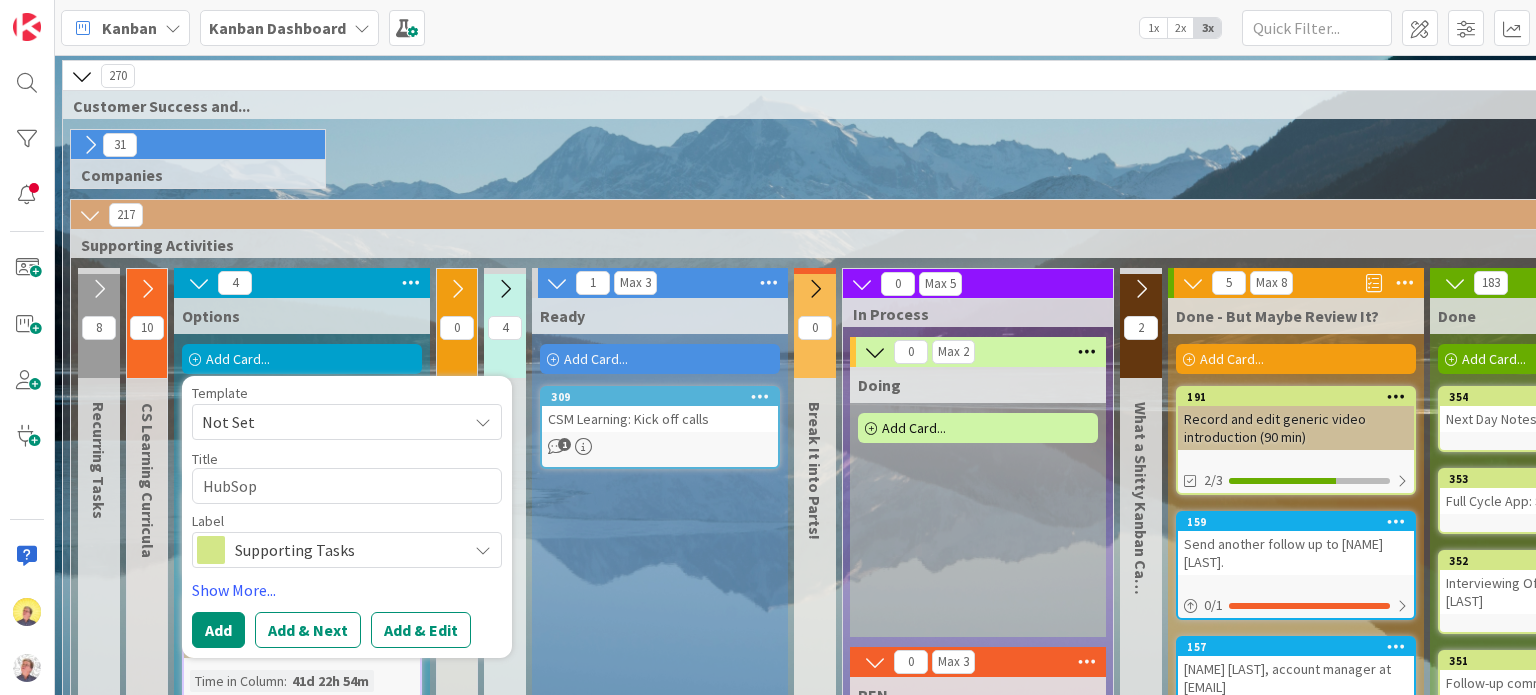 type on "x" 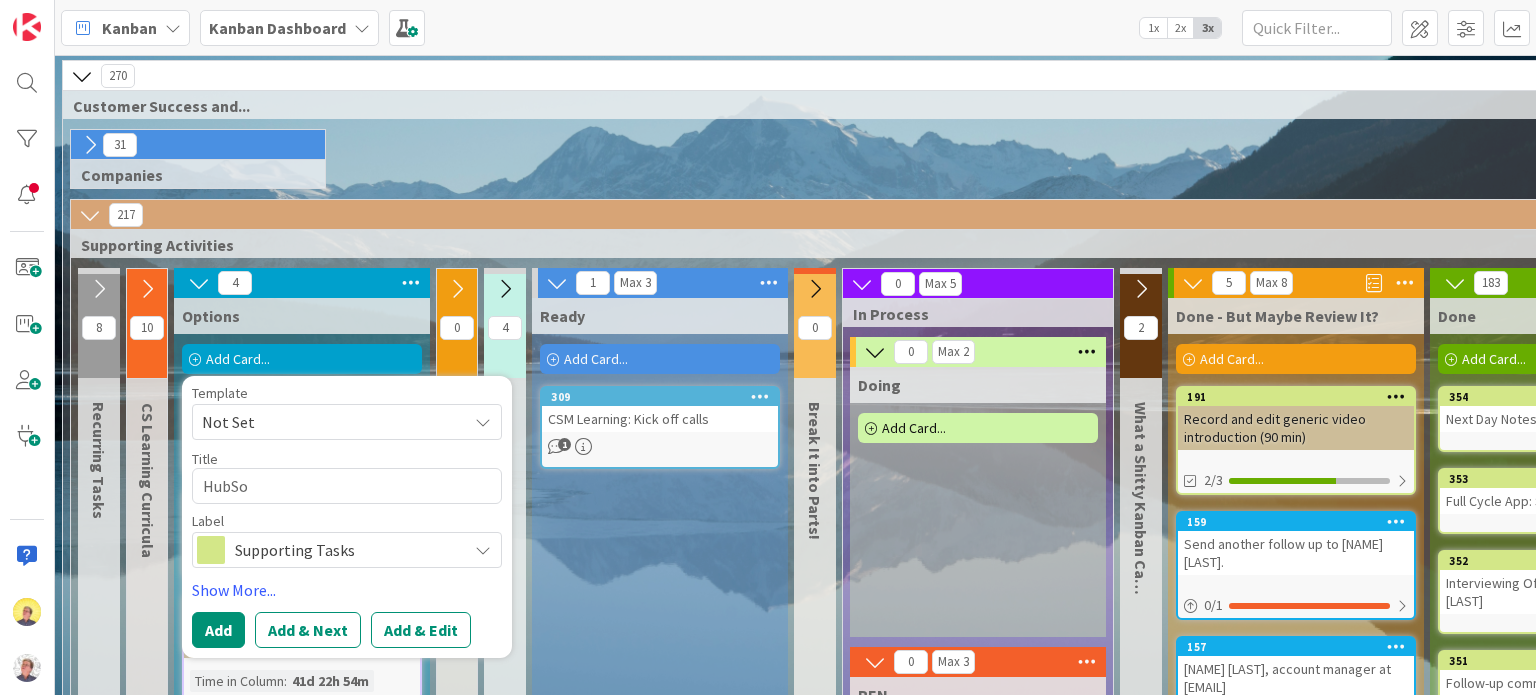 type on "x" 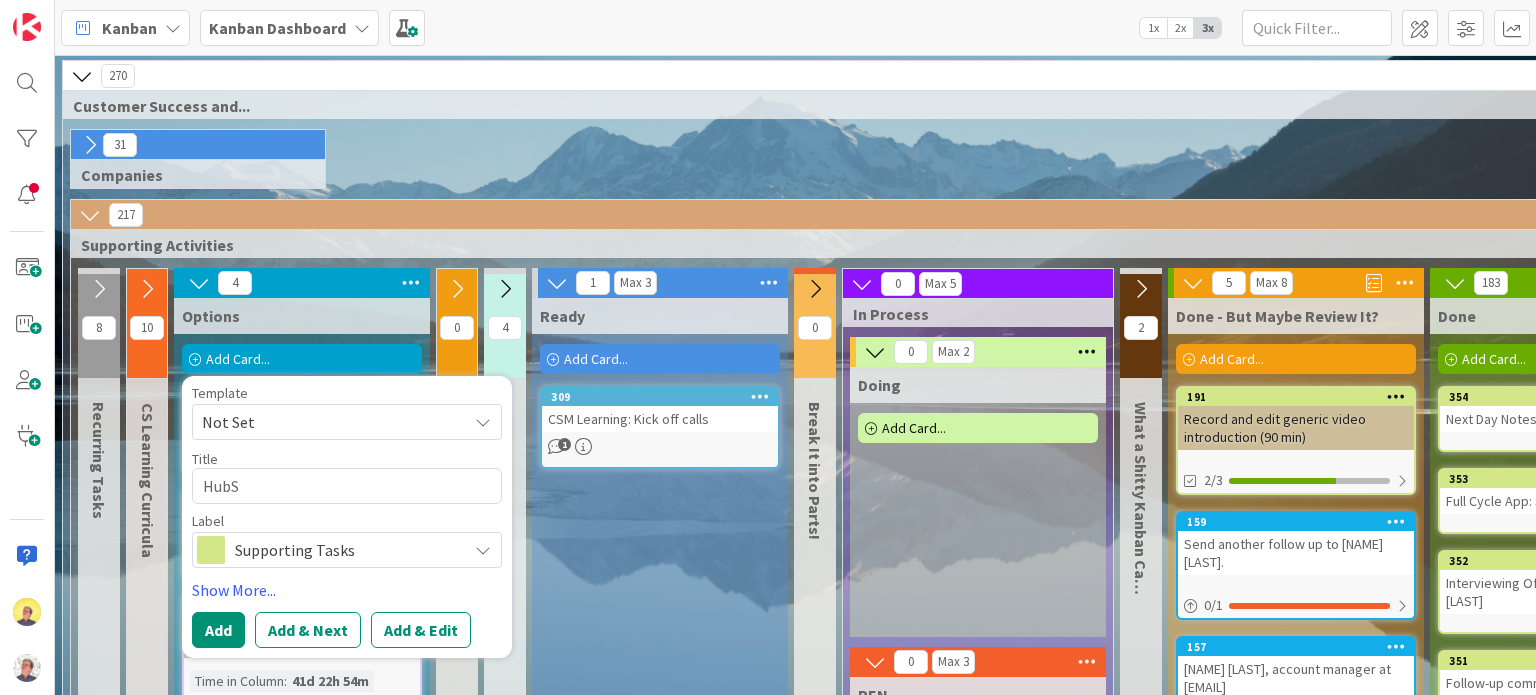 type on "x" 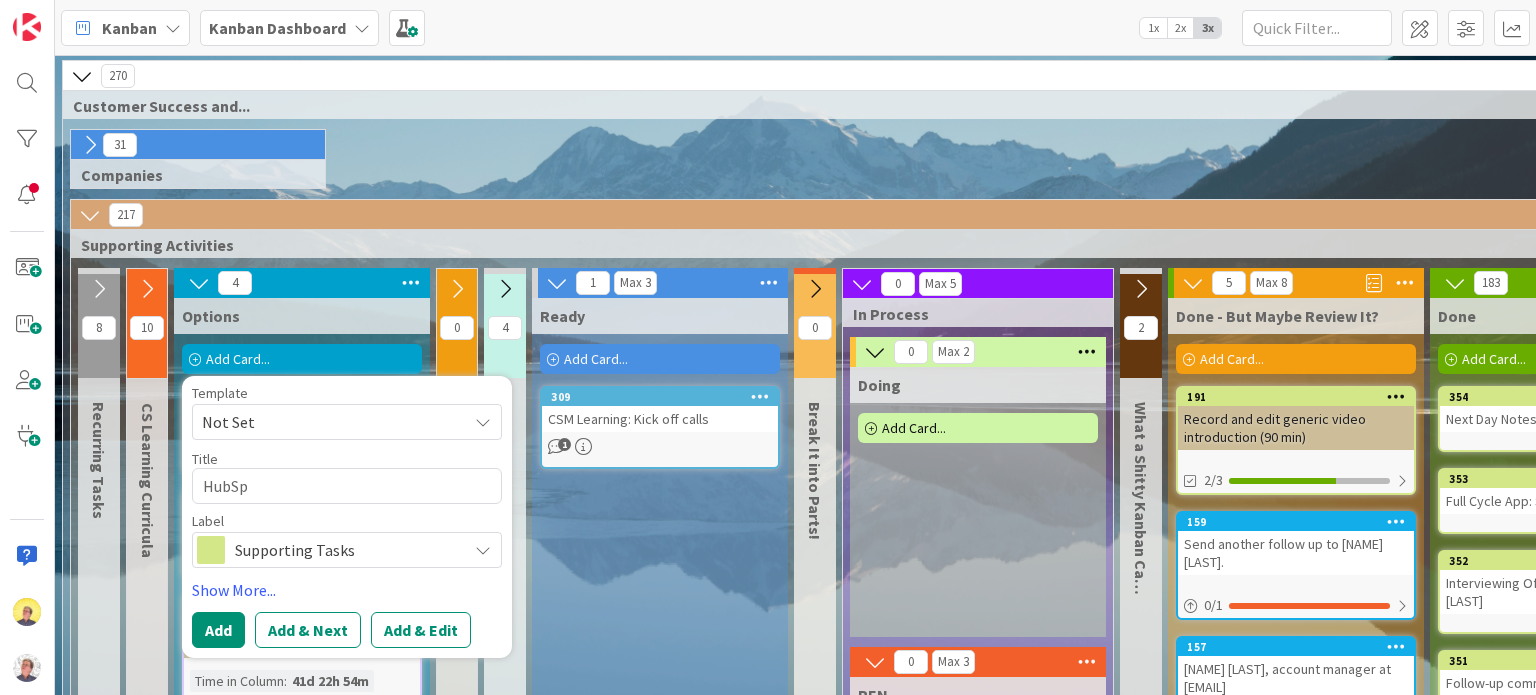 type on "x" 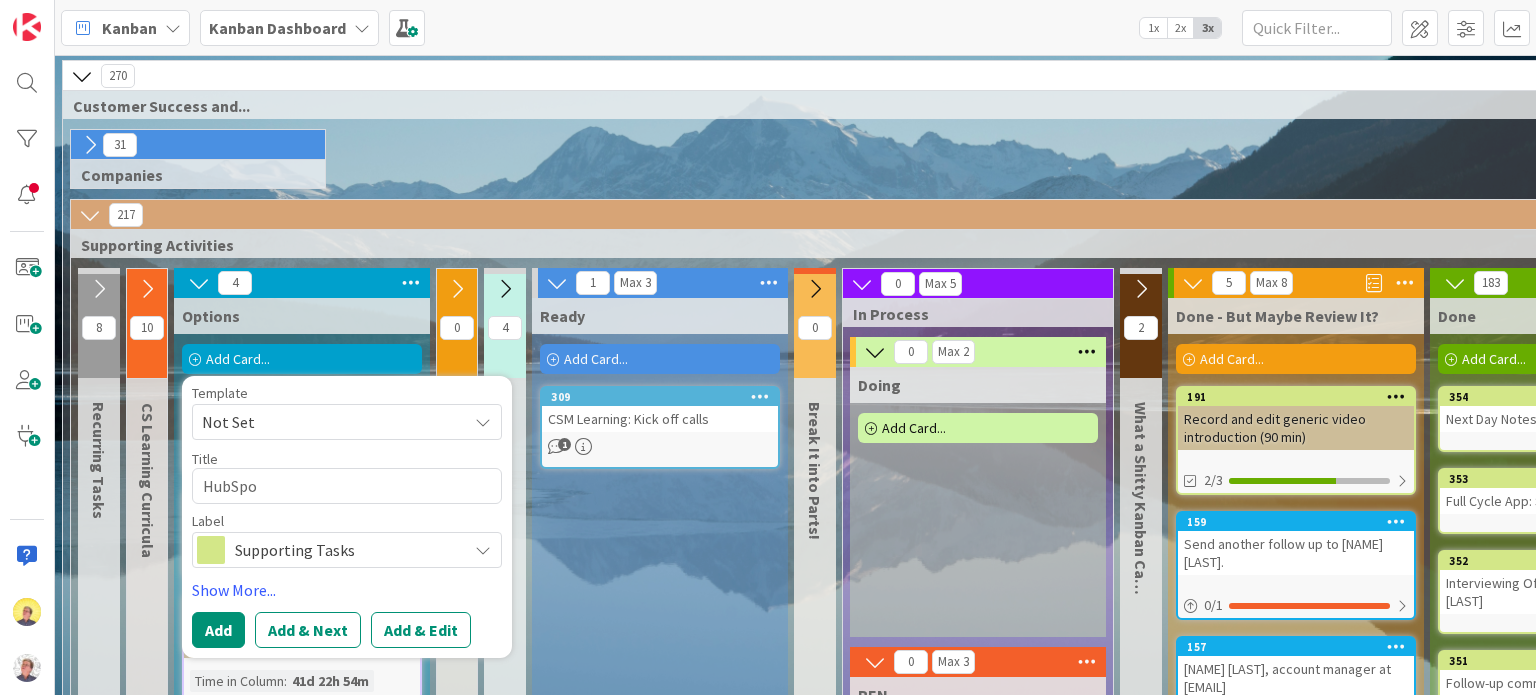 type on "x" 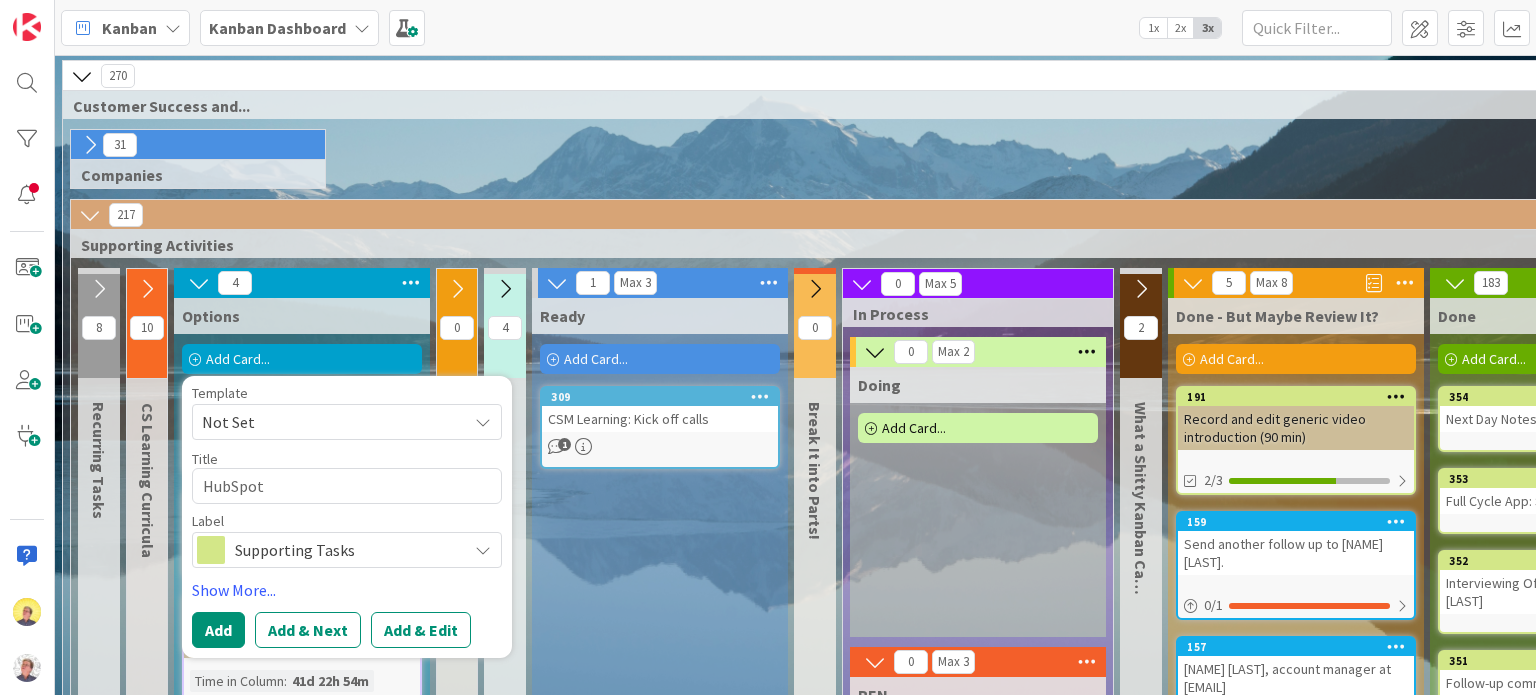 type on "x" 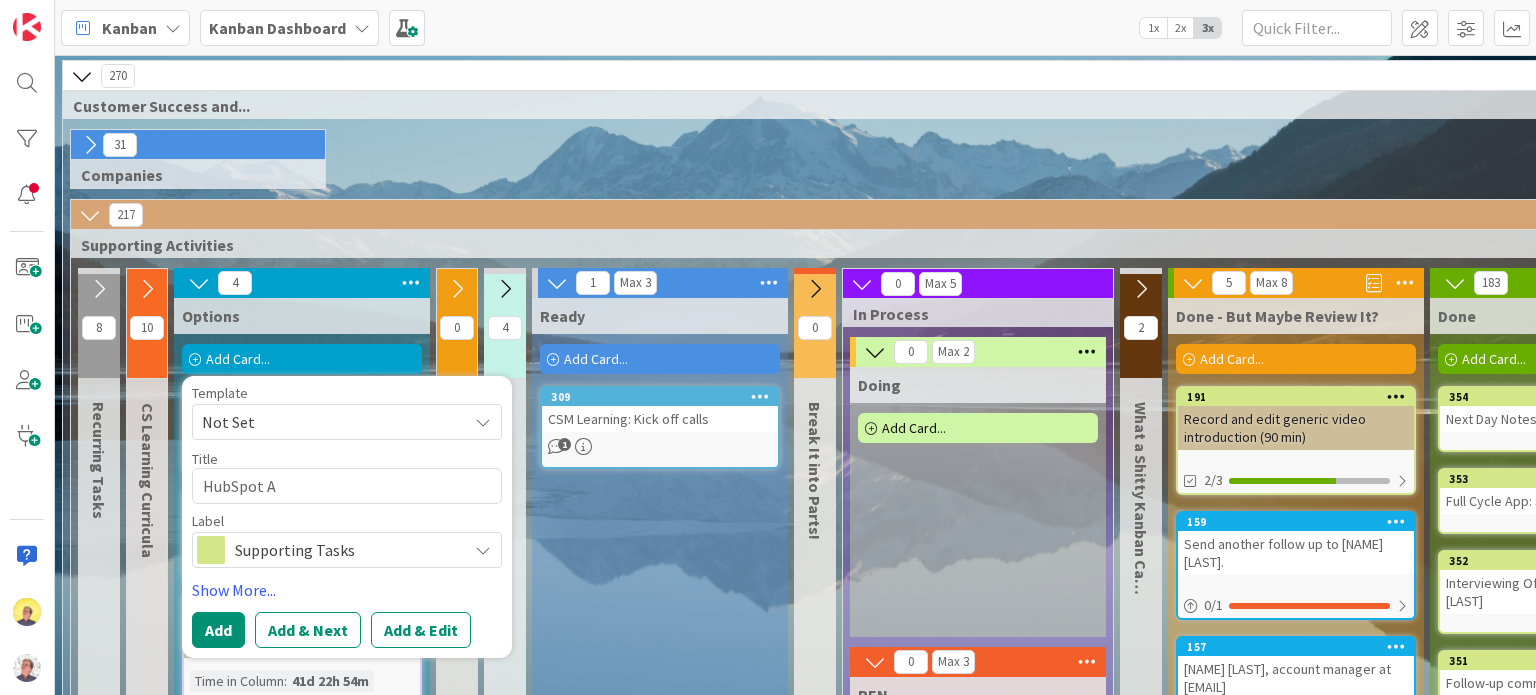 type on "x" 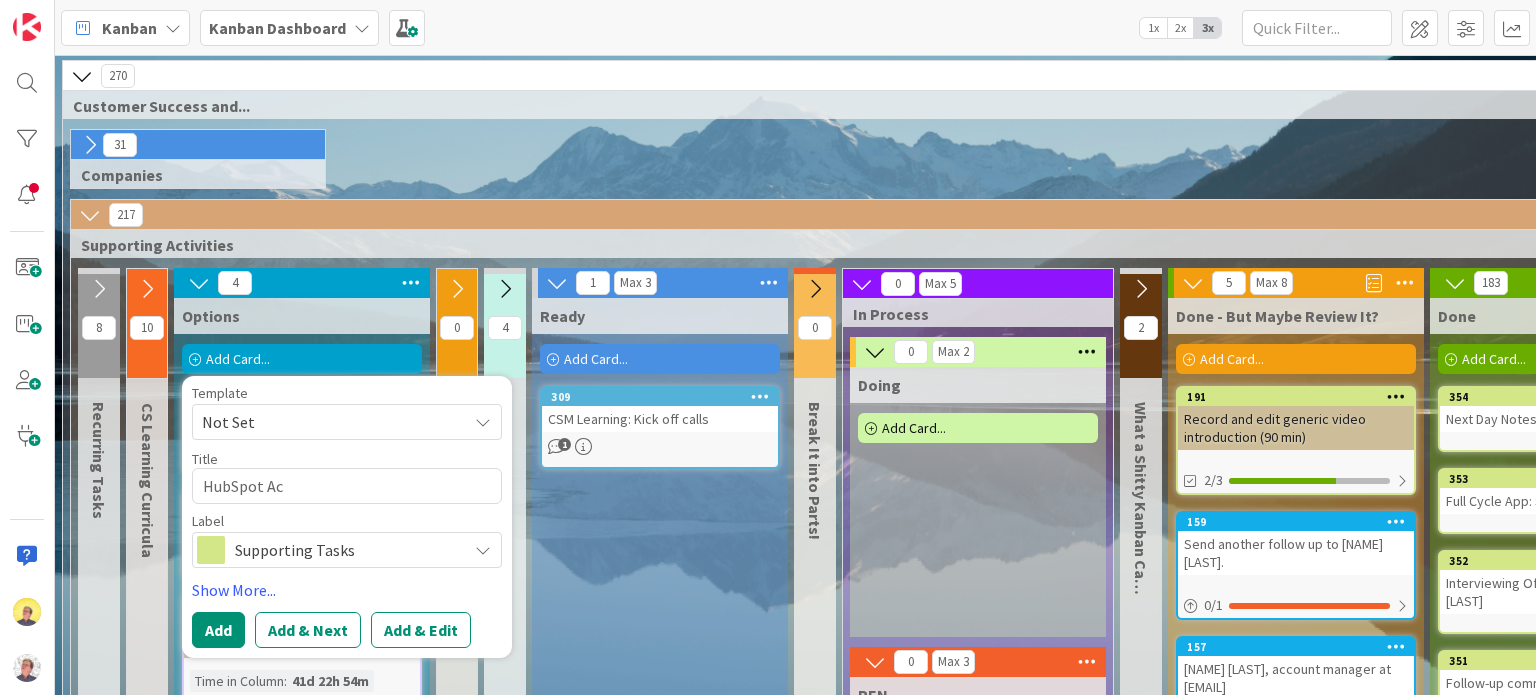 type on "x" 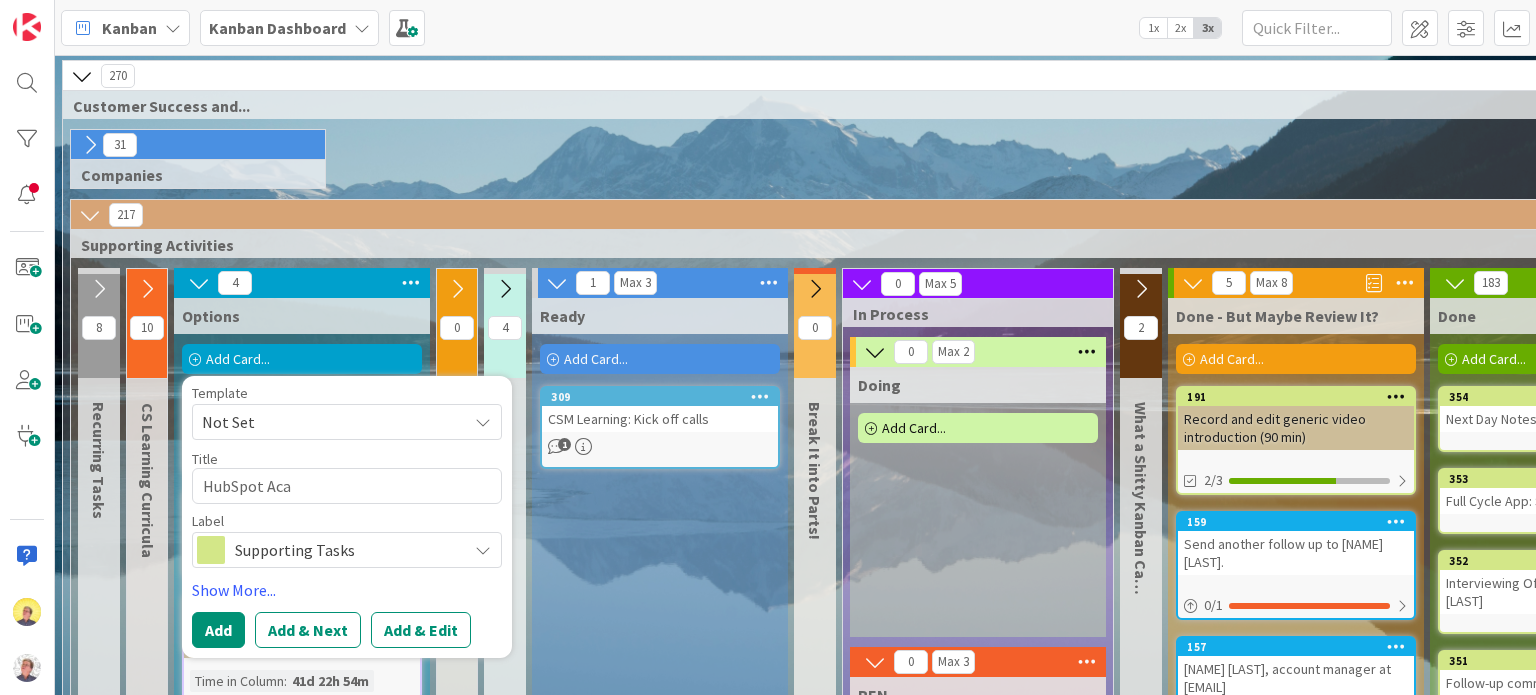 type on "x" 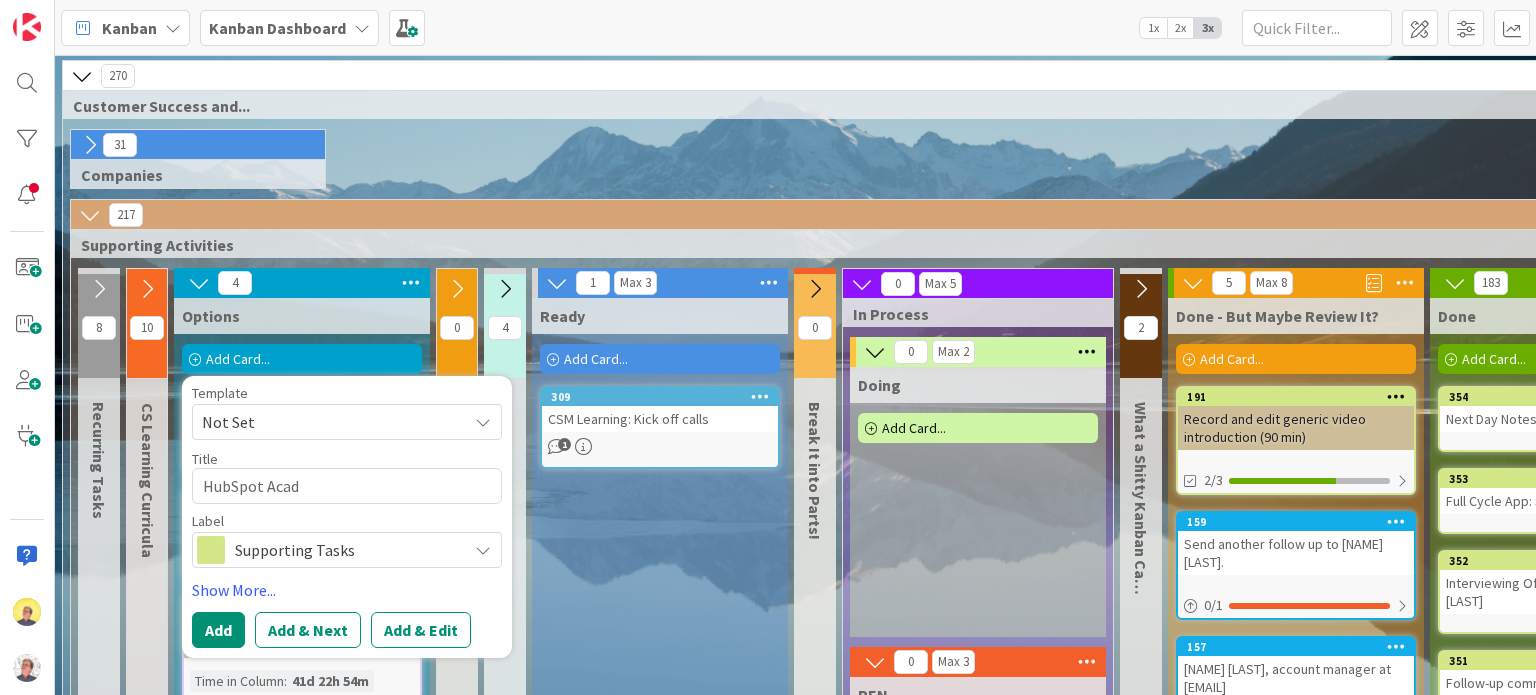 type on "x" 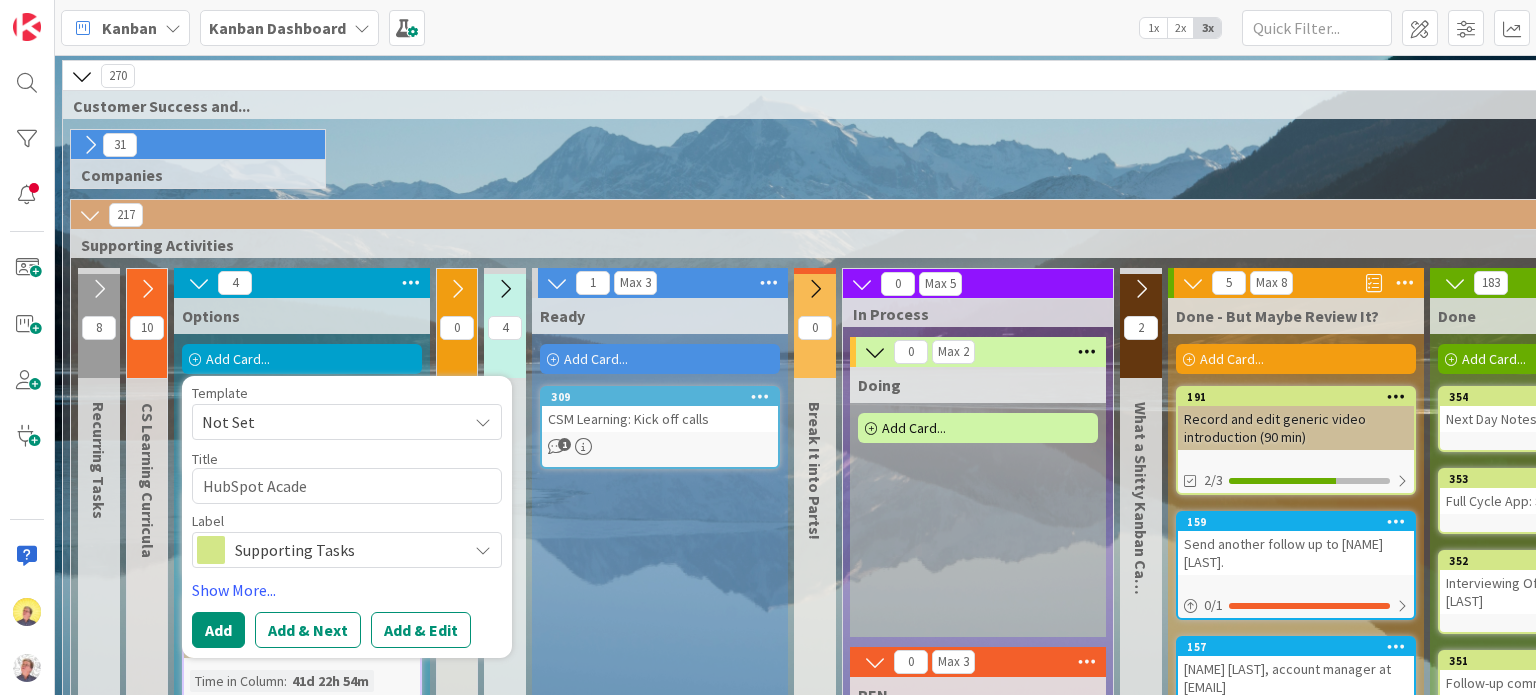 type on "x" 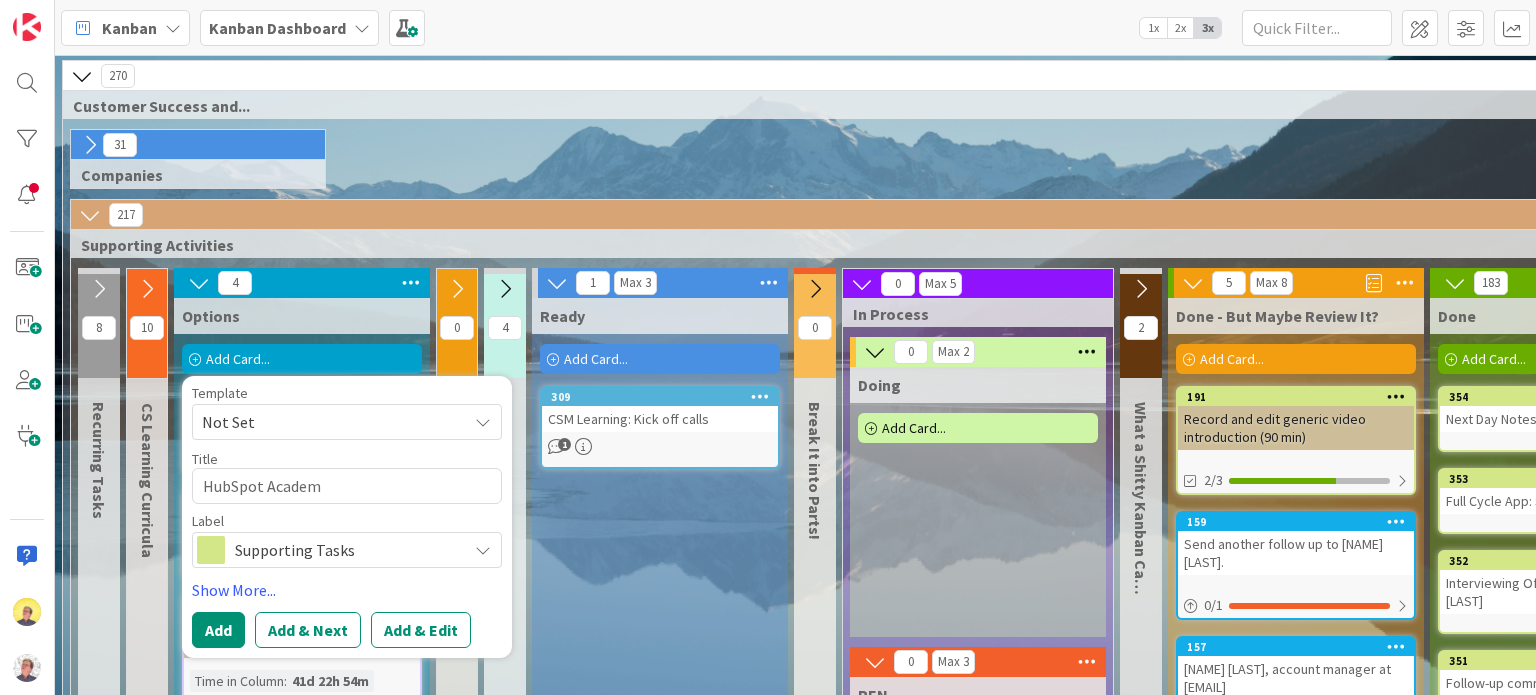 type on "x" 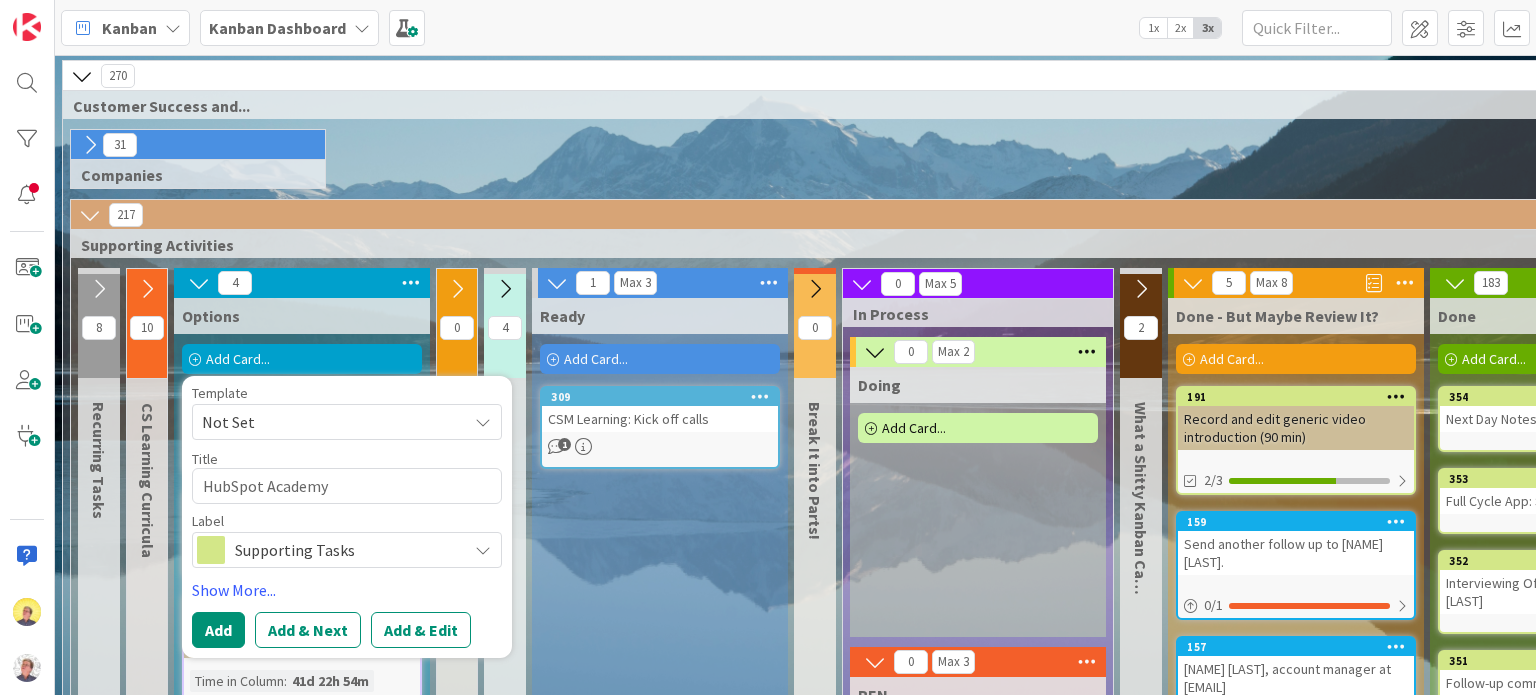 type on "x" 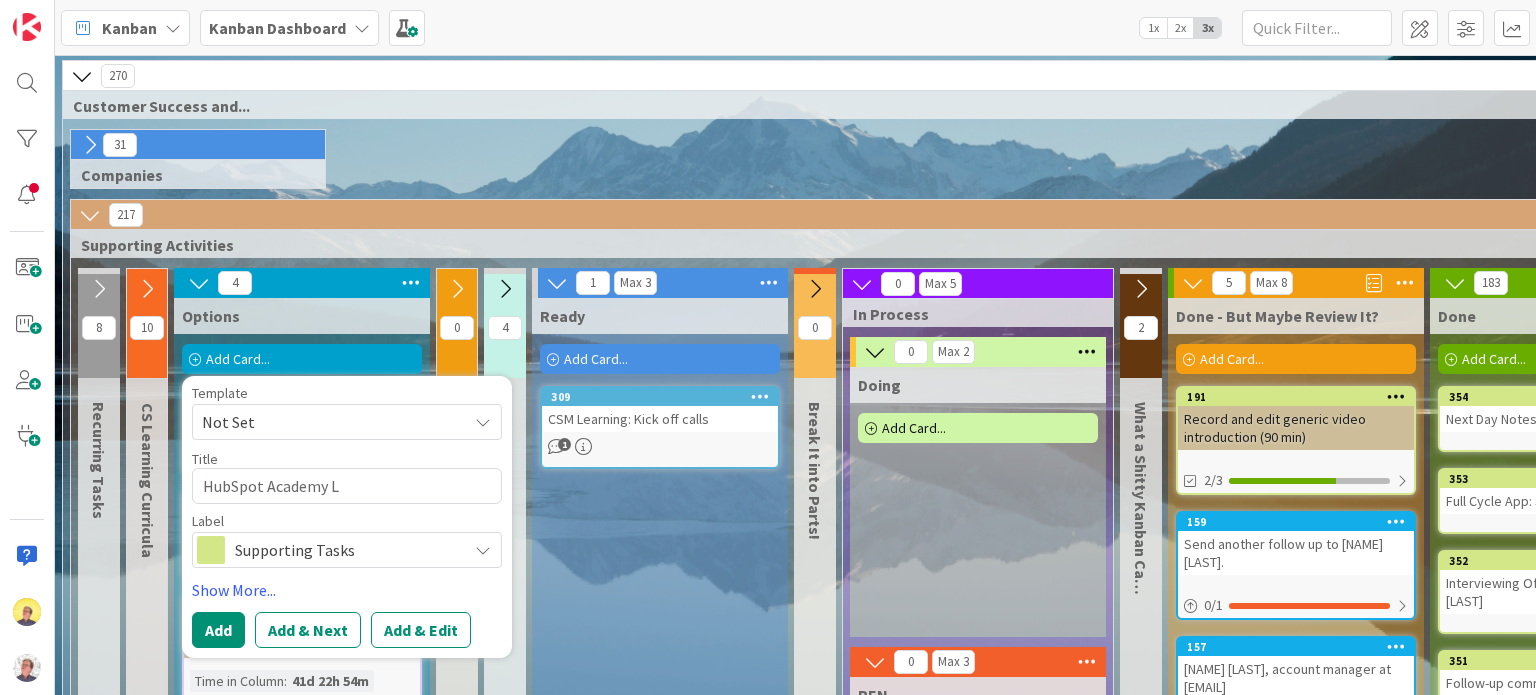 type on "x" 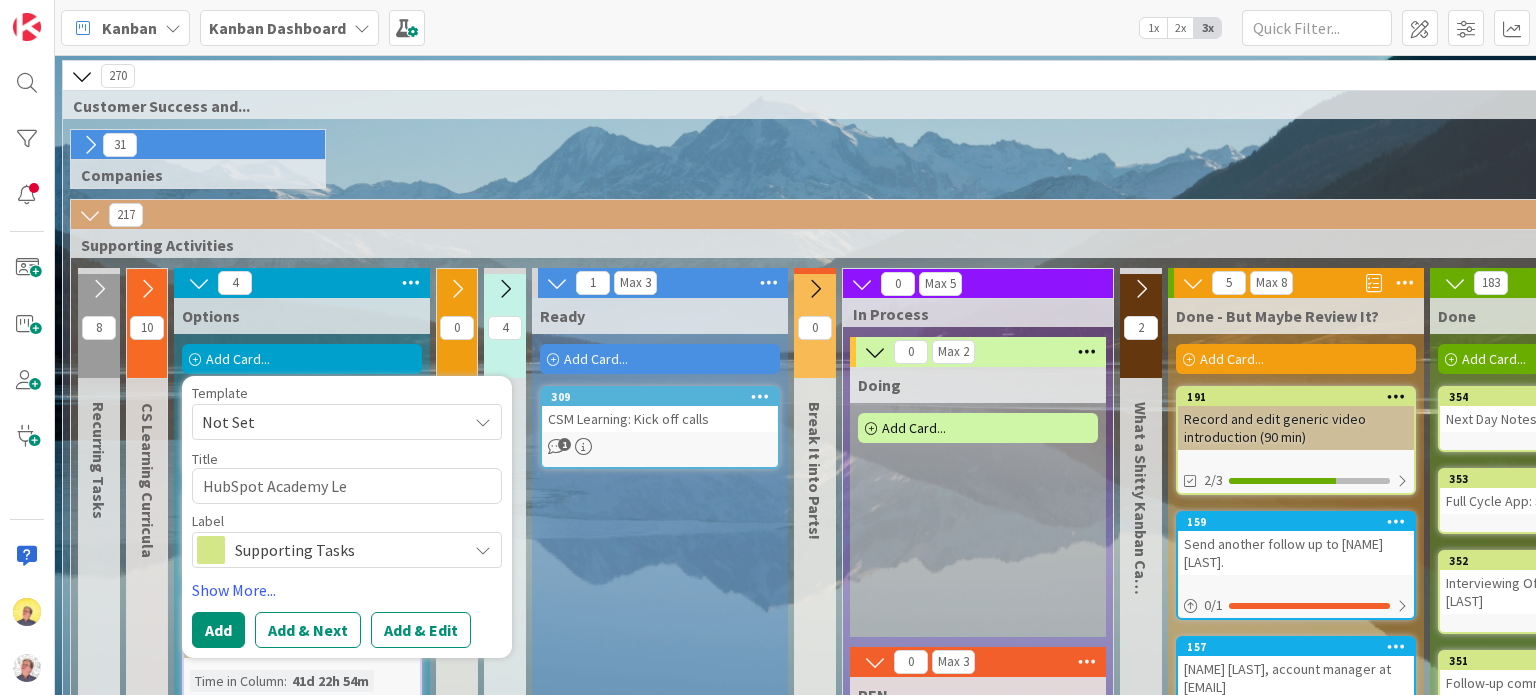 type on "x" 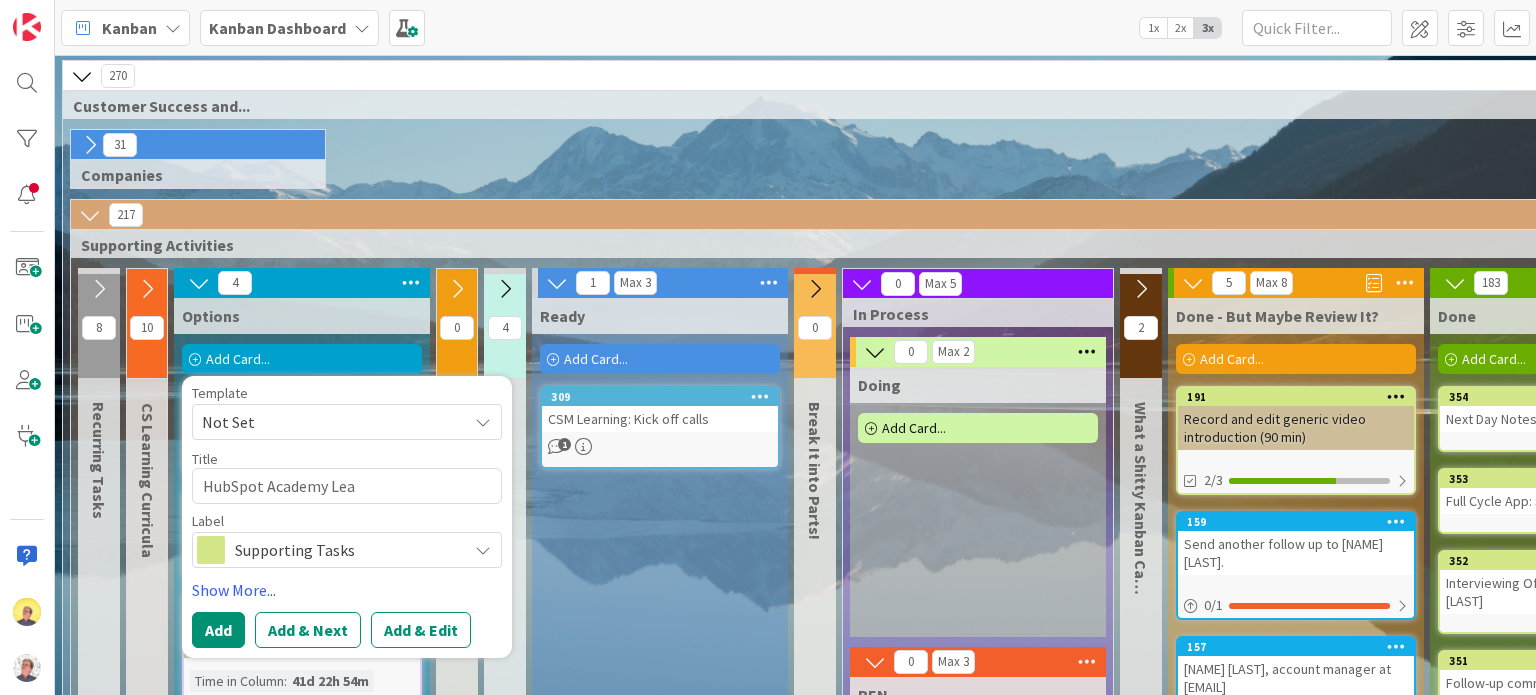 type on "x" 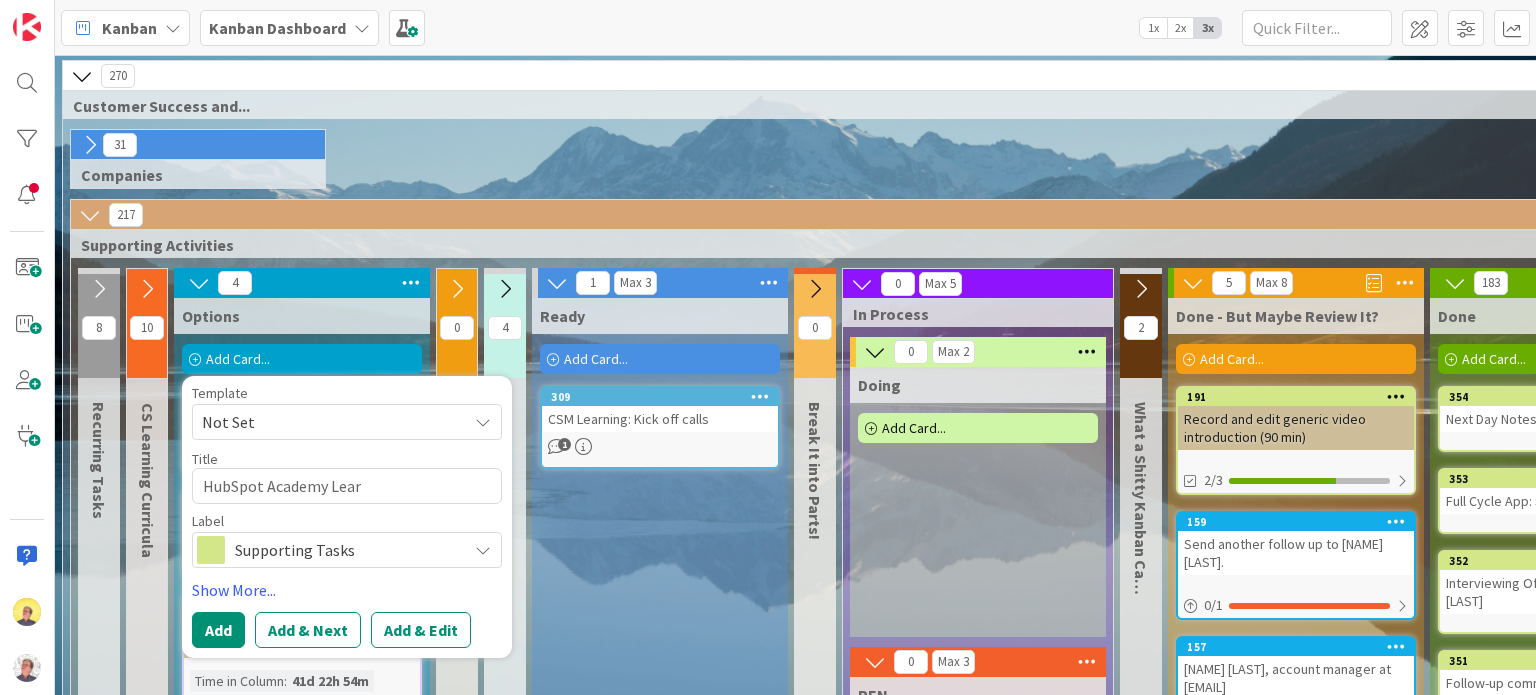 type on "x" 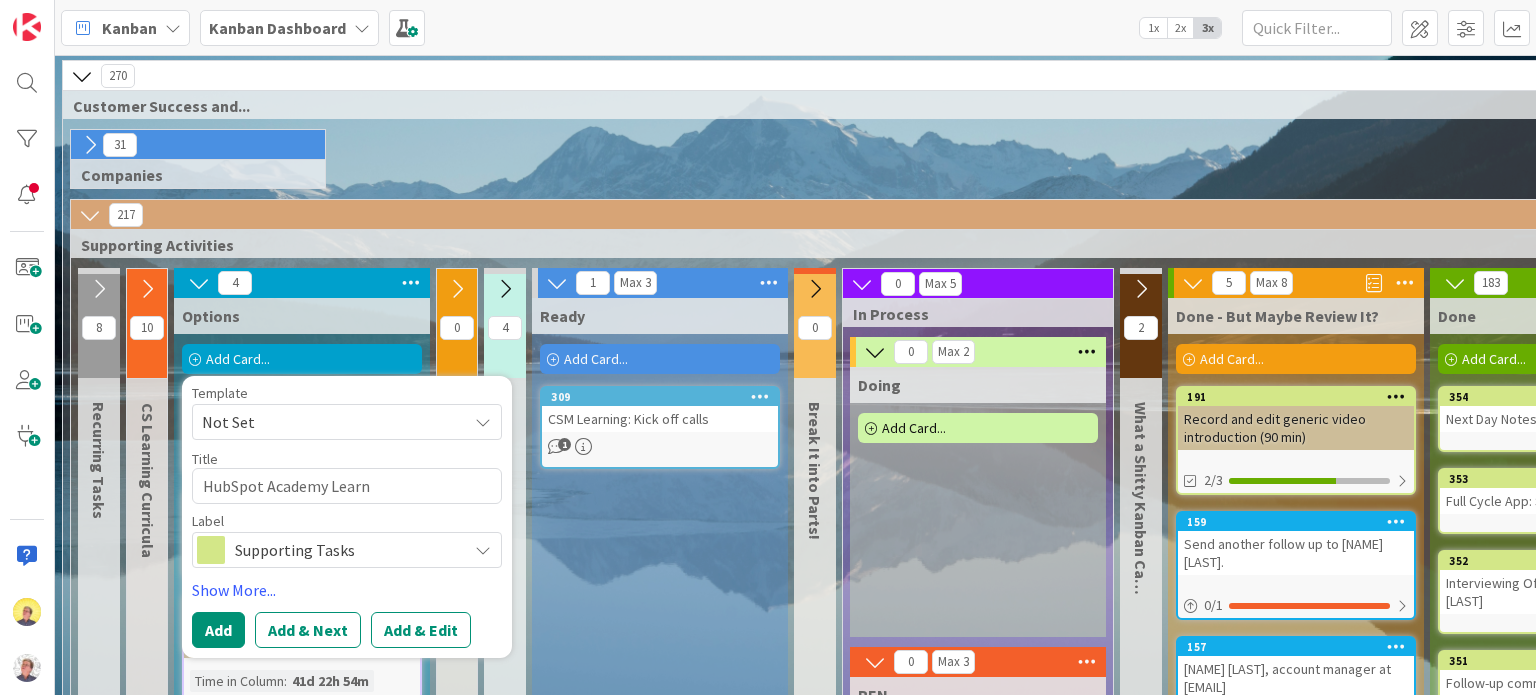type on "x" 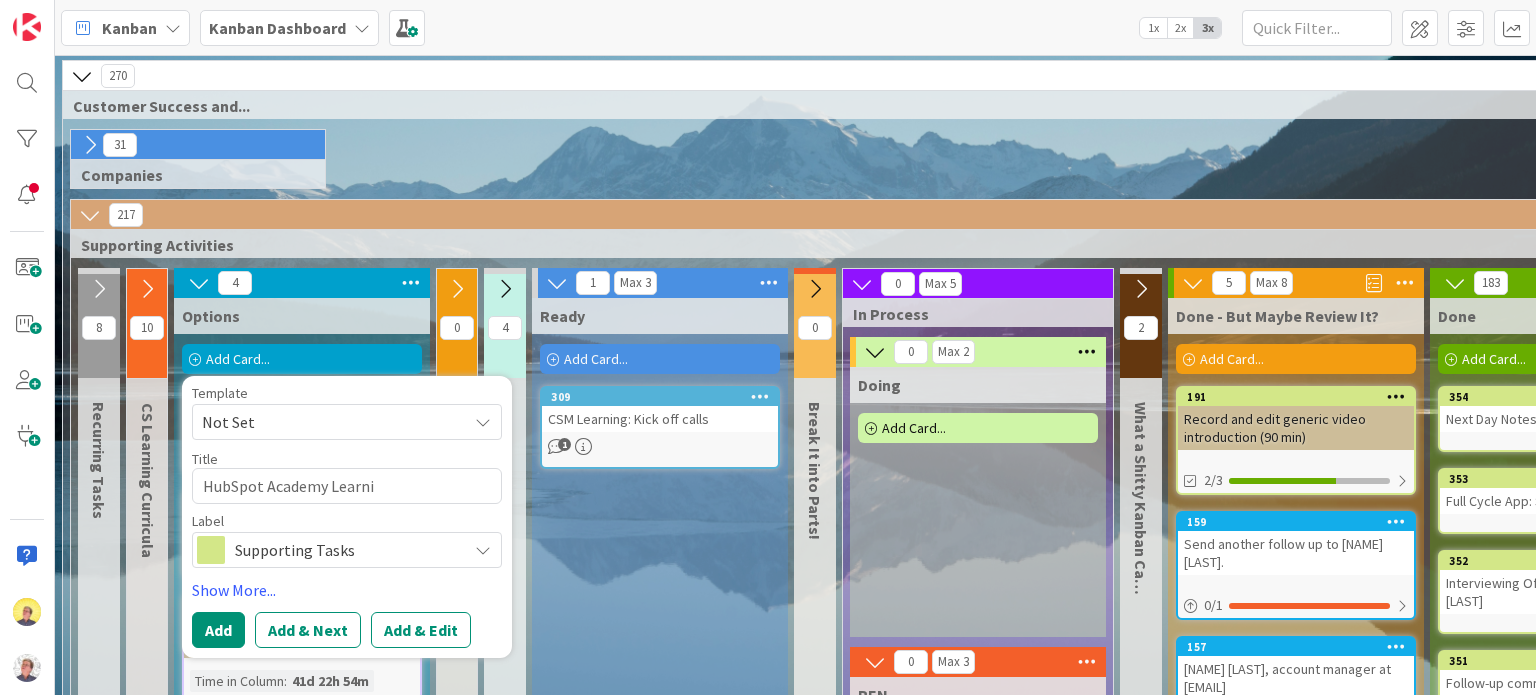 type on "x" 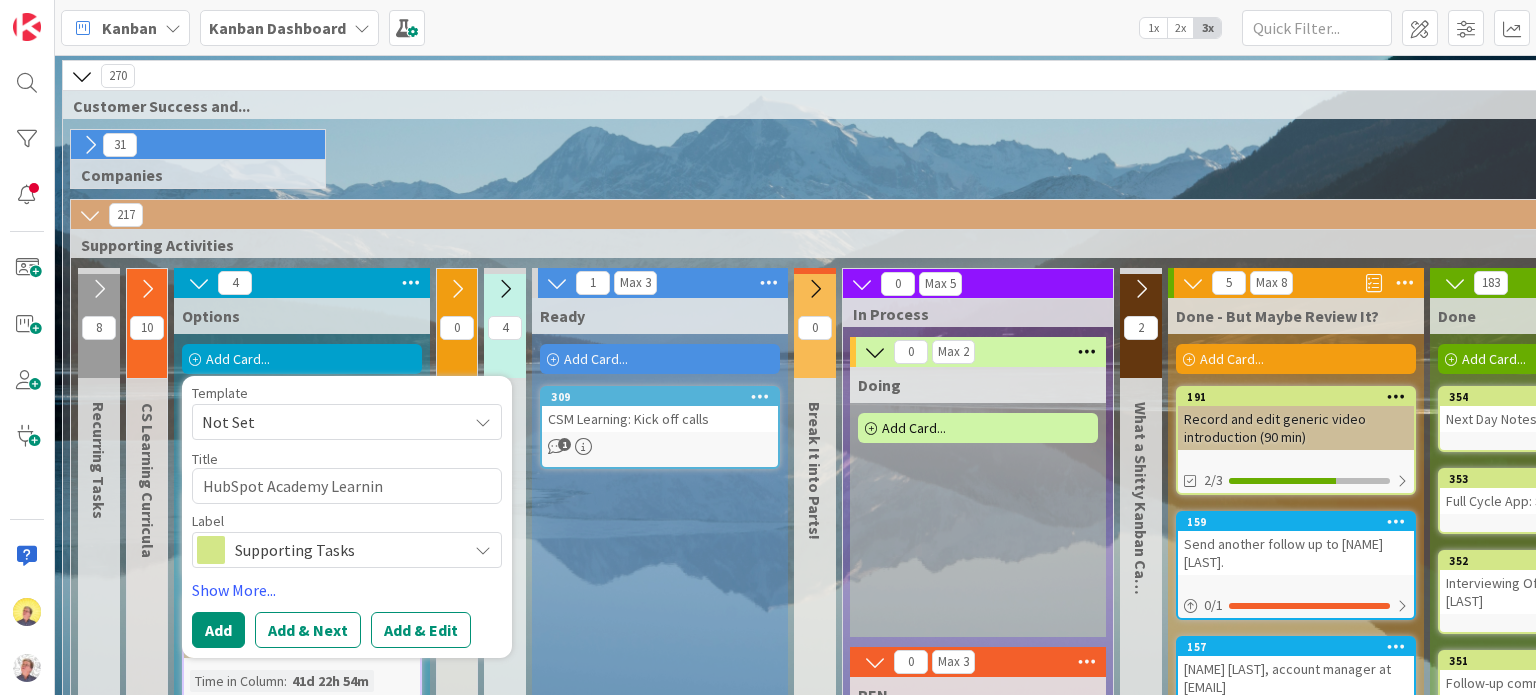 type on "x" 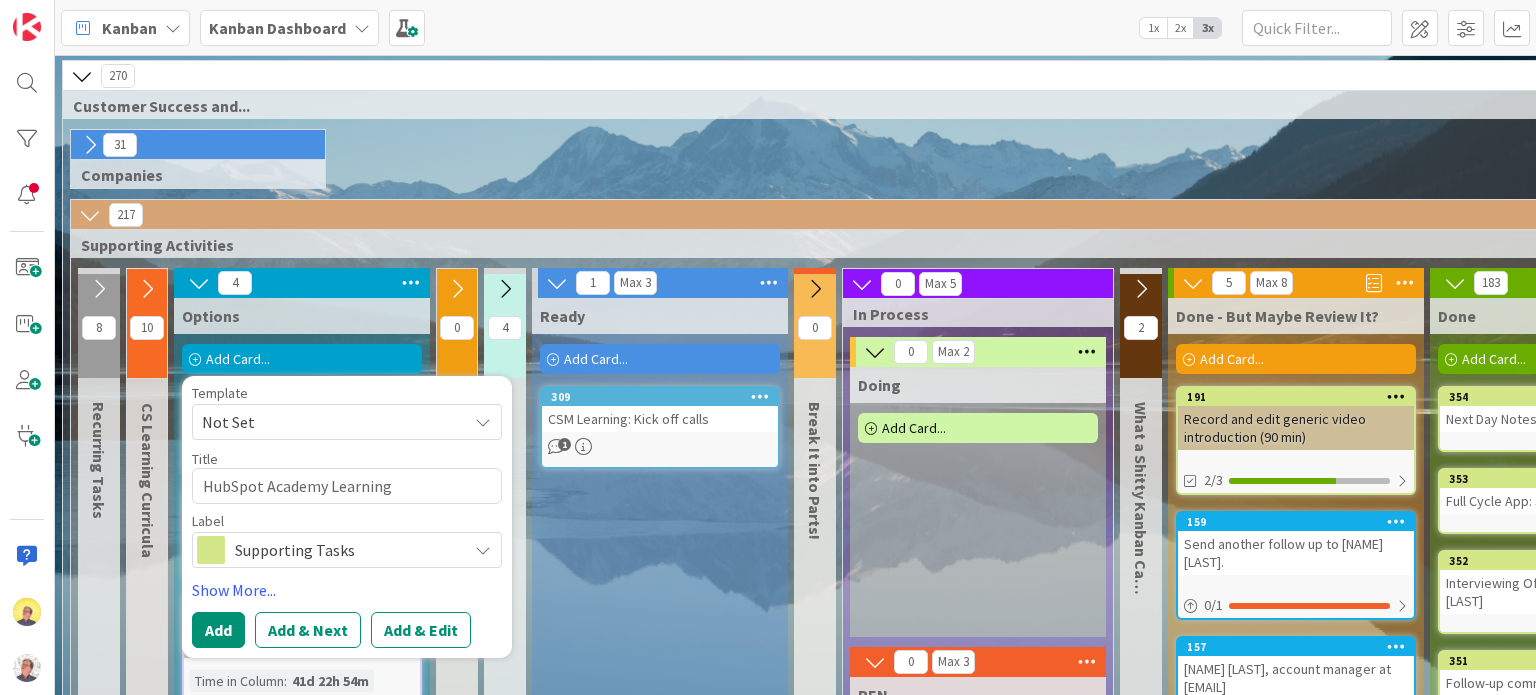 type on "x" 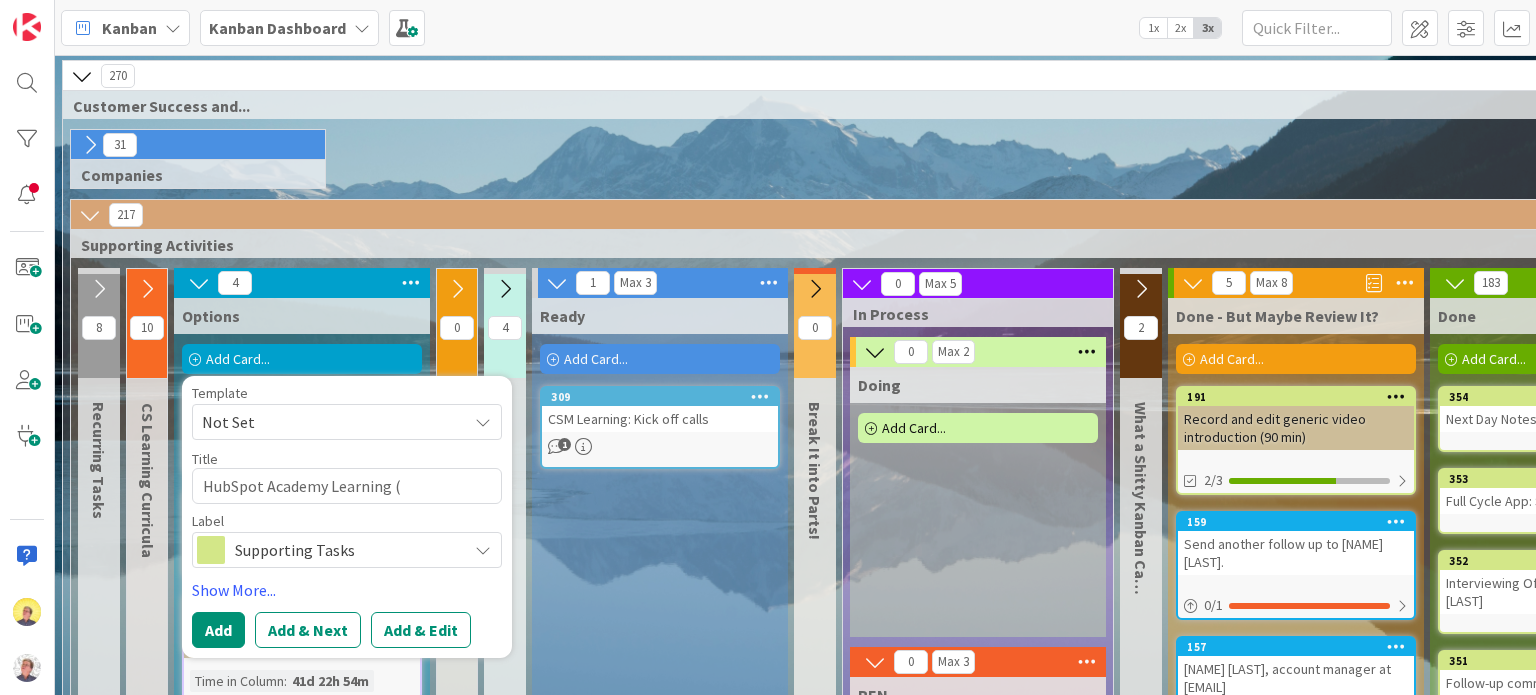 type on "x" 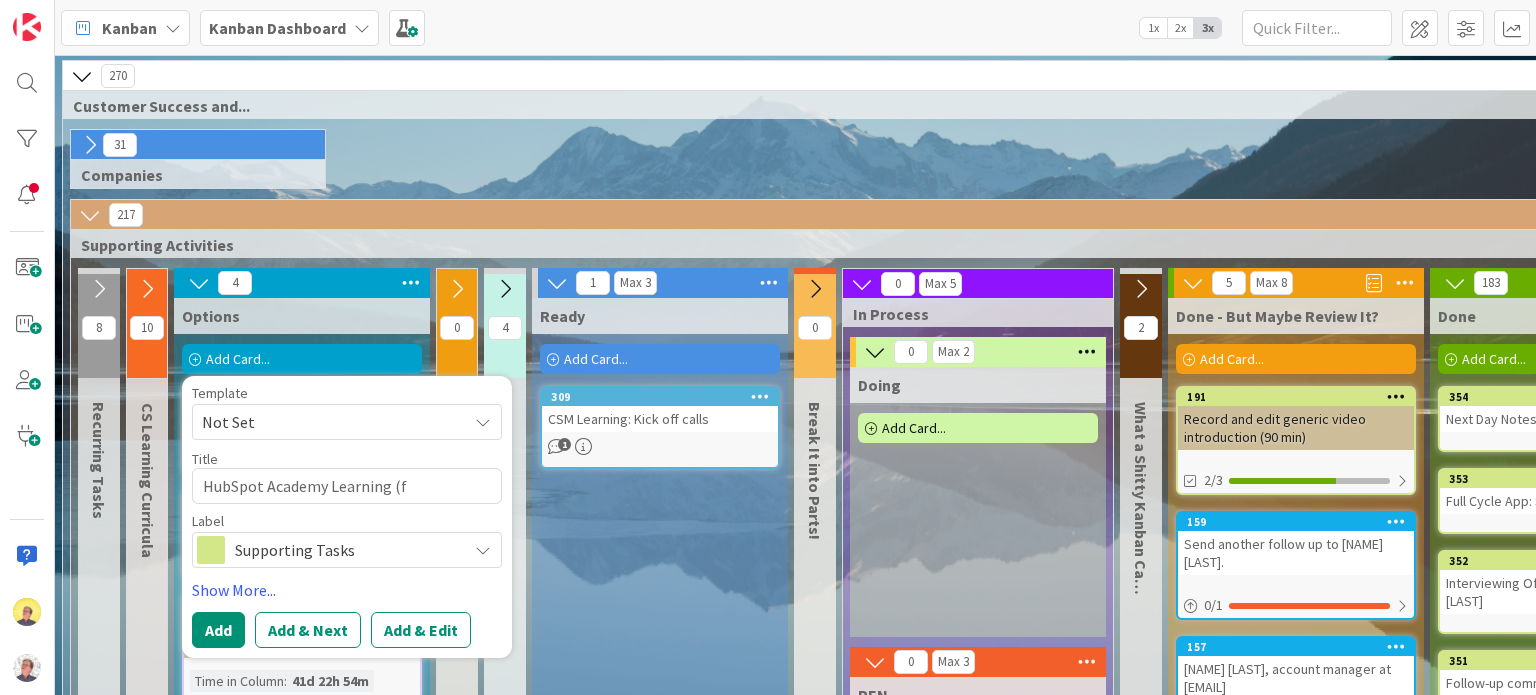 type on "HubSpot Academy Learning (fi" 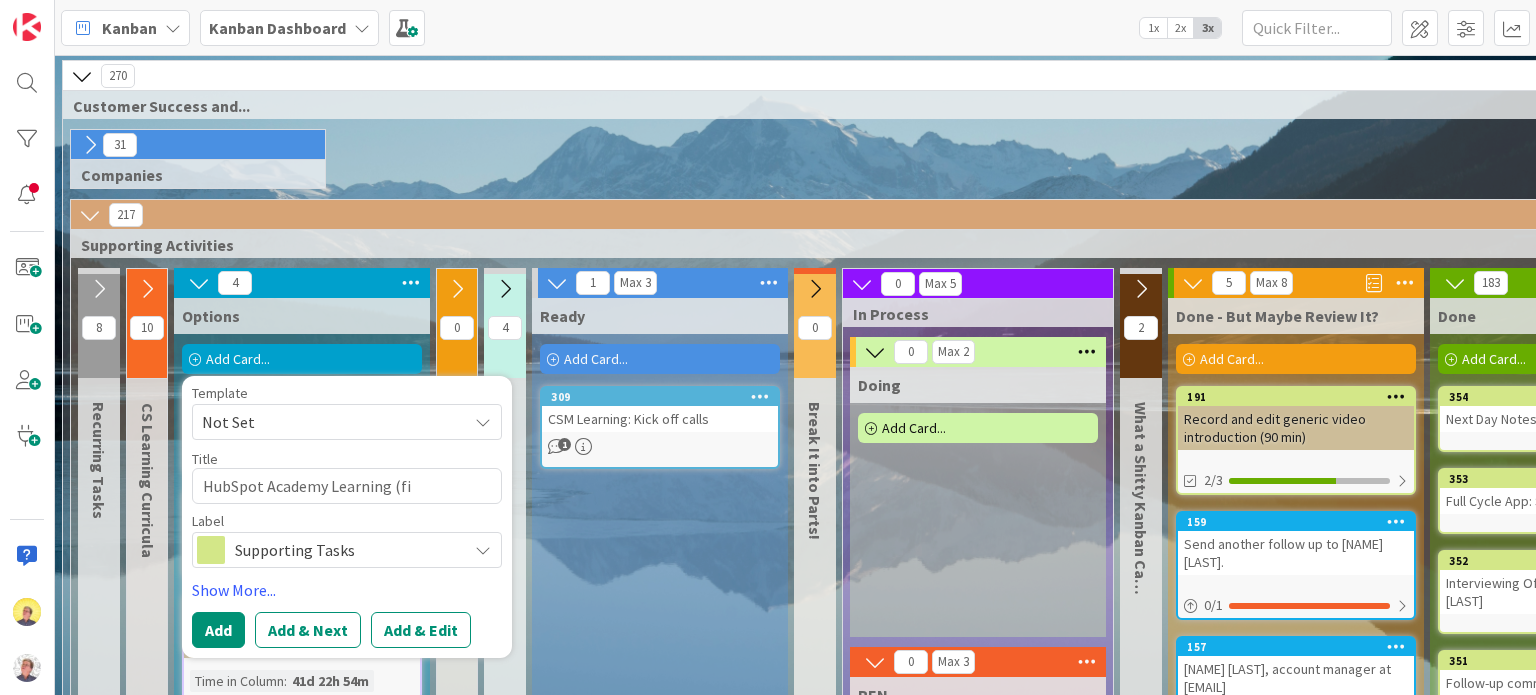 type on "x" 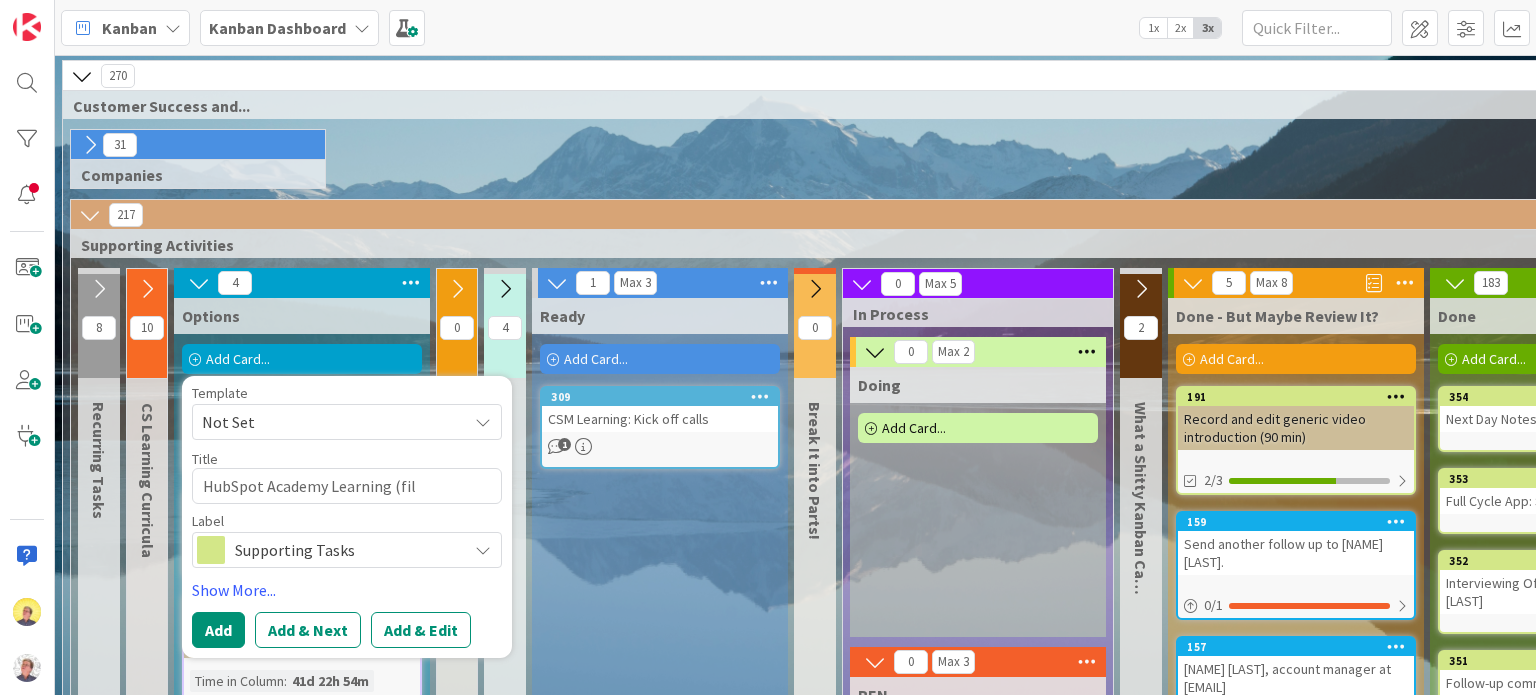 type on "x" 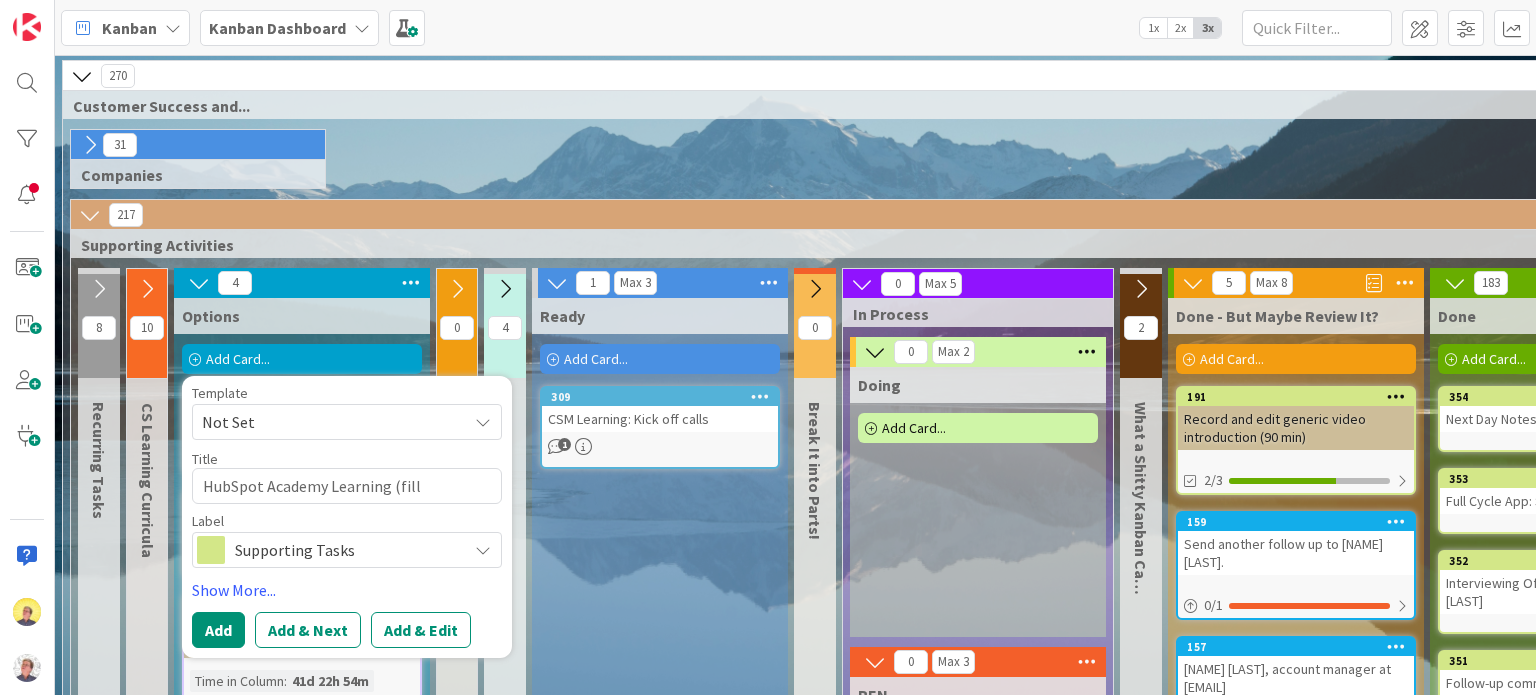 type on "x" 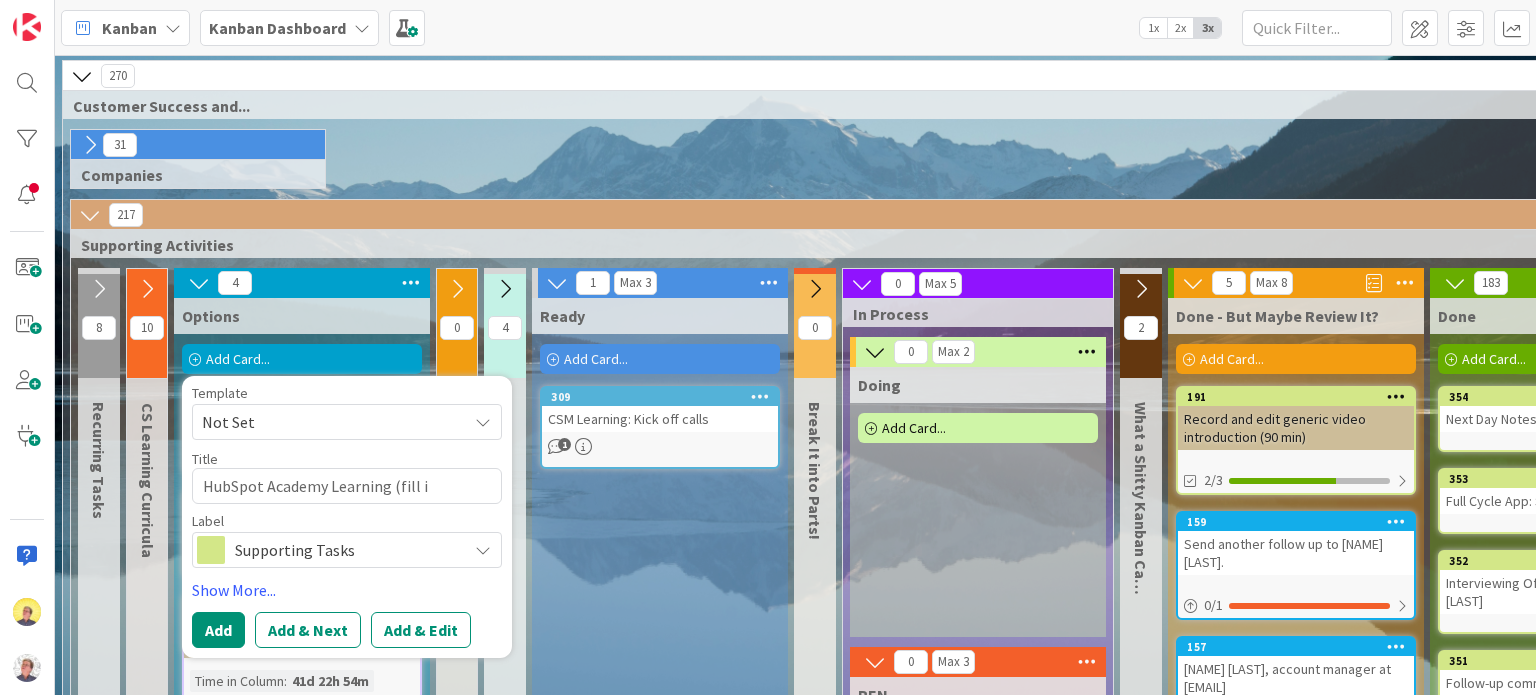type on "x" 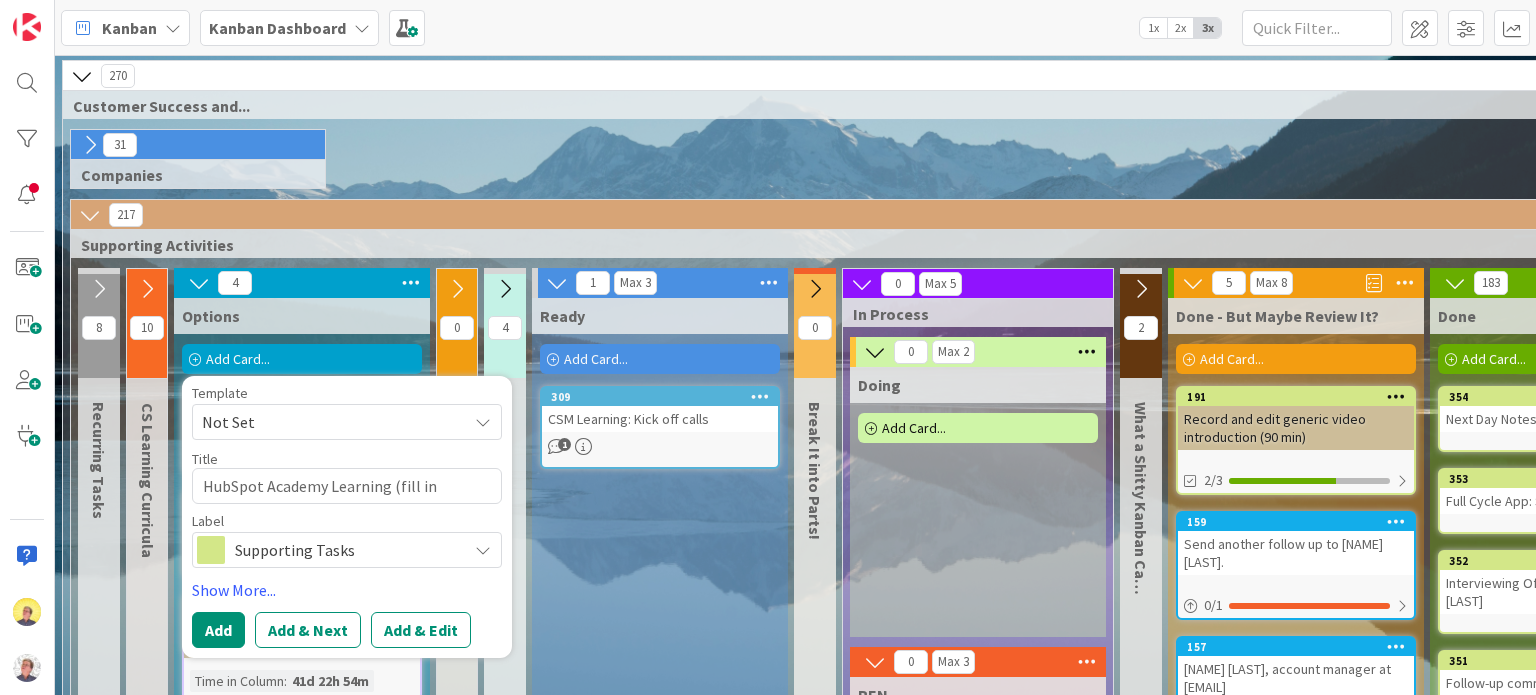 type on "x" 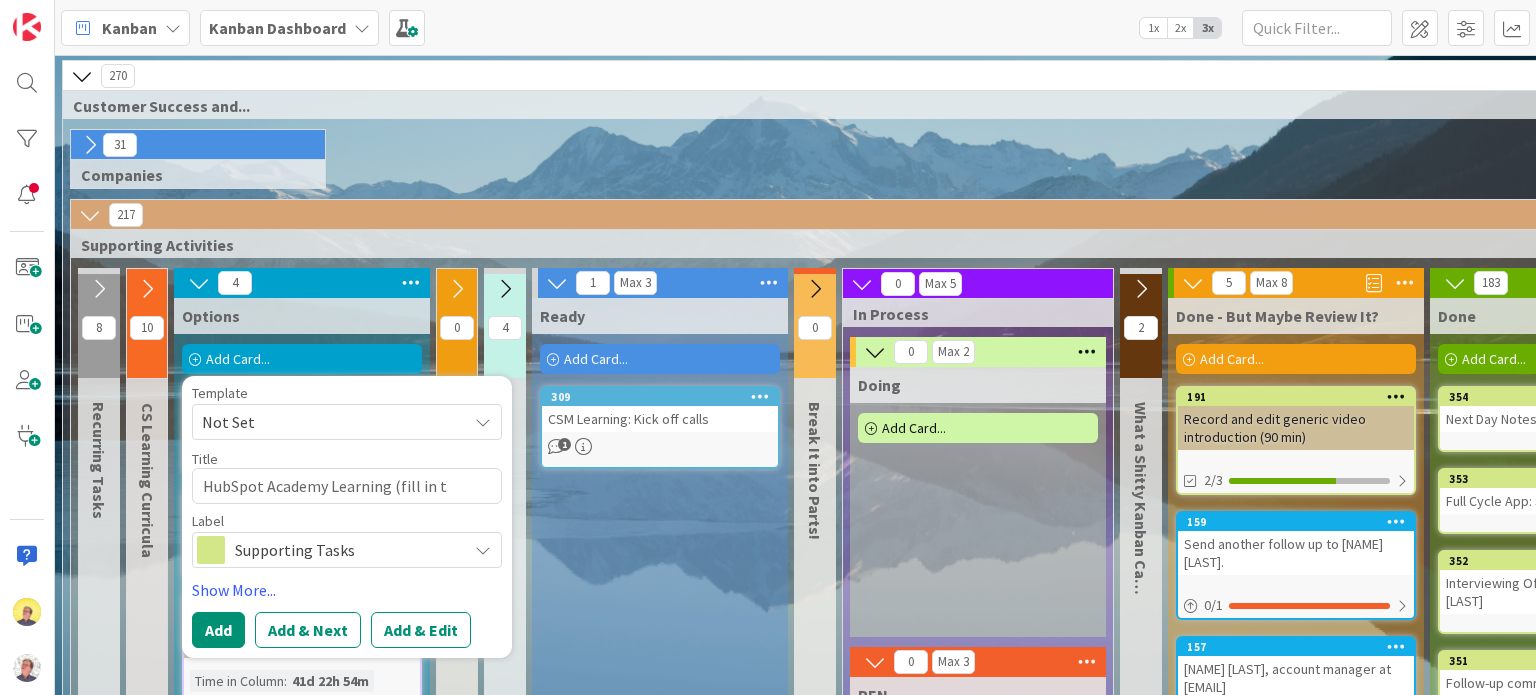 type on "HubSpot Academy Learning (fill in t=" 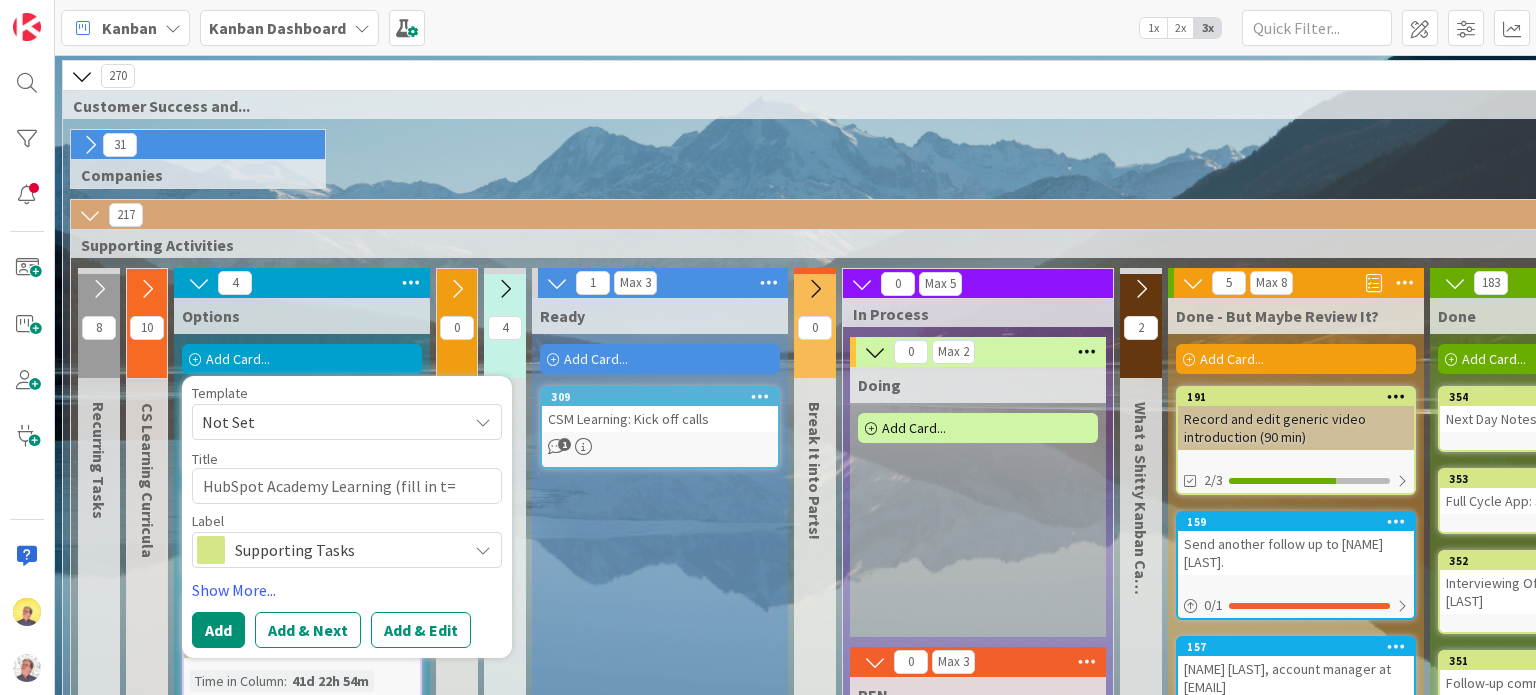 type on "x" 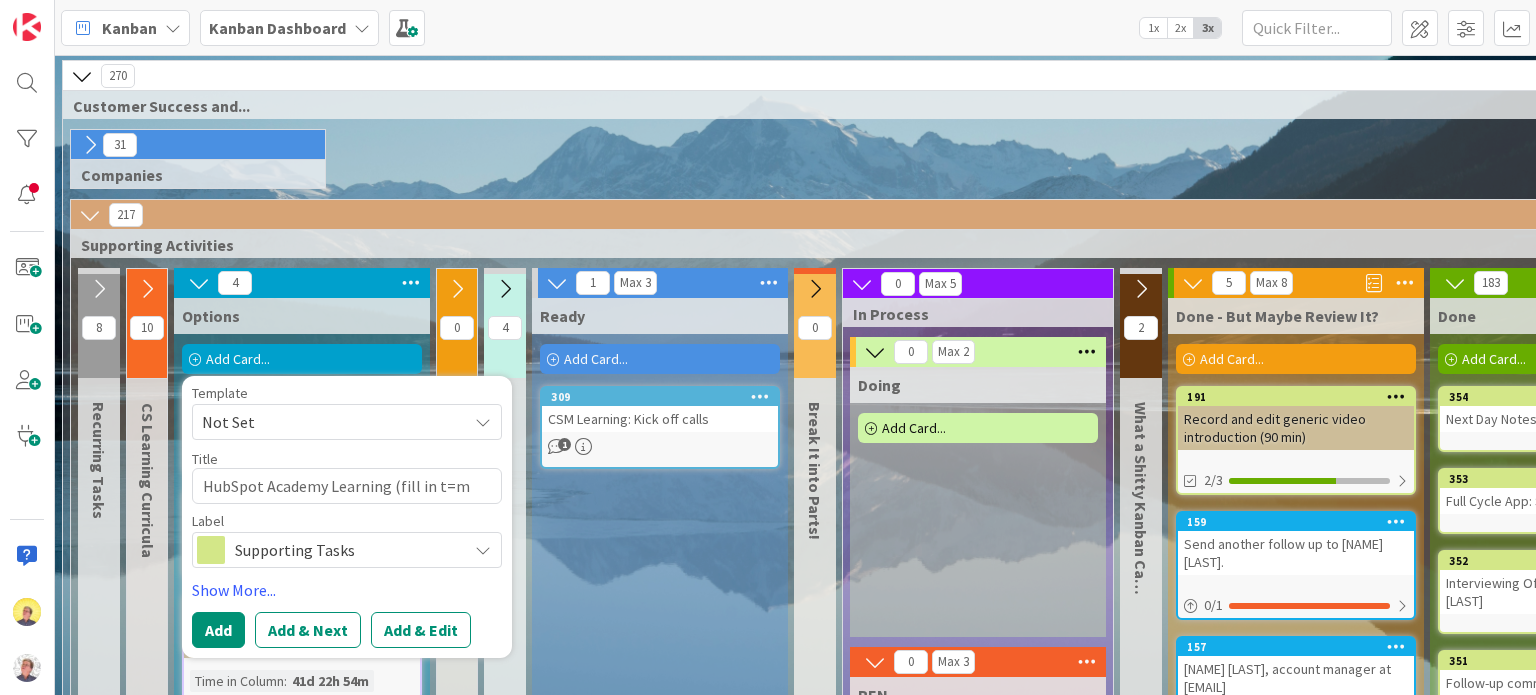 type on "x" 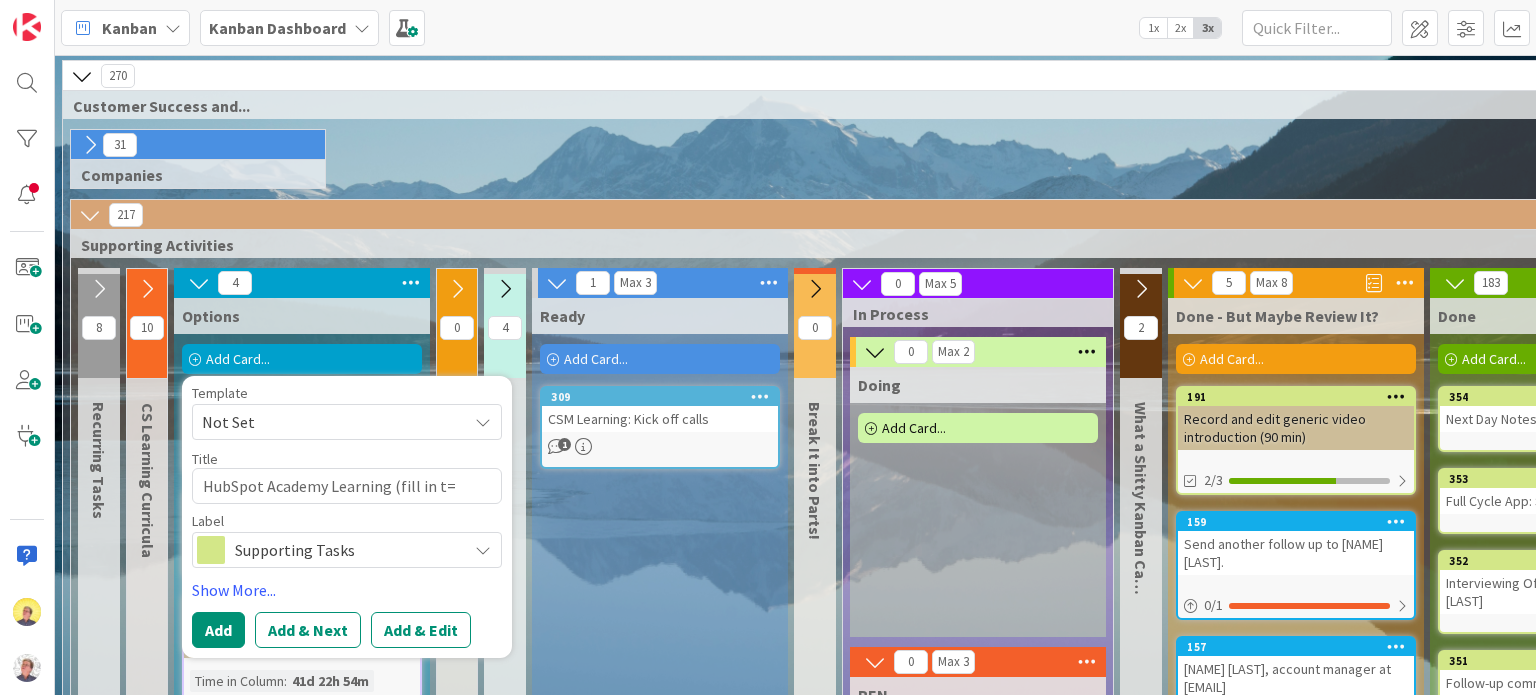 type on "x" 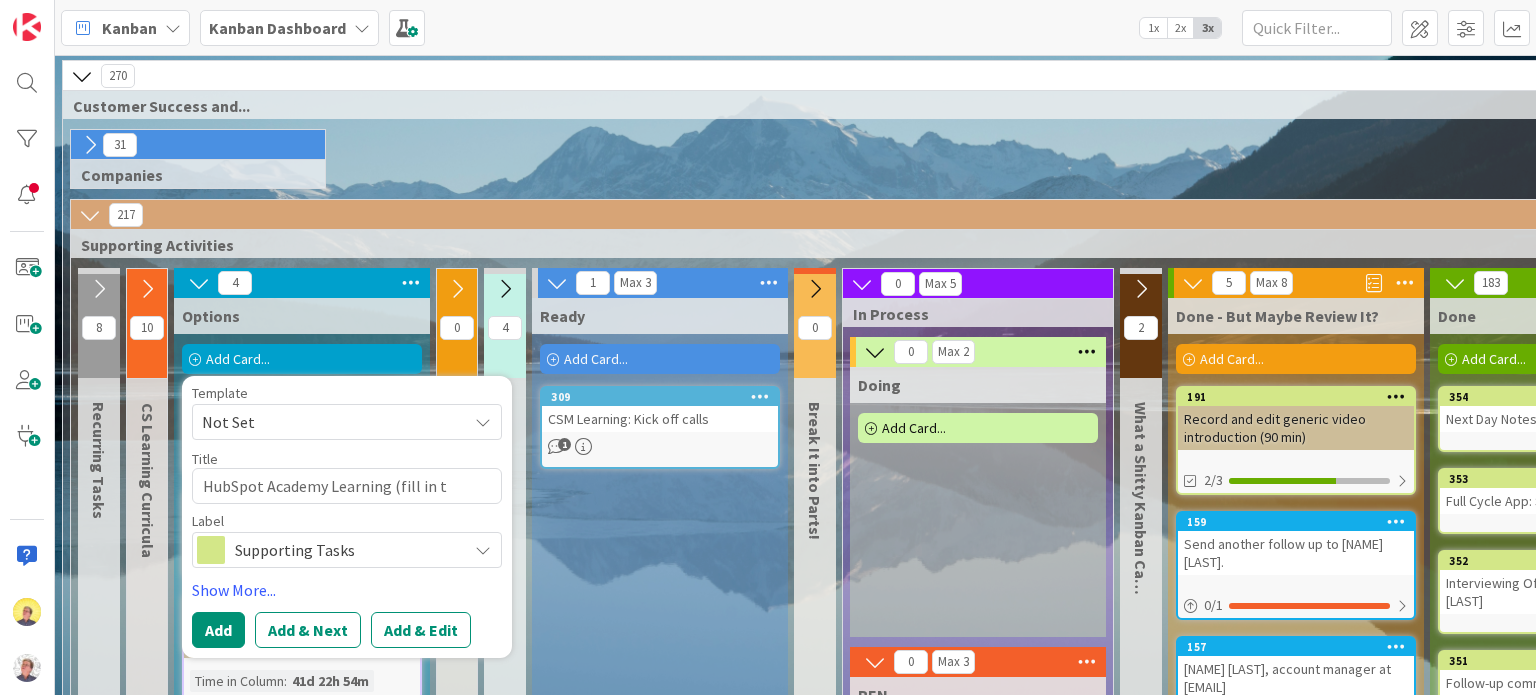 type on "x" 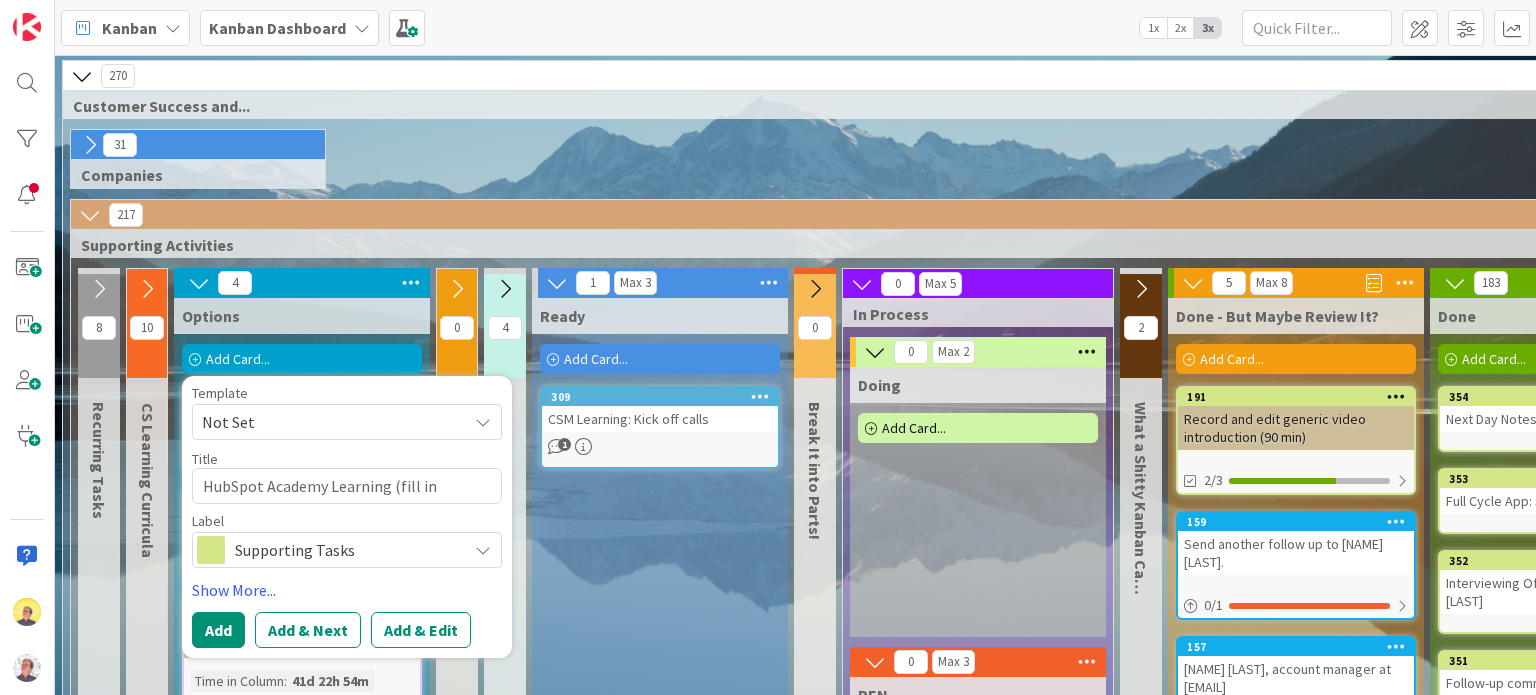 type on "x" 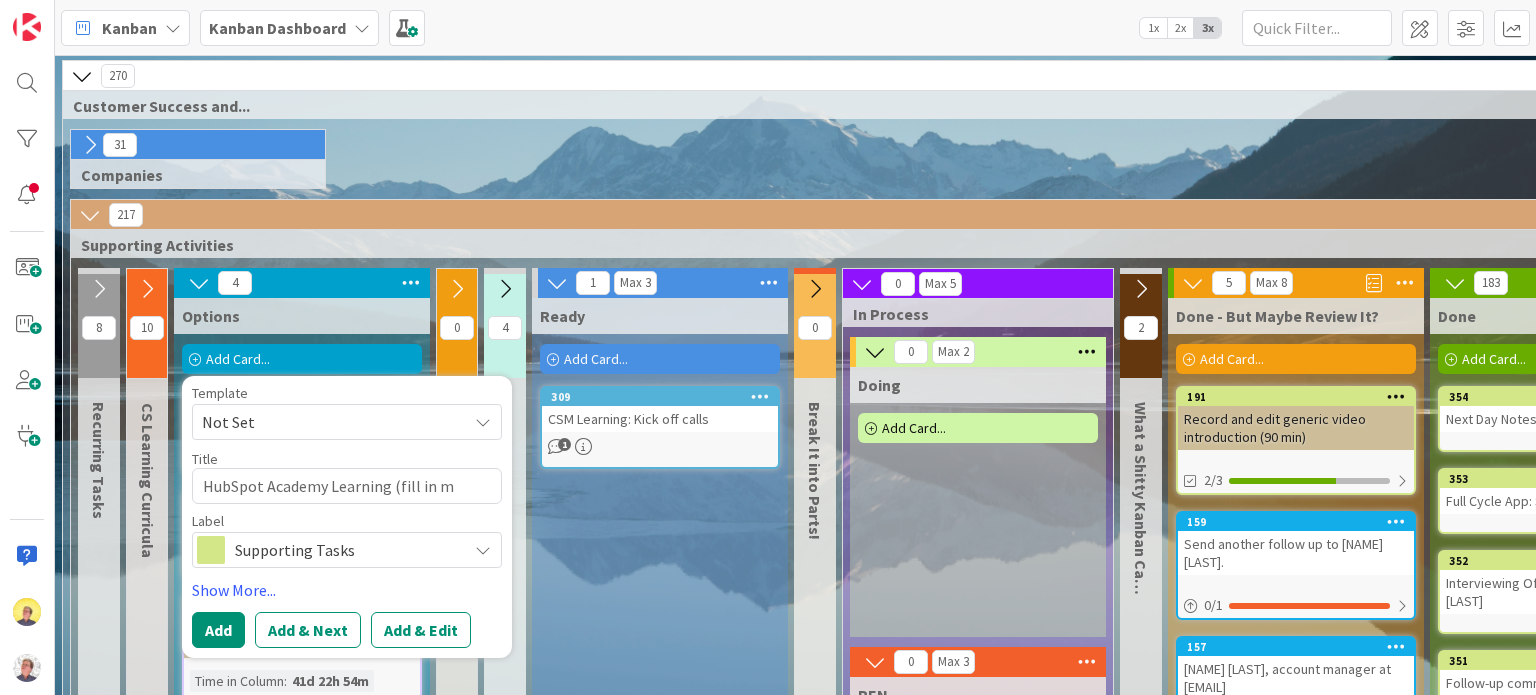 type on "x" 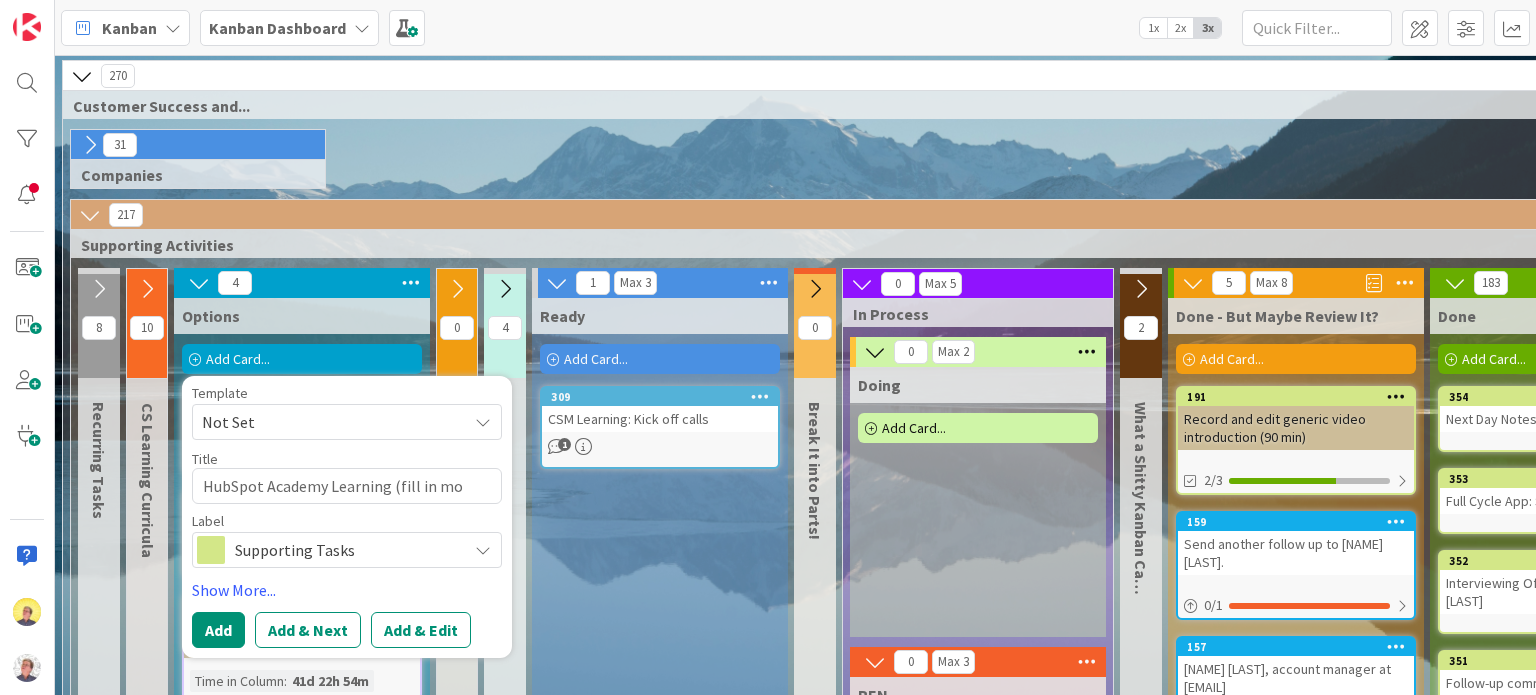 type on "x" 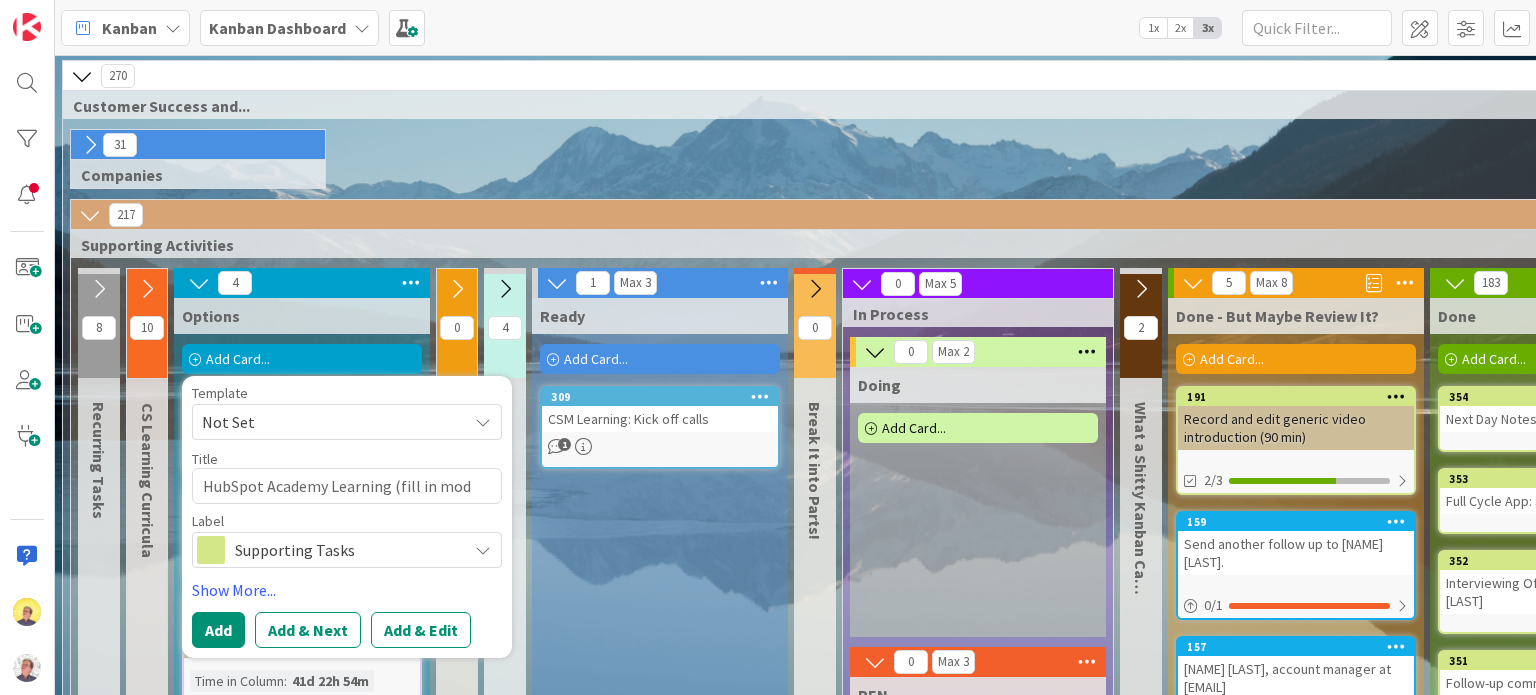 type on "x" 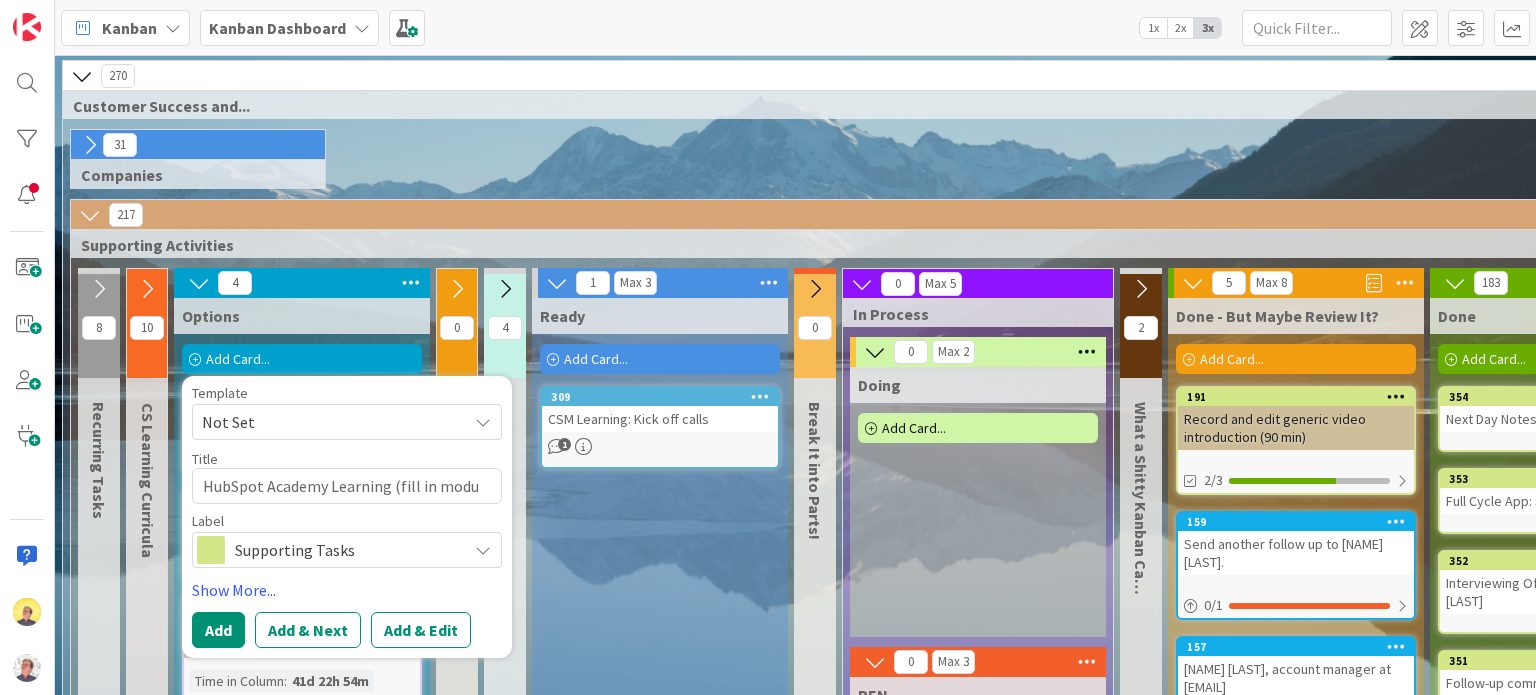 type on "x" 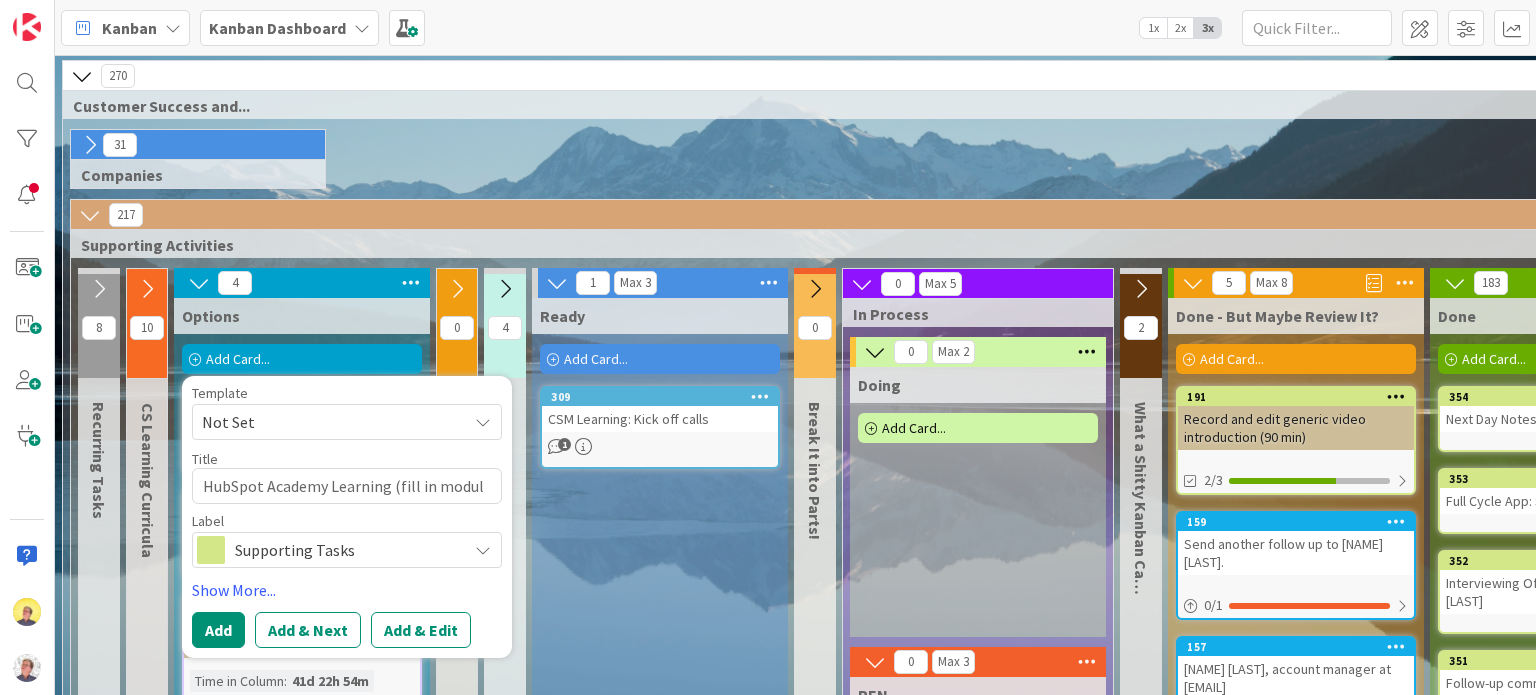 type on "x" 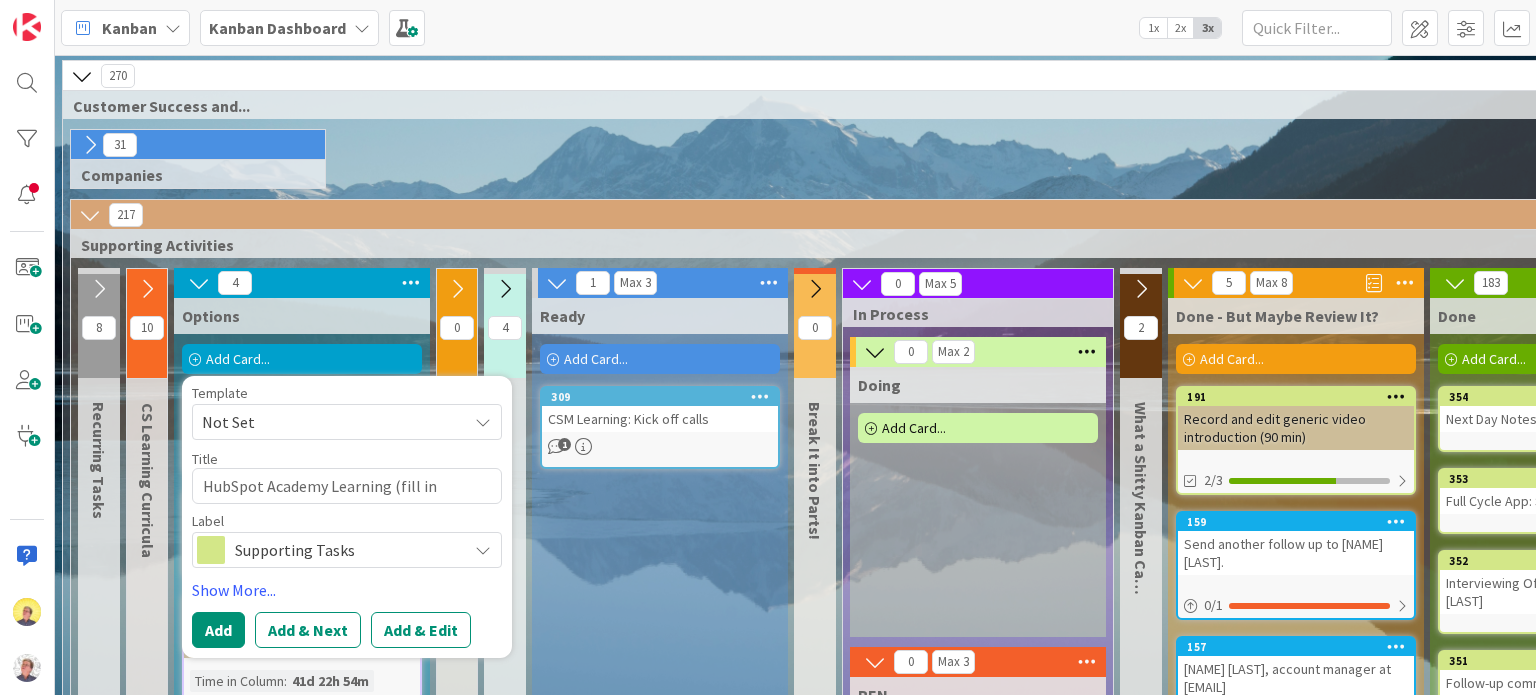 type on "x" 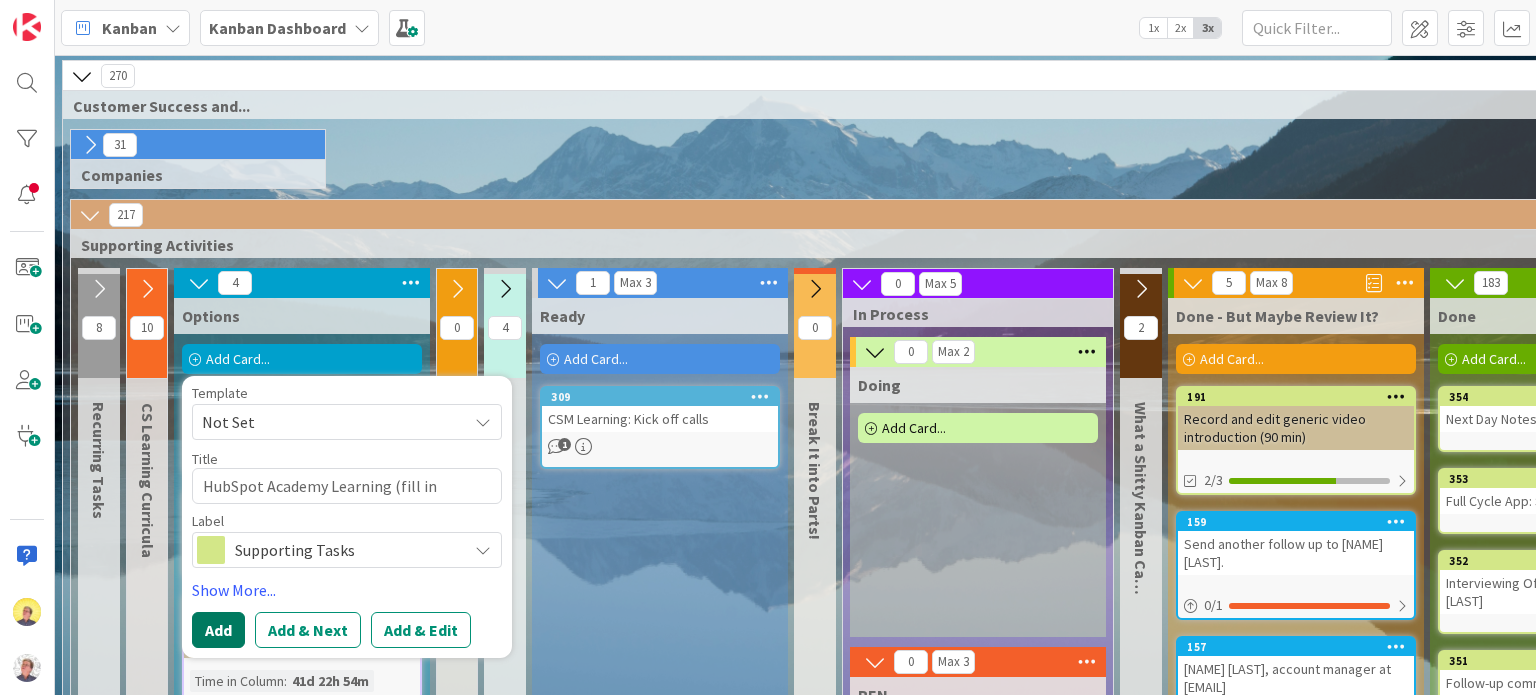 type on "HubSpot Academy Learning (fill in module)" 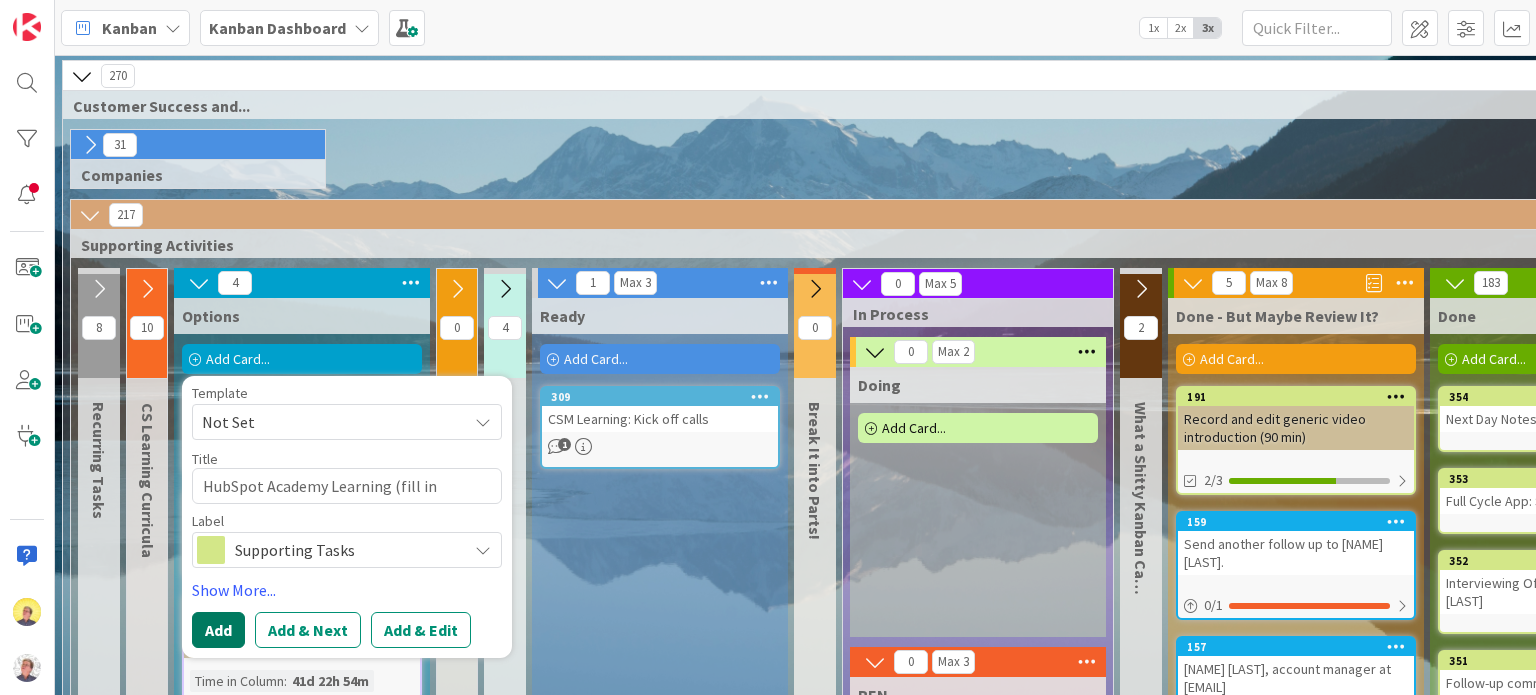 click on "Add" at bounding box center [218, 630] 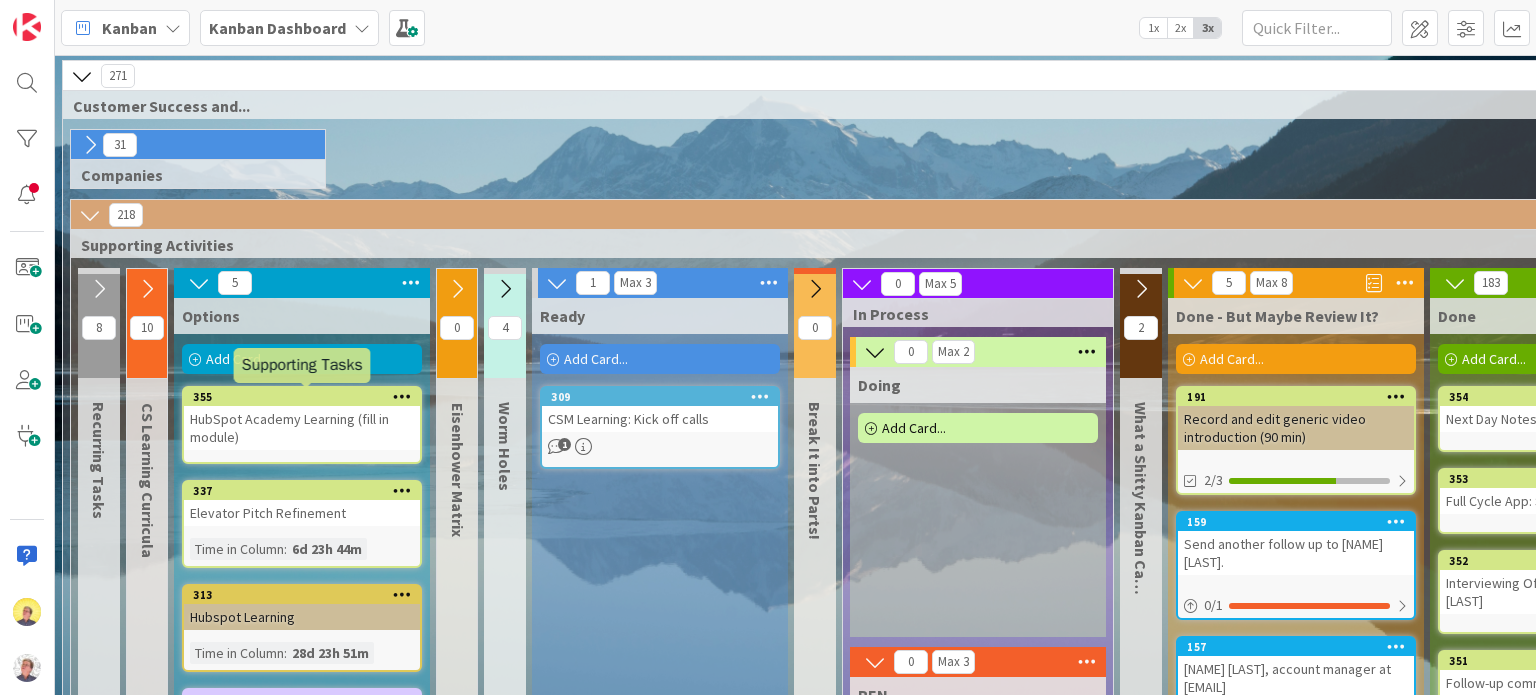 click on "HubSpot Academy Learning (fill in module)" at bounding box center (302, 428) 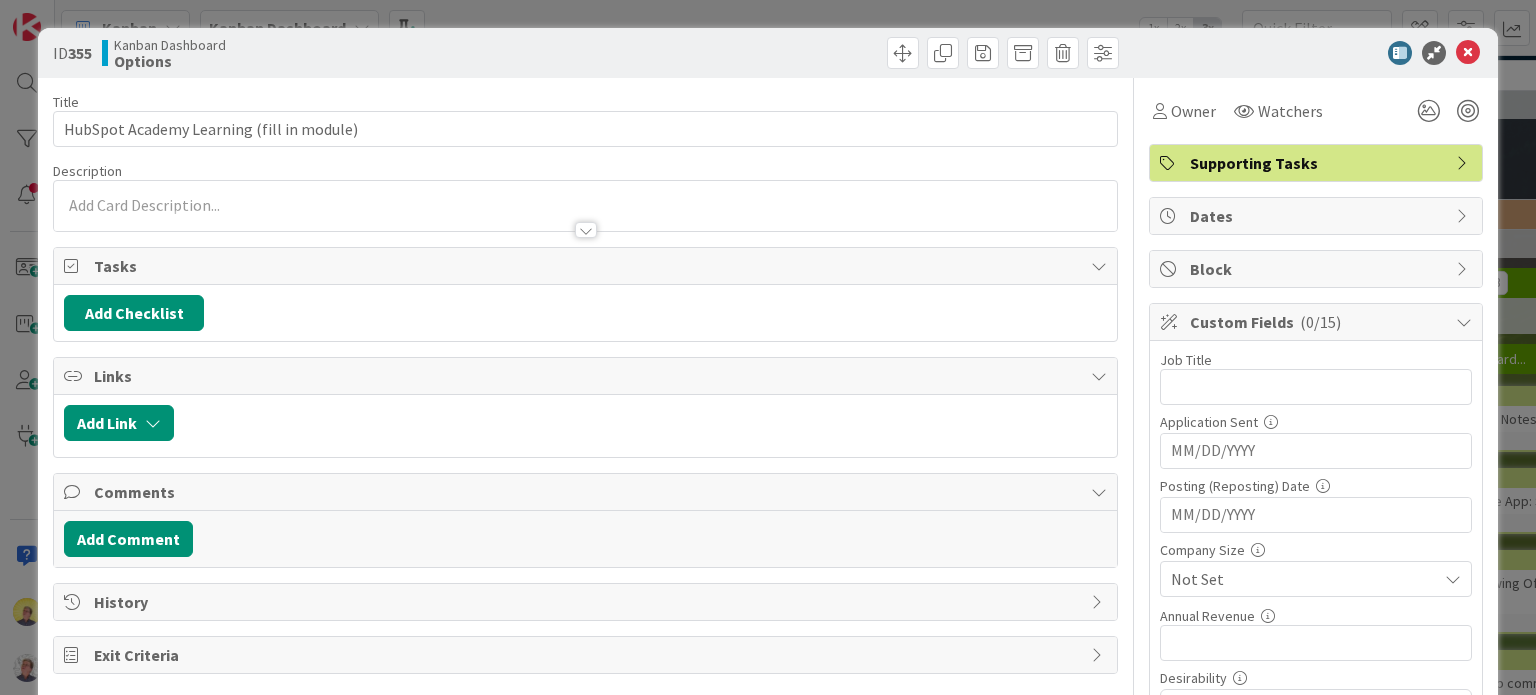 click on "Supporting Tasks" at bounding box center [1316, 163] 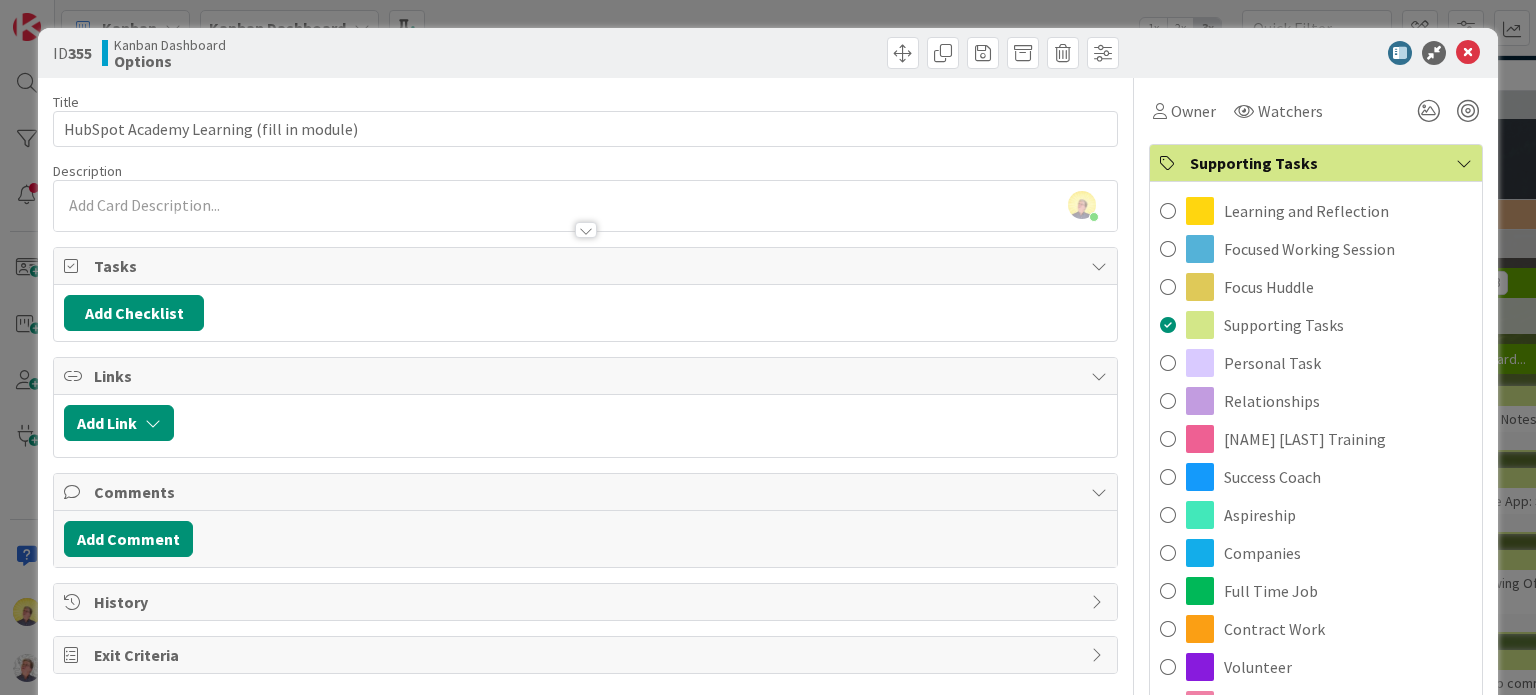 click on "Learning and Reflection" at bounding box center [1306, 211] 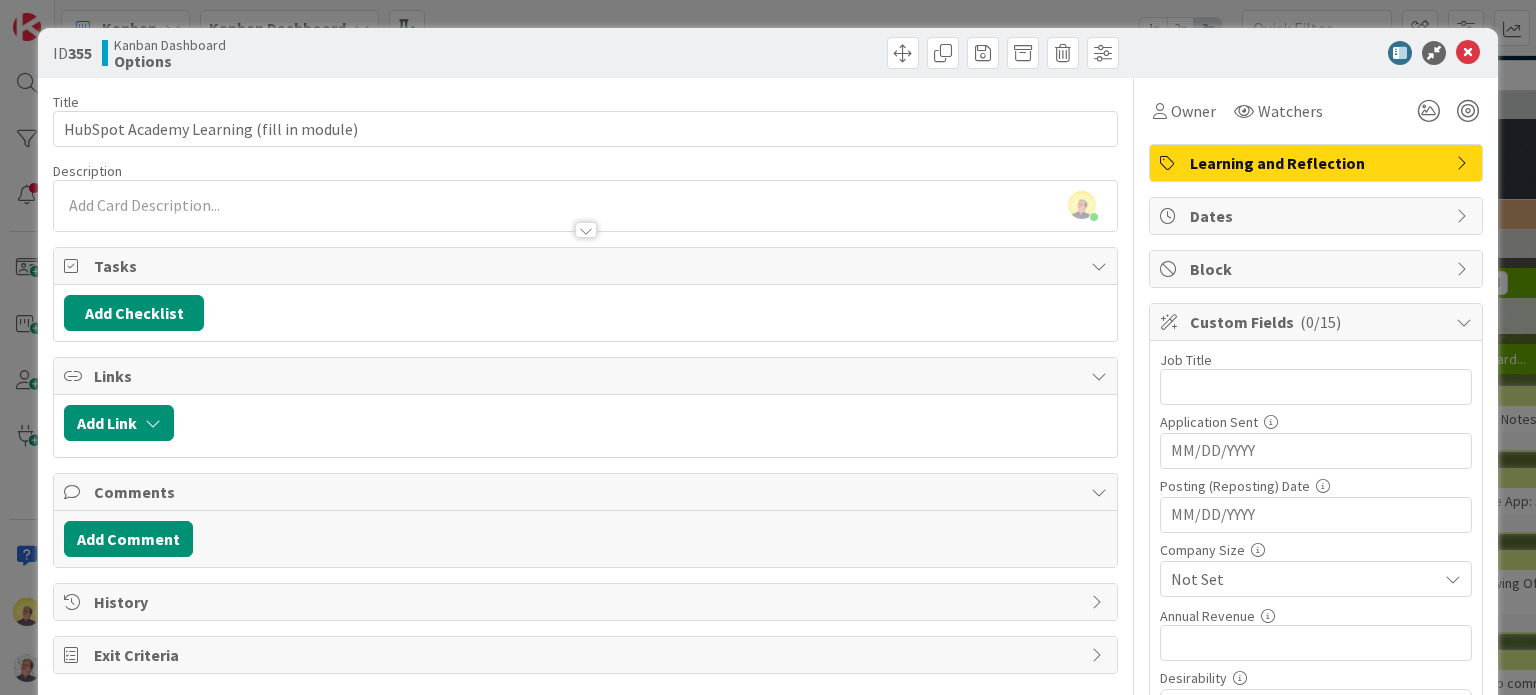 click on "Learning and Reflection" at bounding box center [1318, 163] 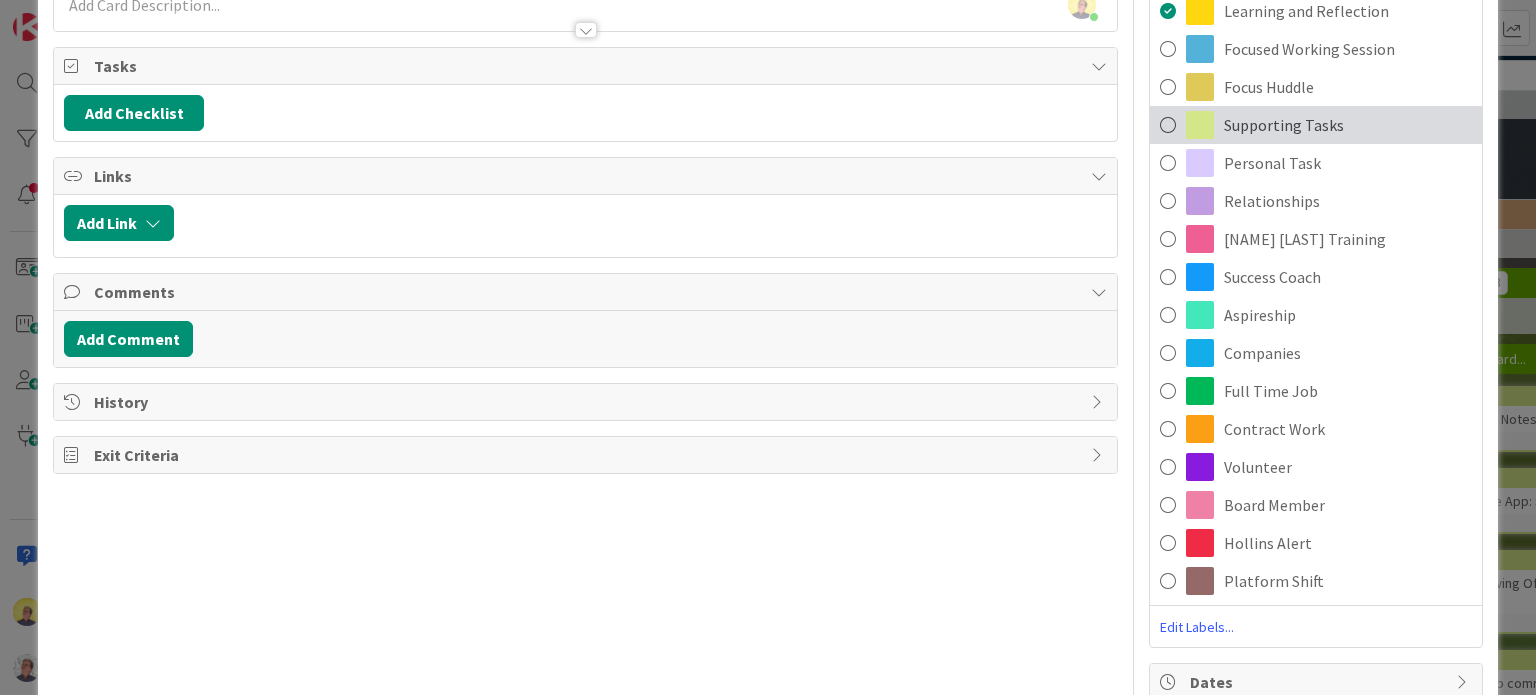scroll, scrollTop: 100, scrollLeft: 0, axis: vertical 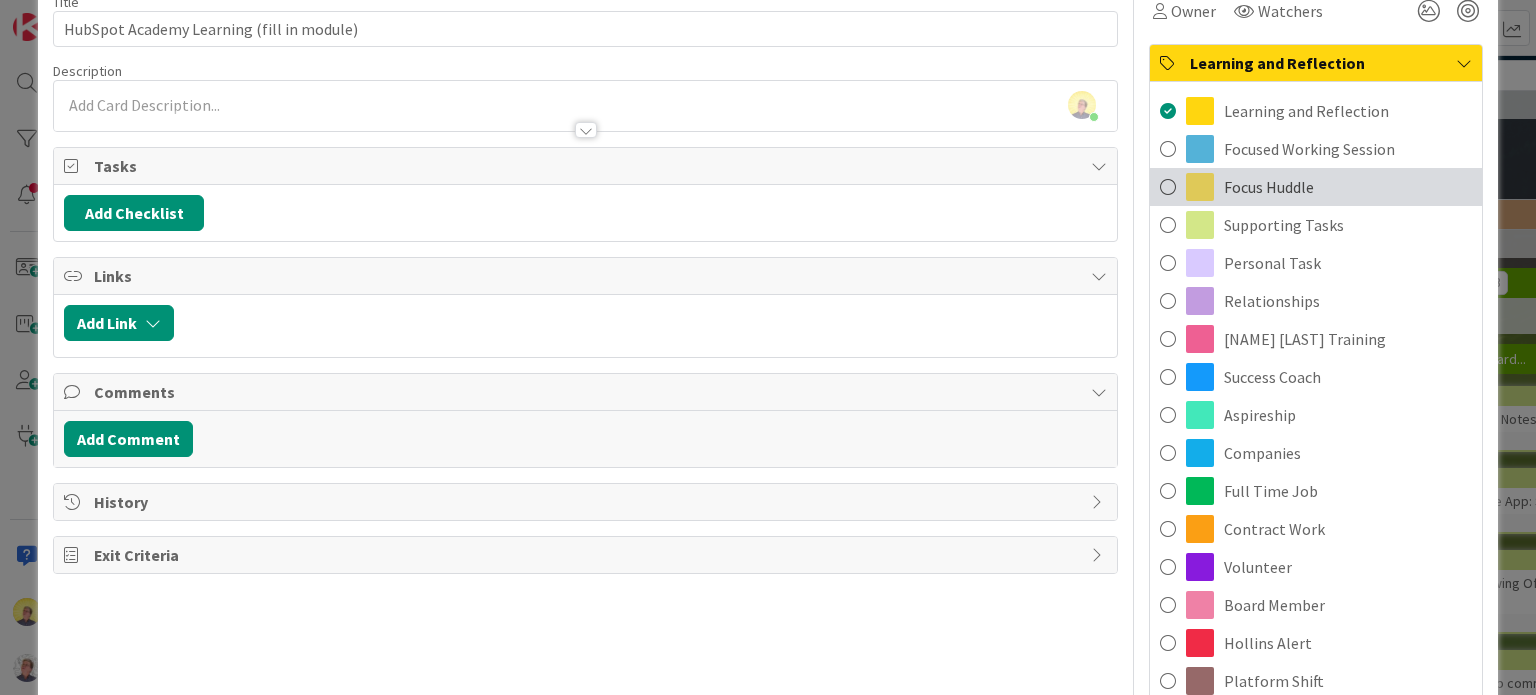 click on "Focus Huddle" at bounding box center (1269, 187) 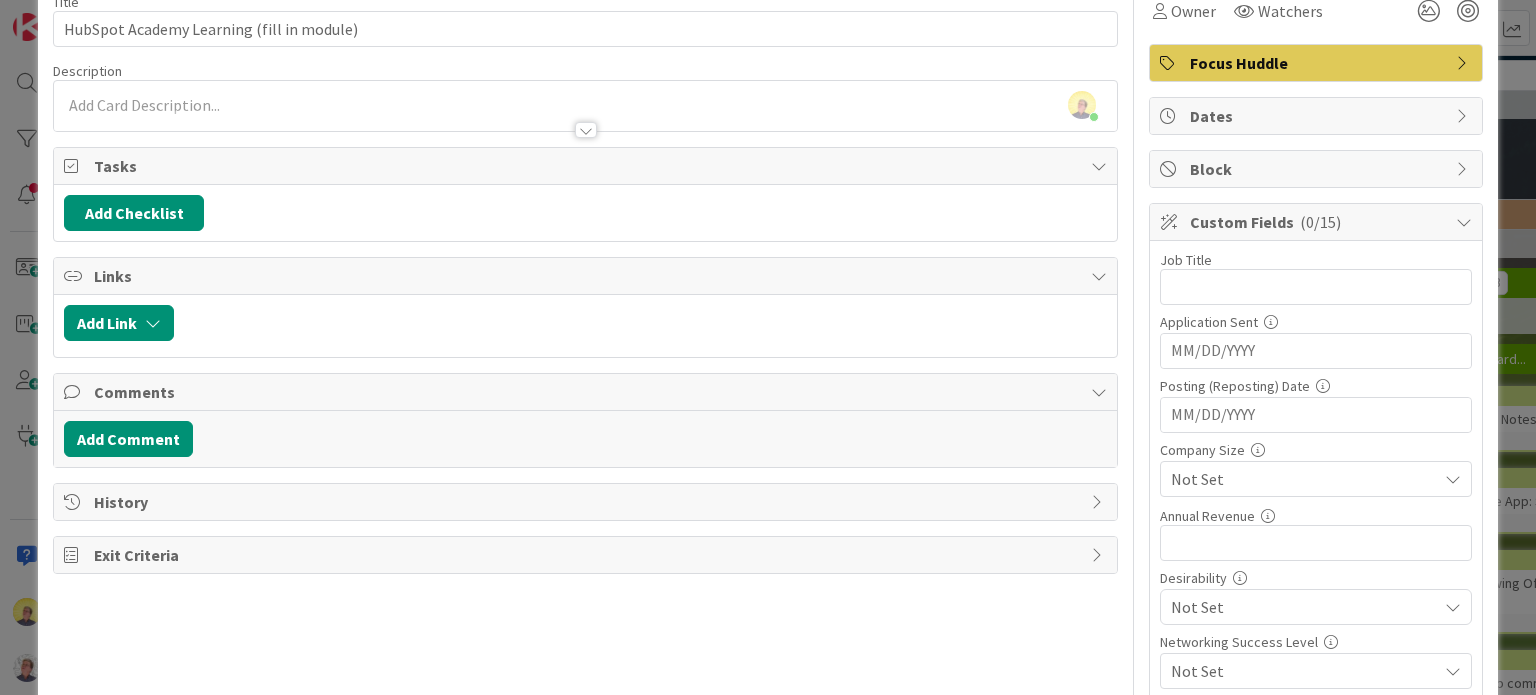 scroll, scrollTop: 0, scrollLeft: 0, axis: both 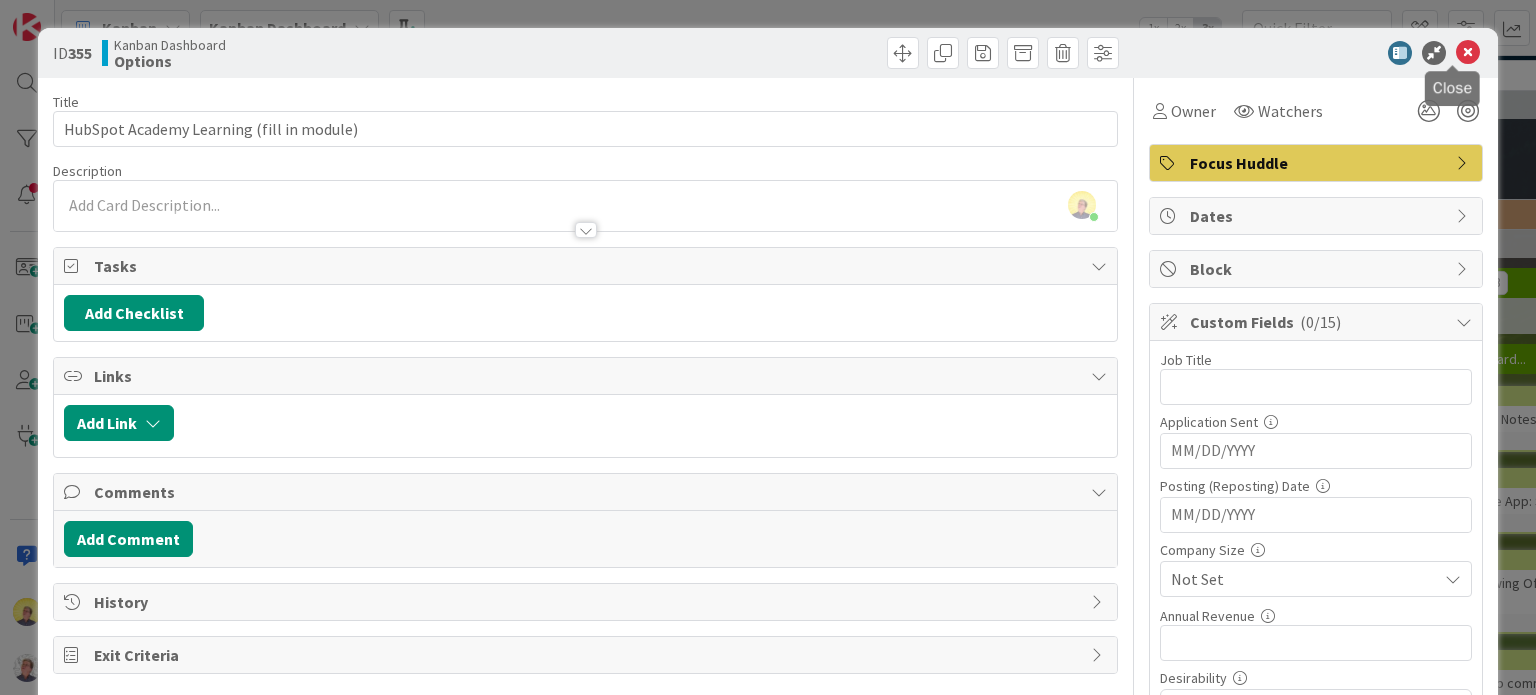 click at bounding box center (1468, 53) 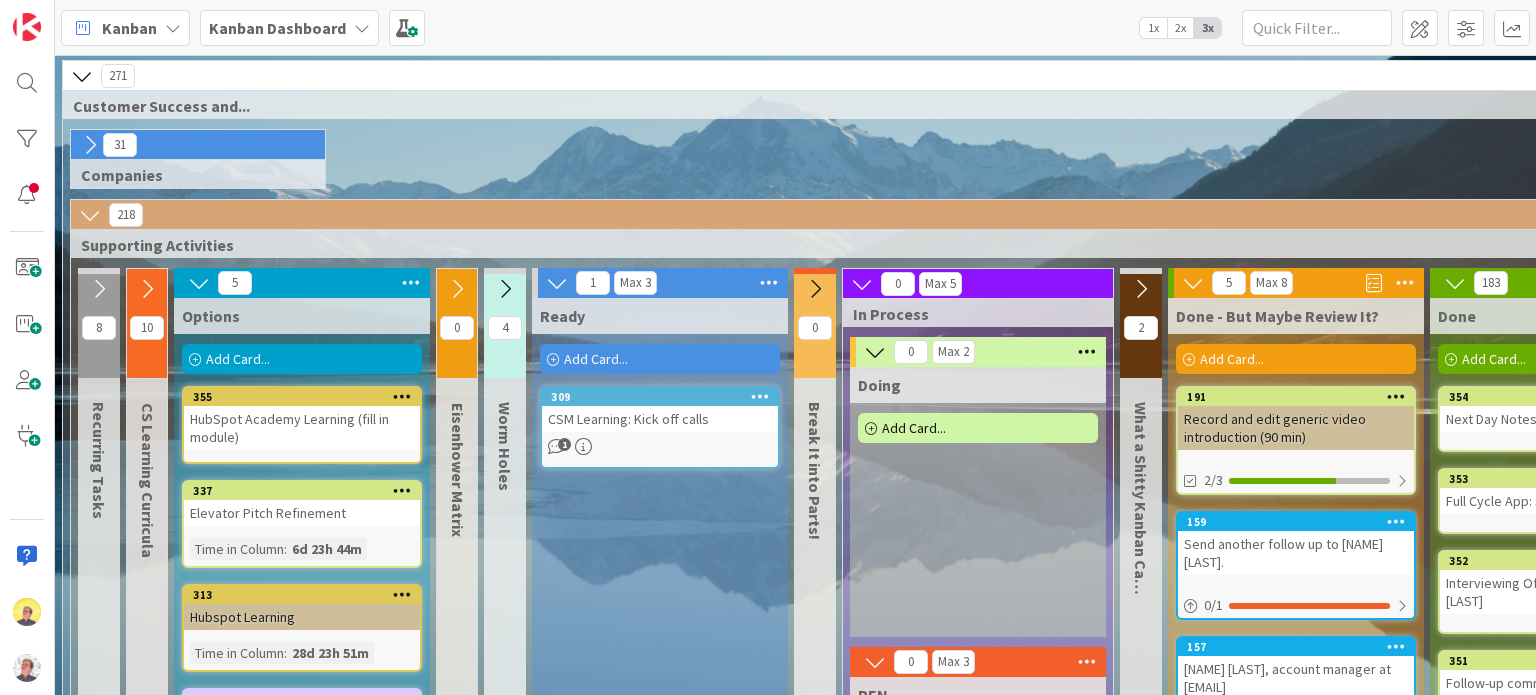 click on "Add Card..." at bounding box center (302, 359) 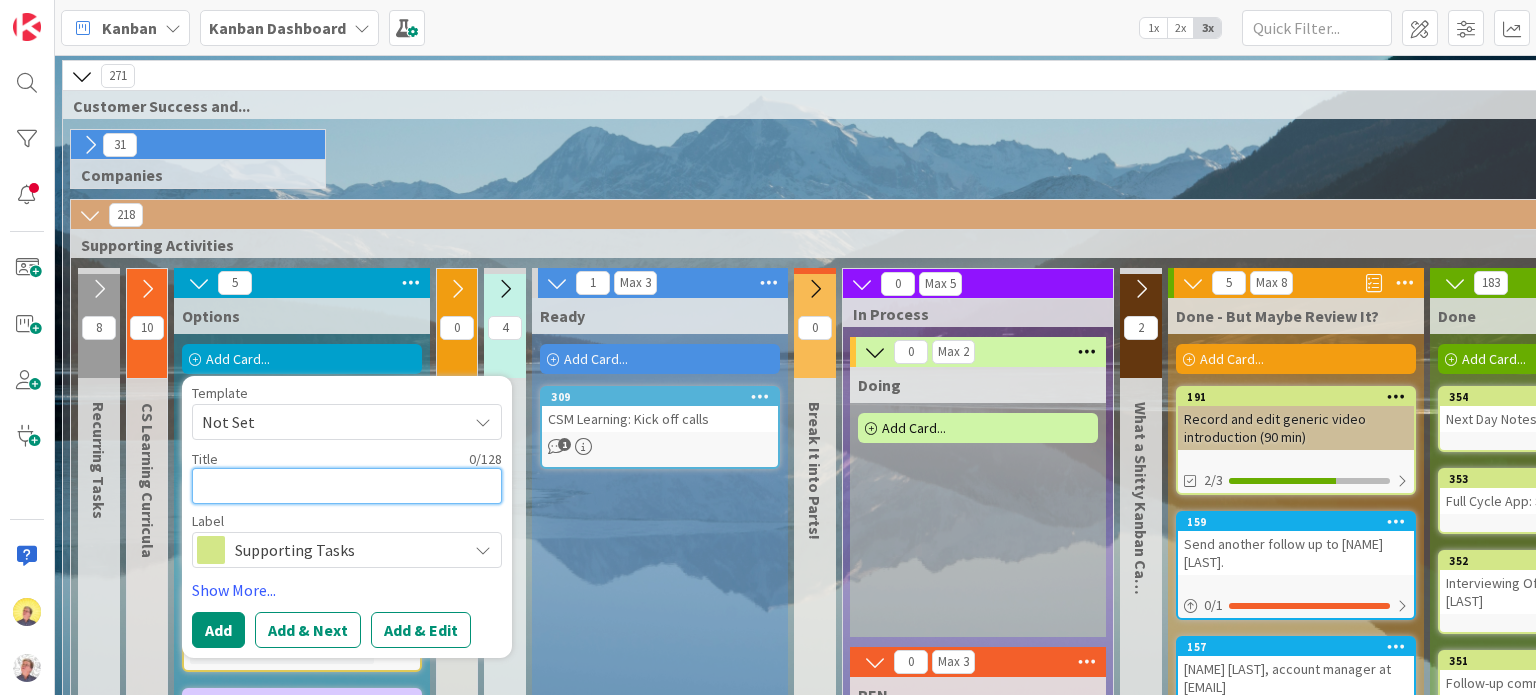 type on "x" 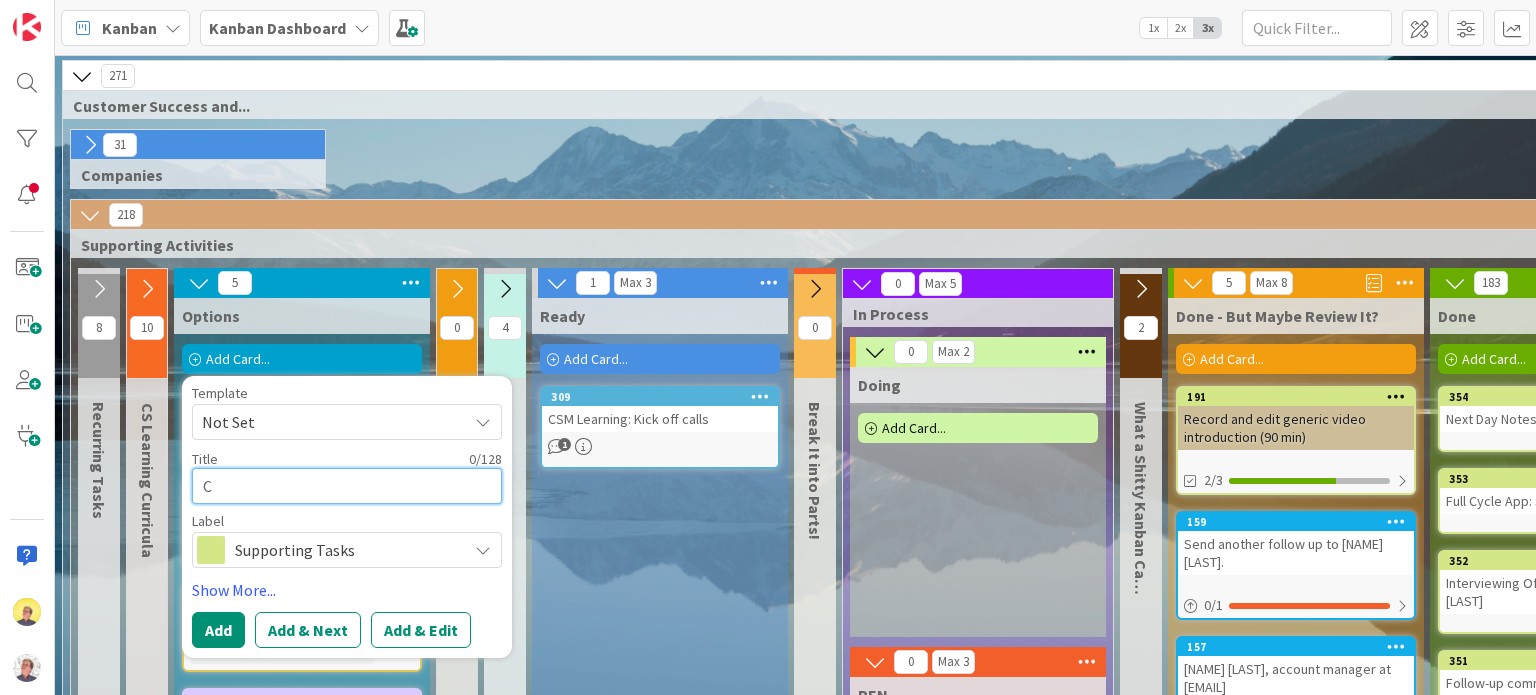 type on "x" 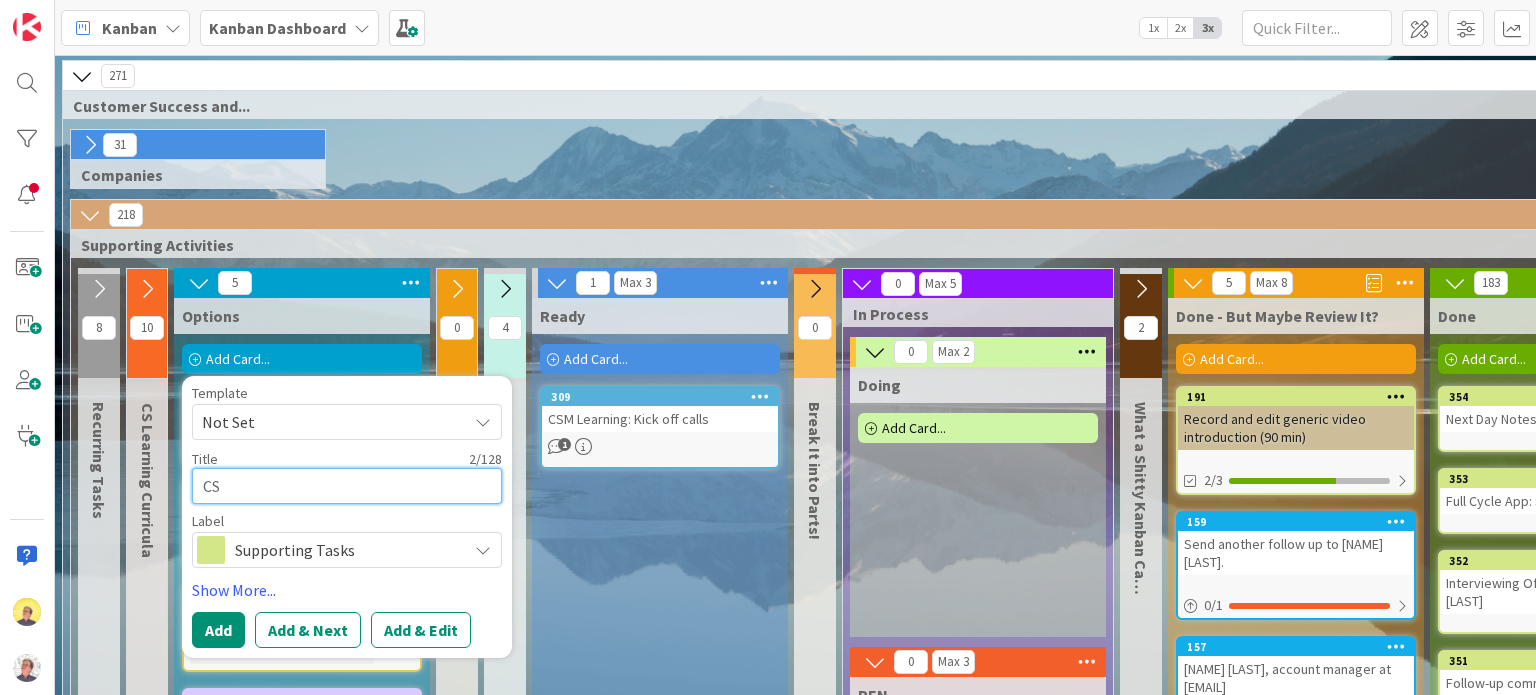 type on "x" 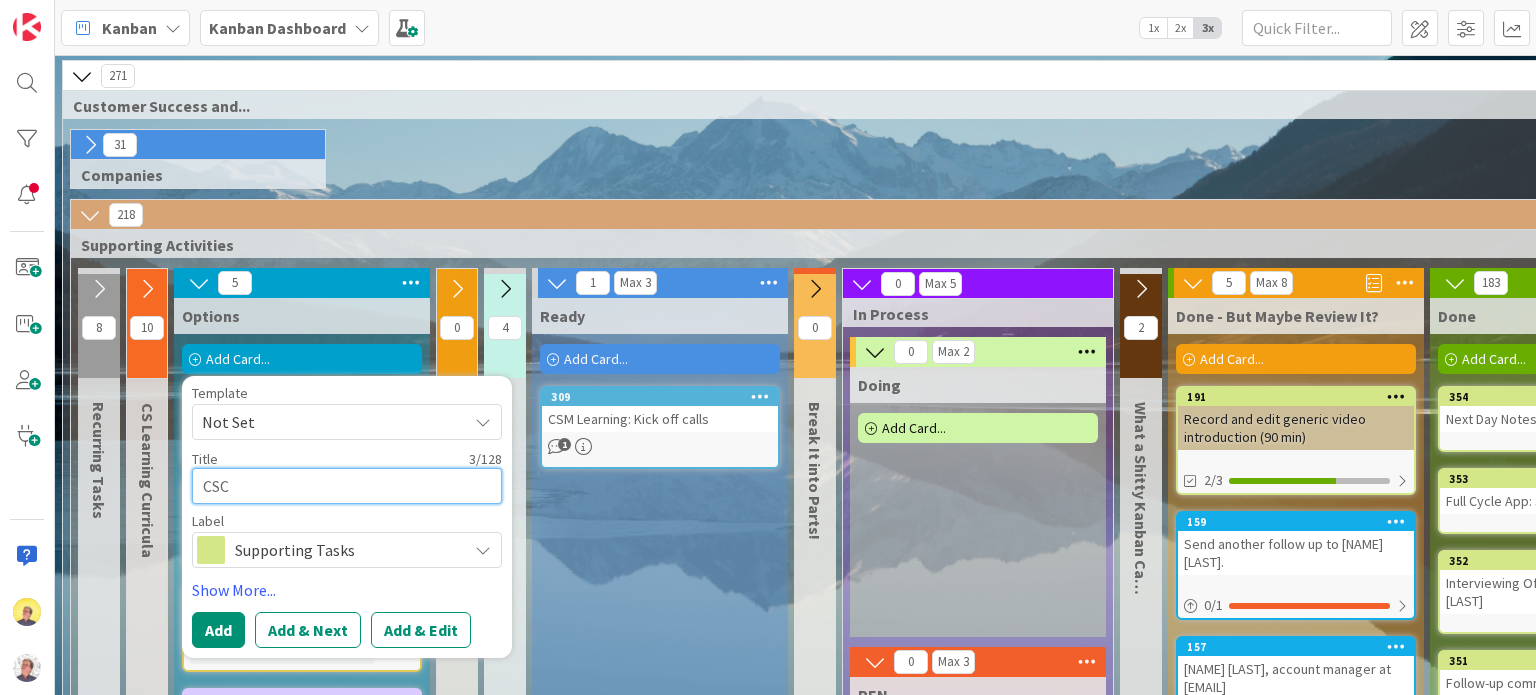 type on "x" 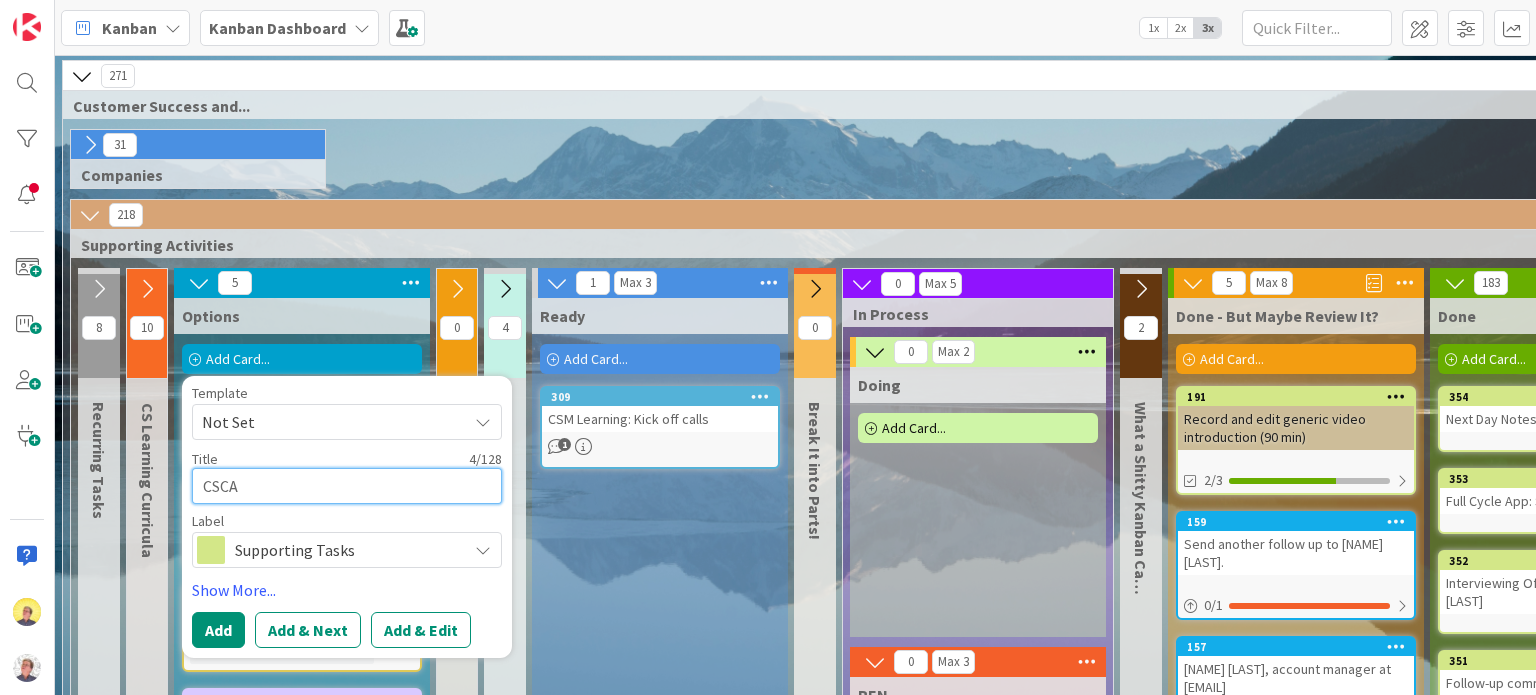 type on "x" 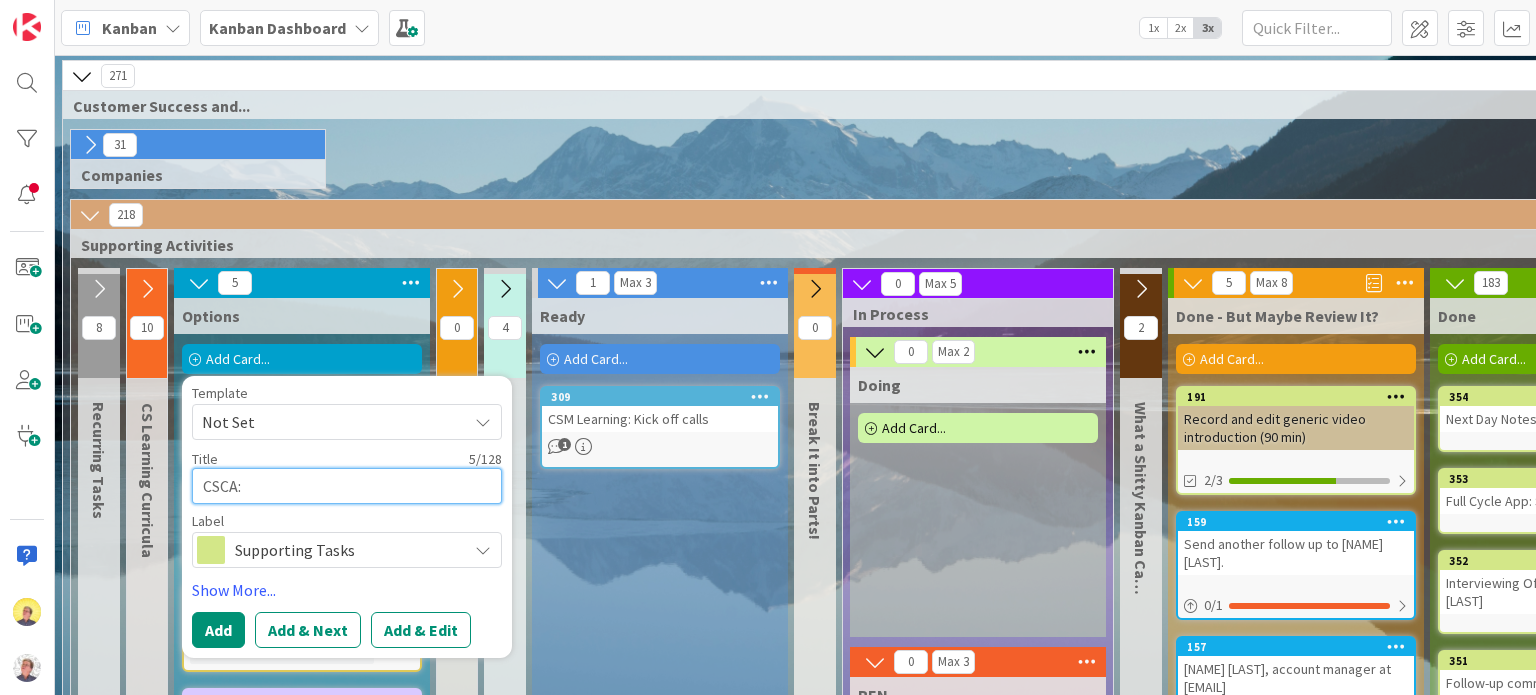 type on "x" 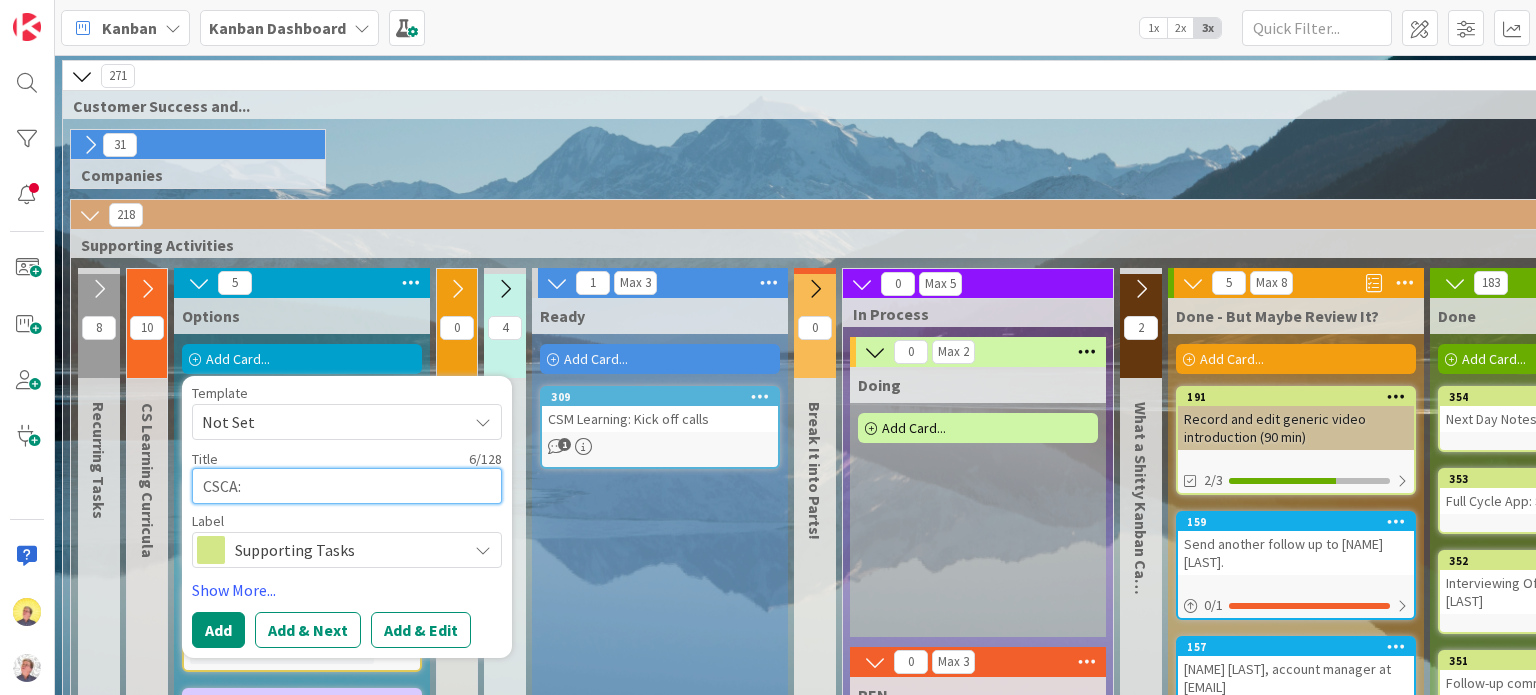 type on "x" 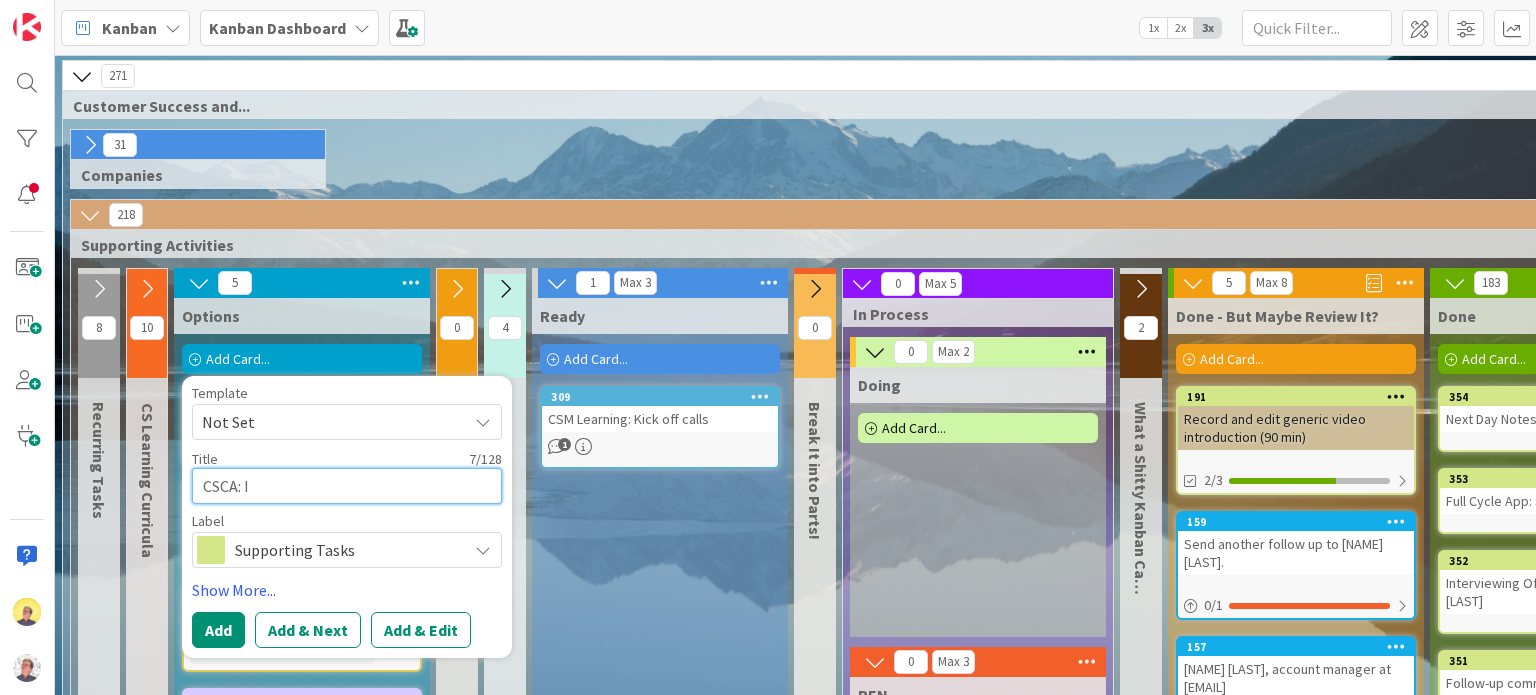 type on "x" 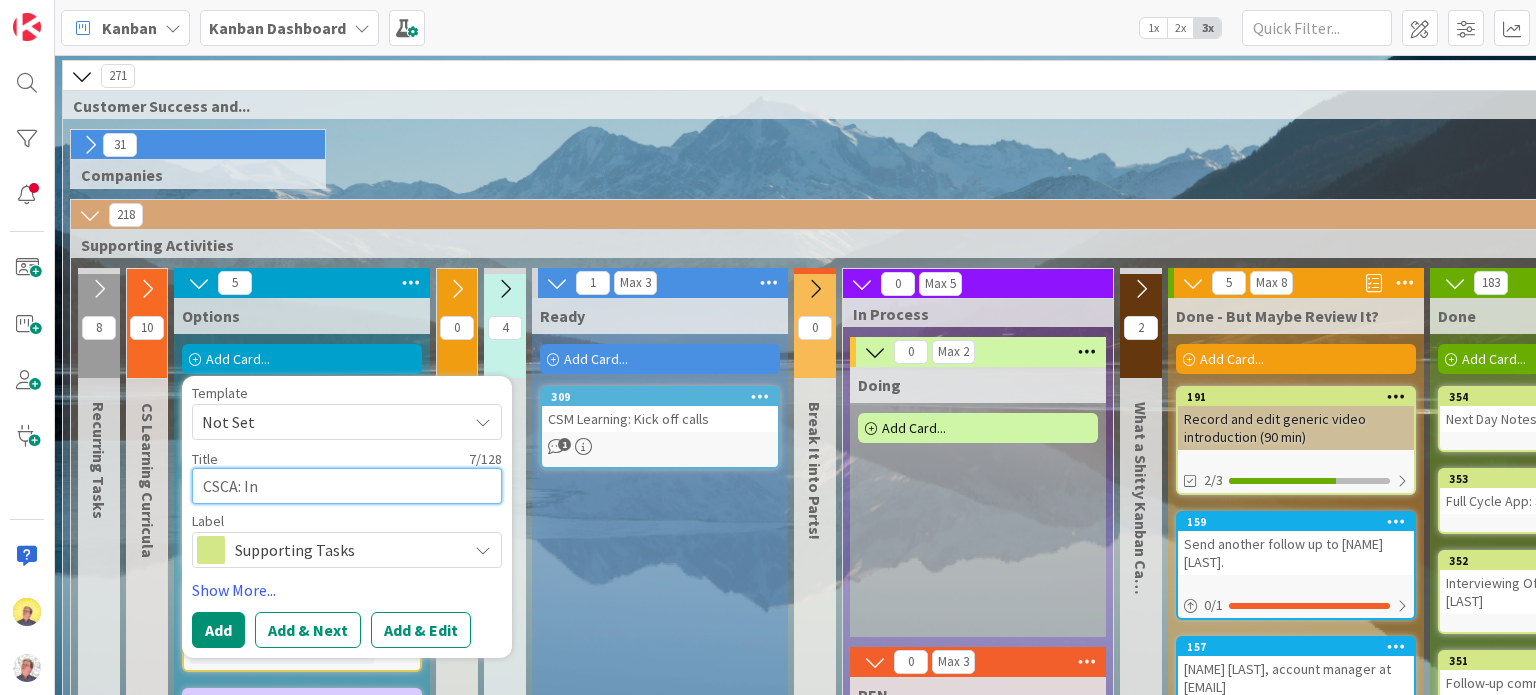 type on "x" 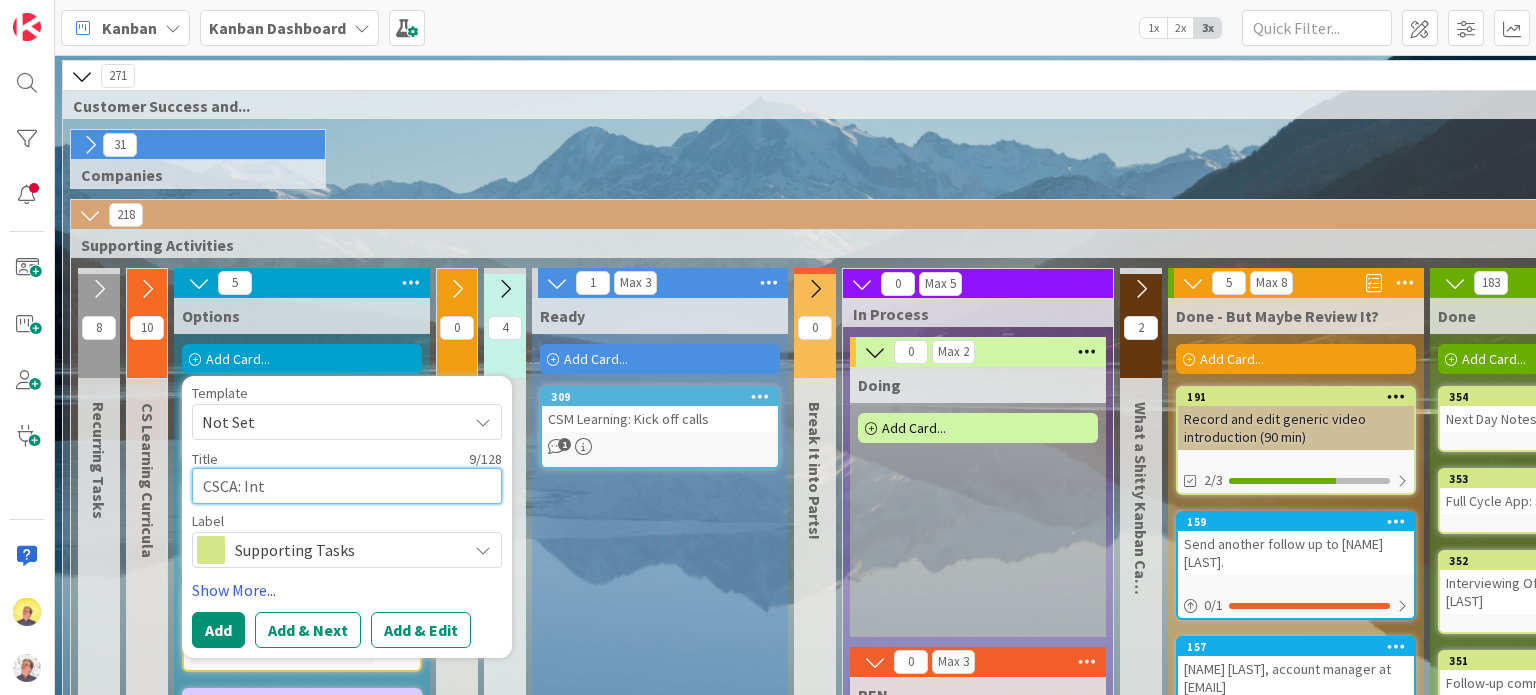 type on "x" 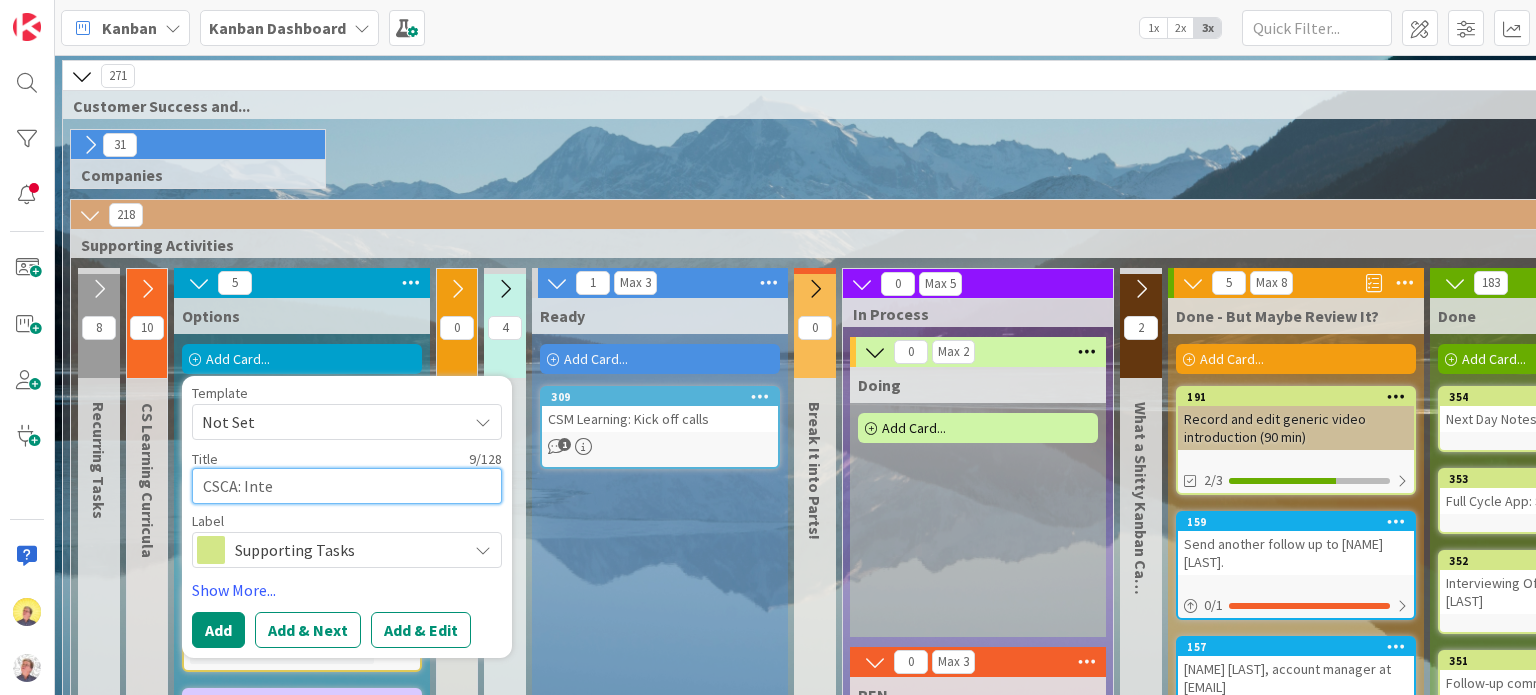 type on "x" 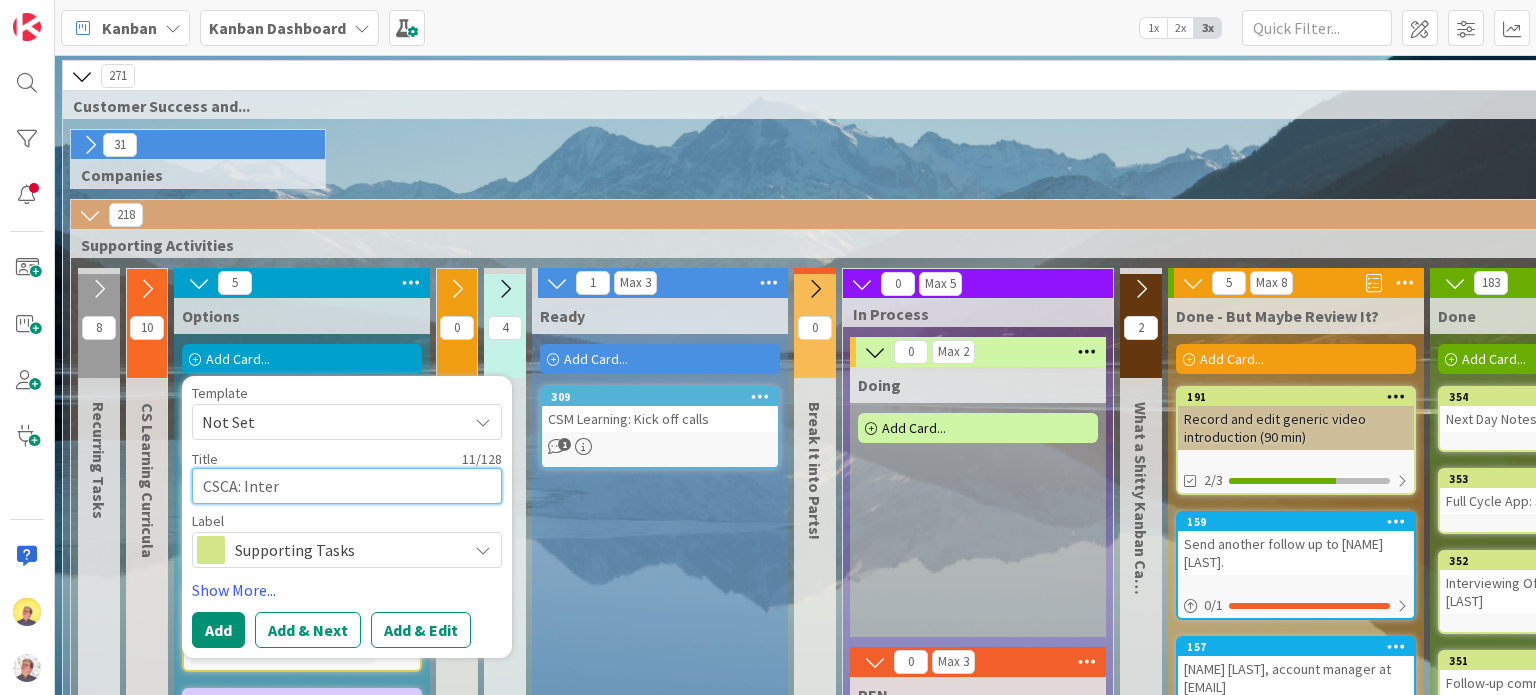 type on "x" 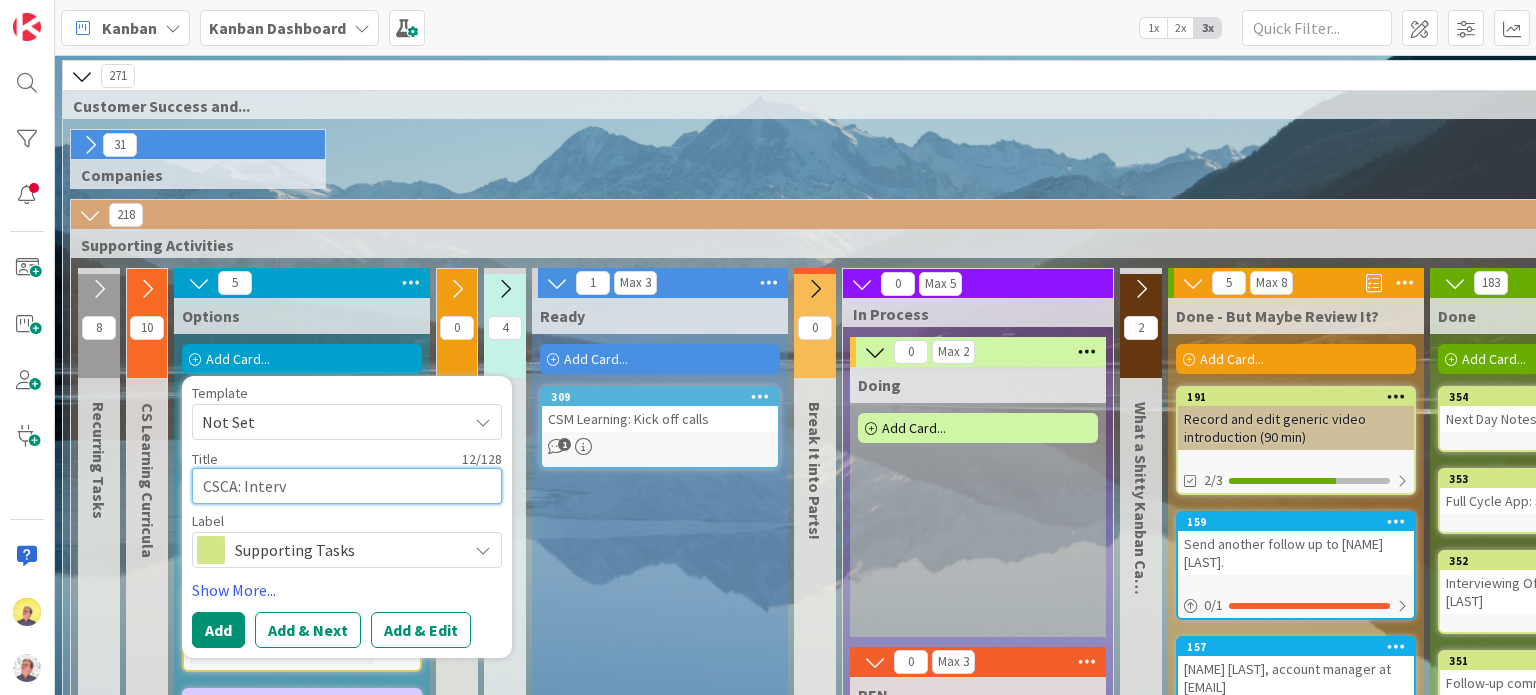 type on "x" 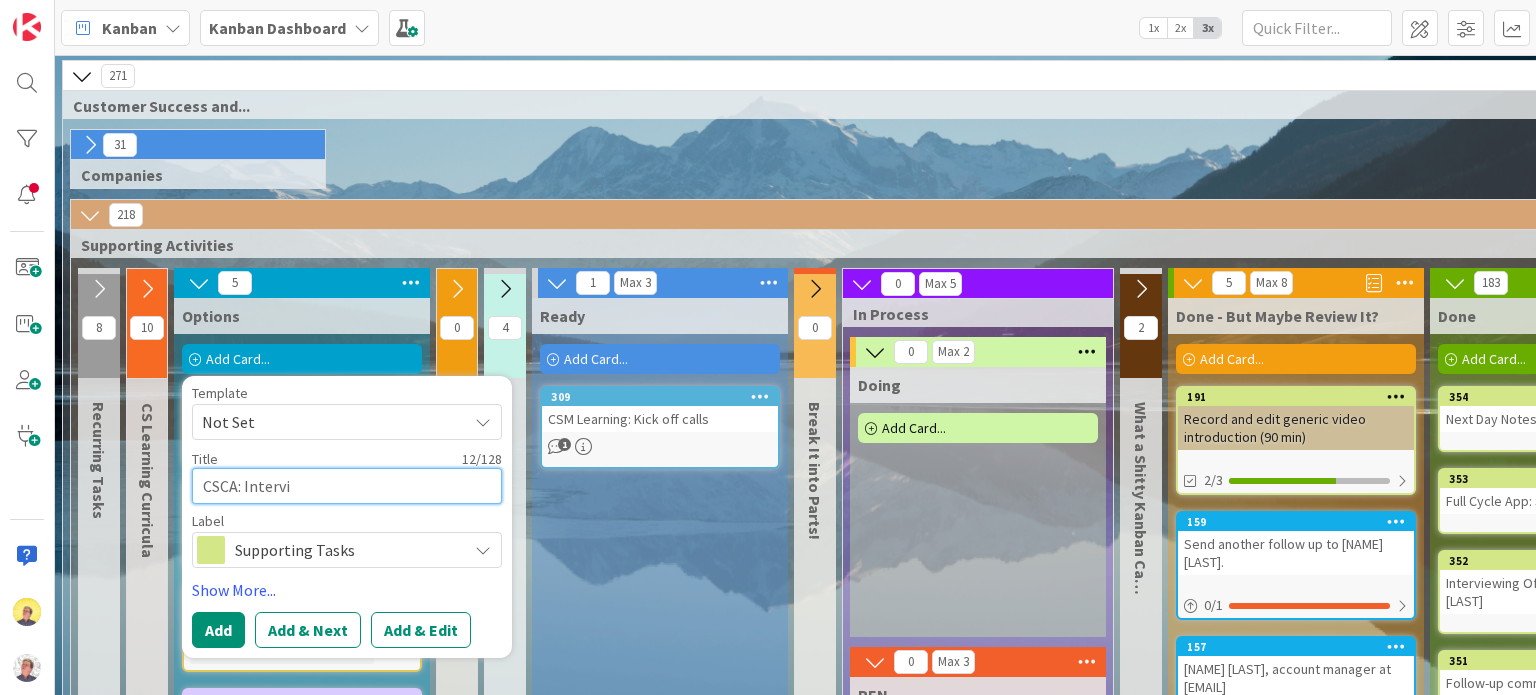 type on "x" 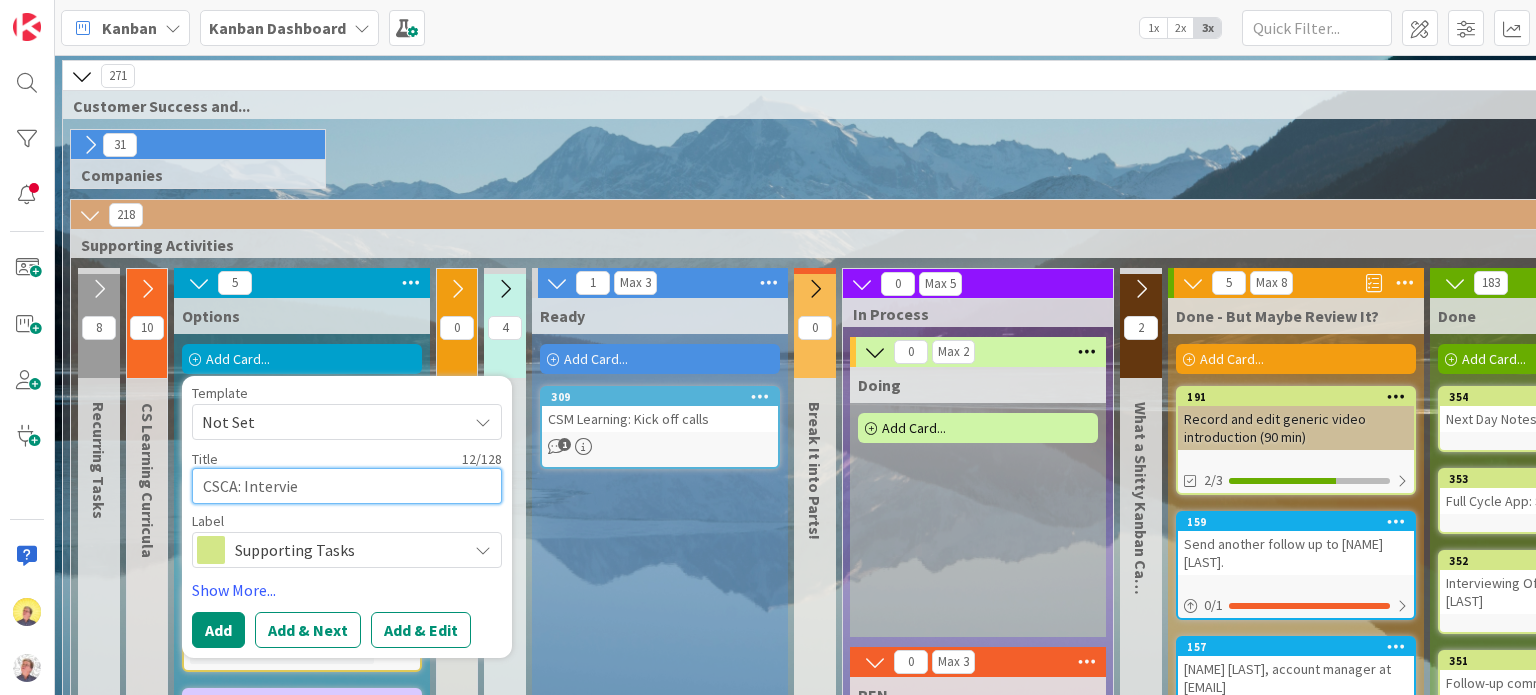 type on "x" 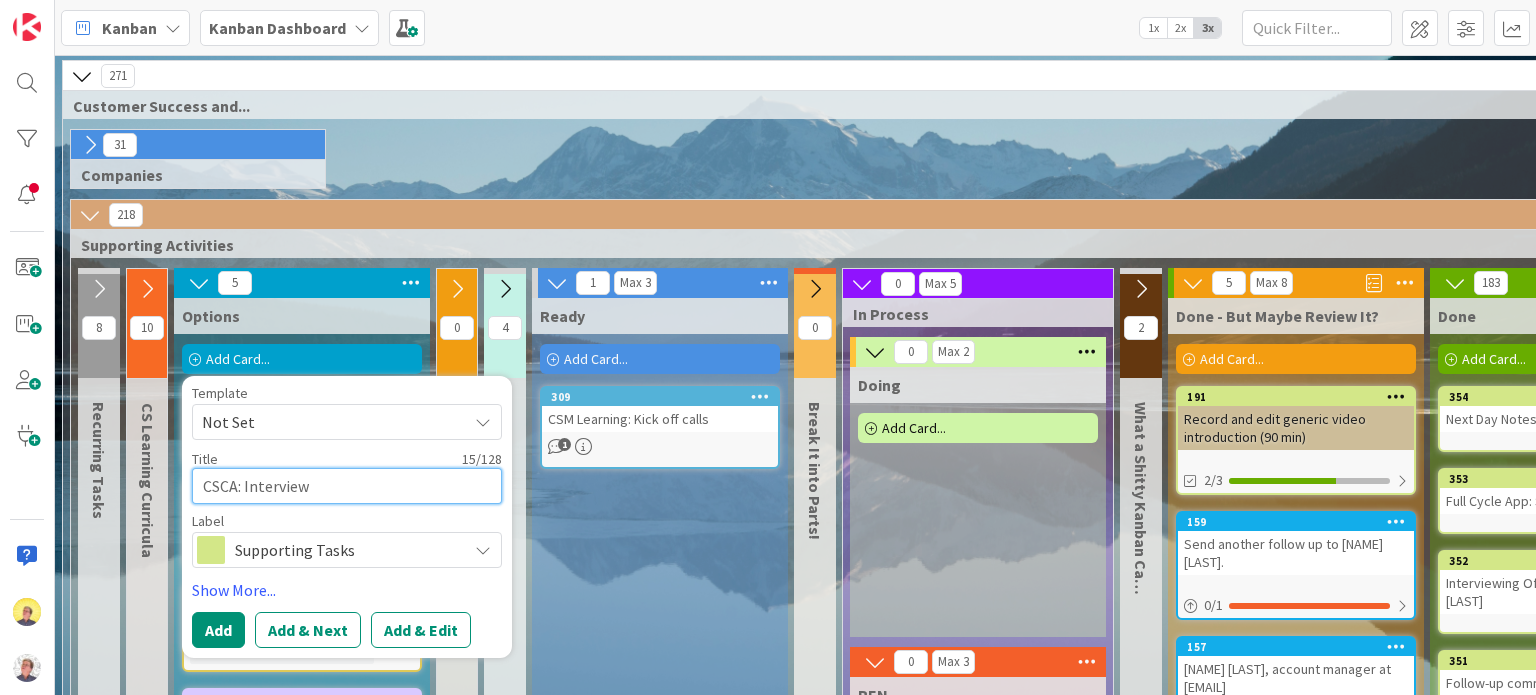 type on "x" 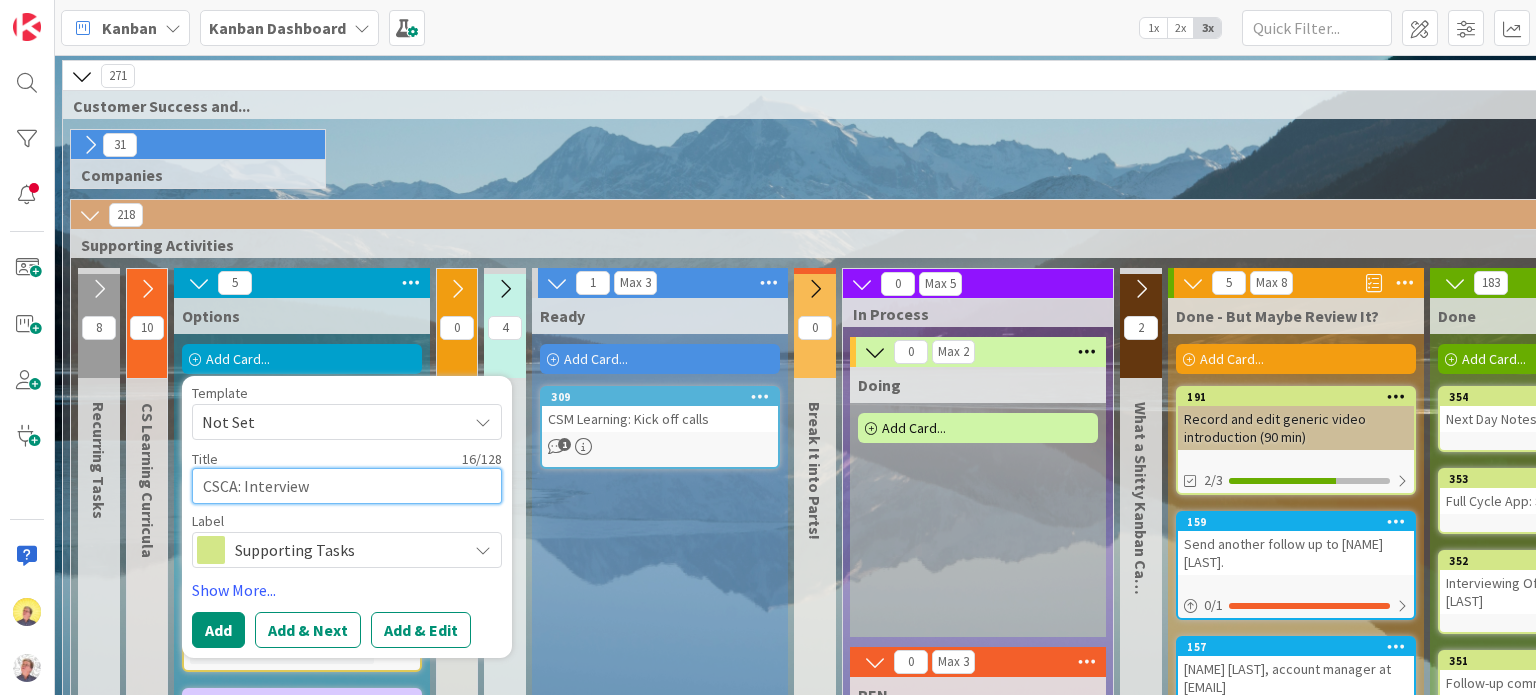 type on "x" 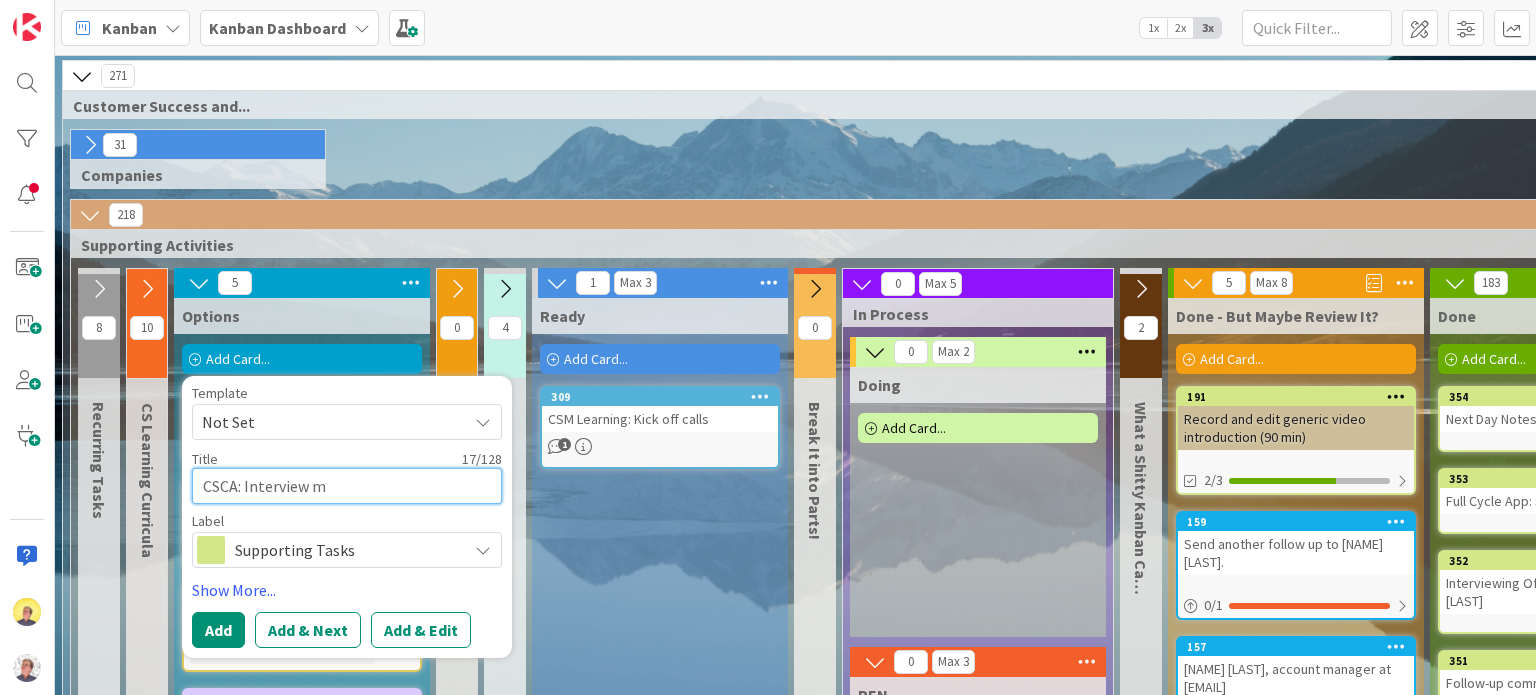 type on "x" 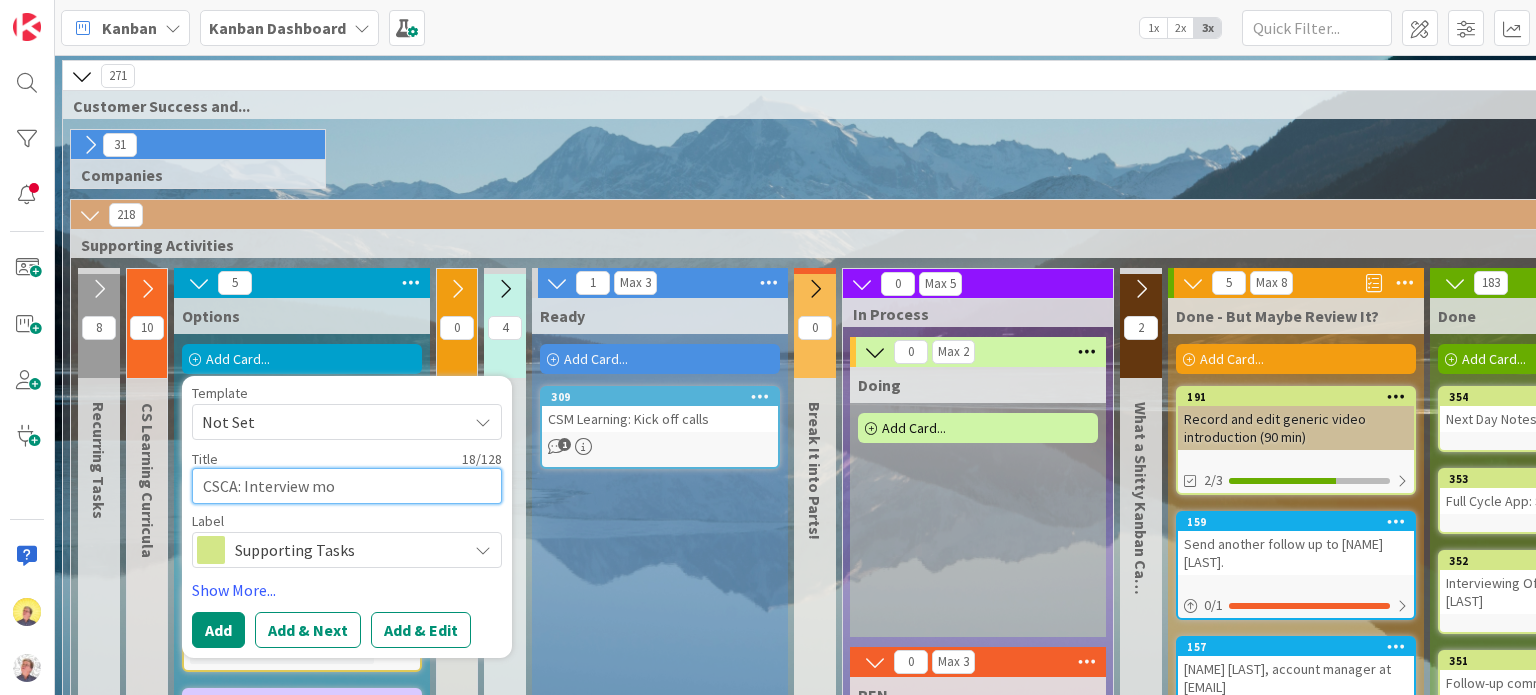 type on "x" 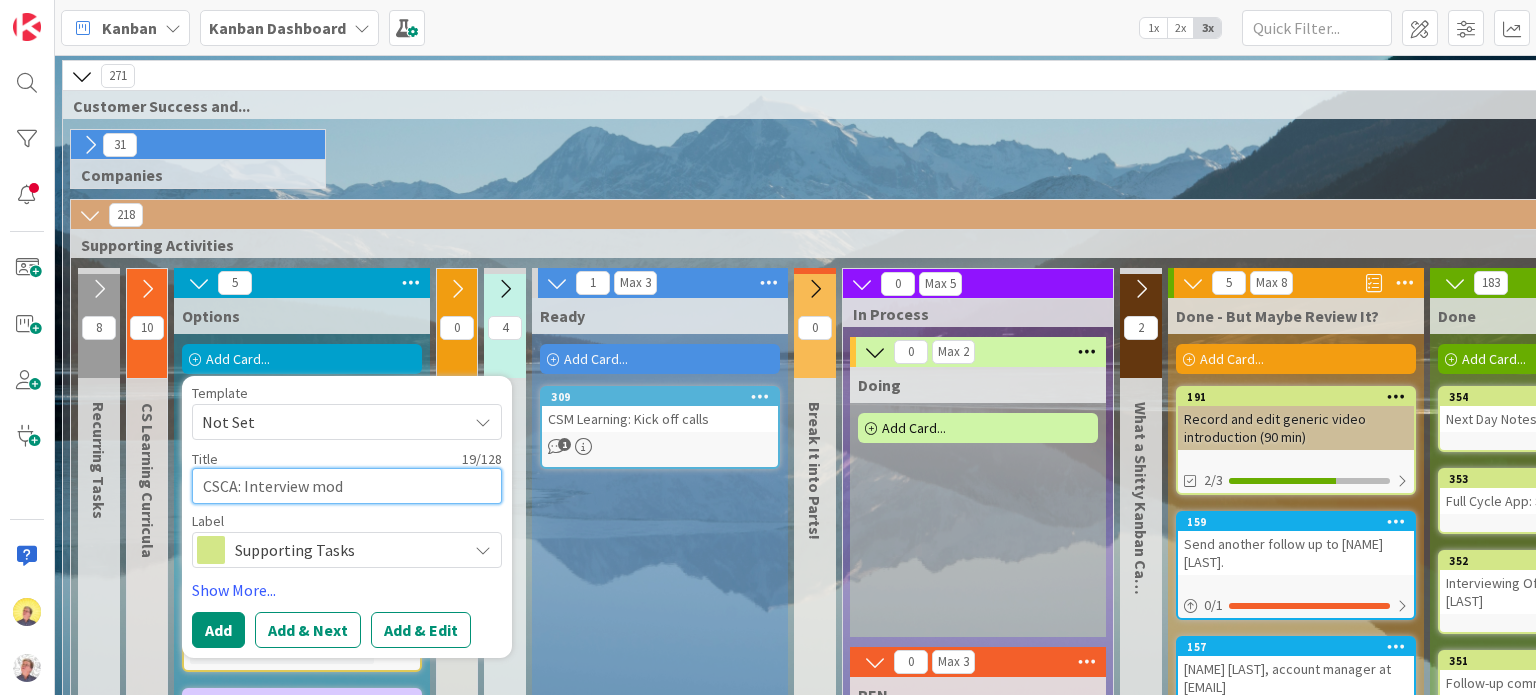 type on "x" 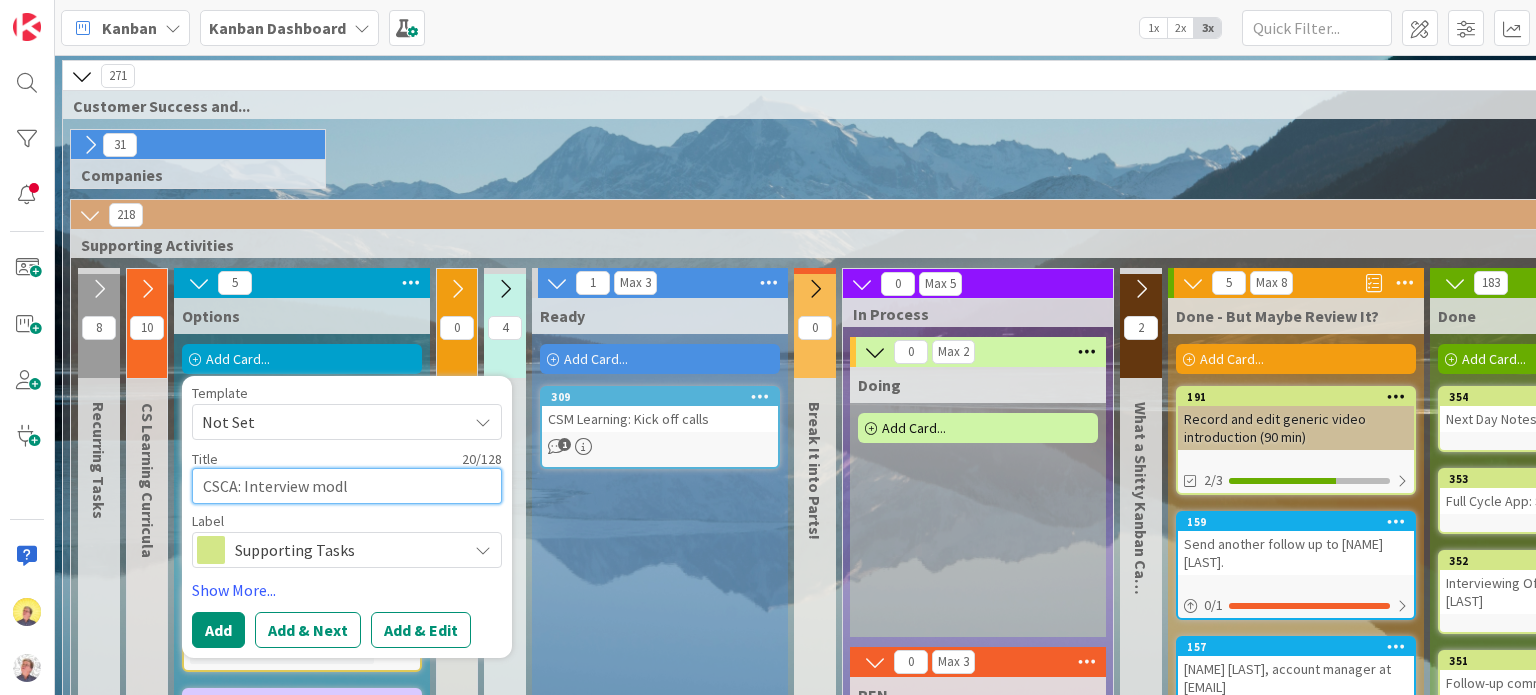 type on "x" 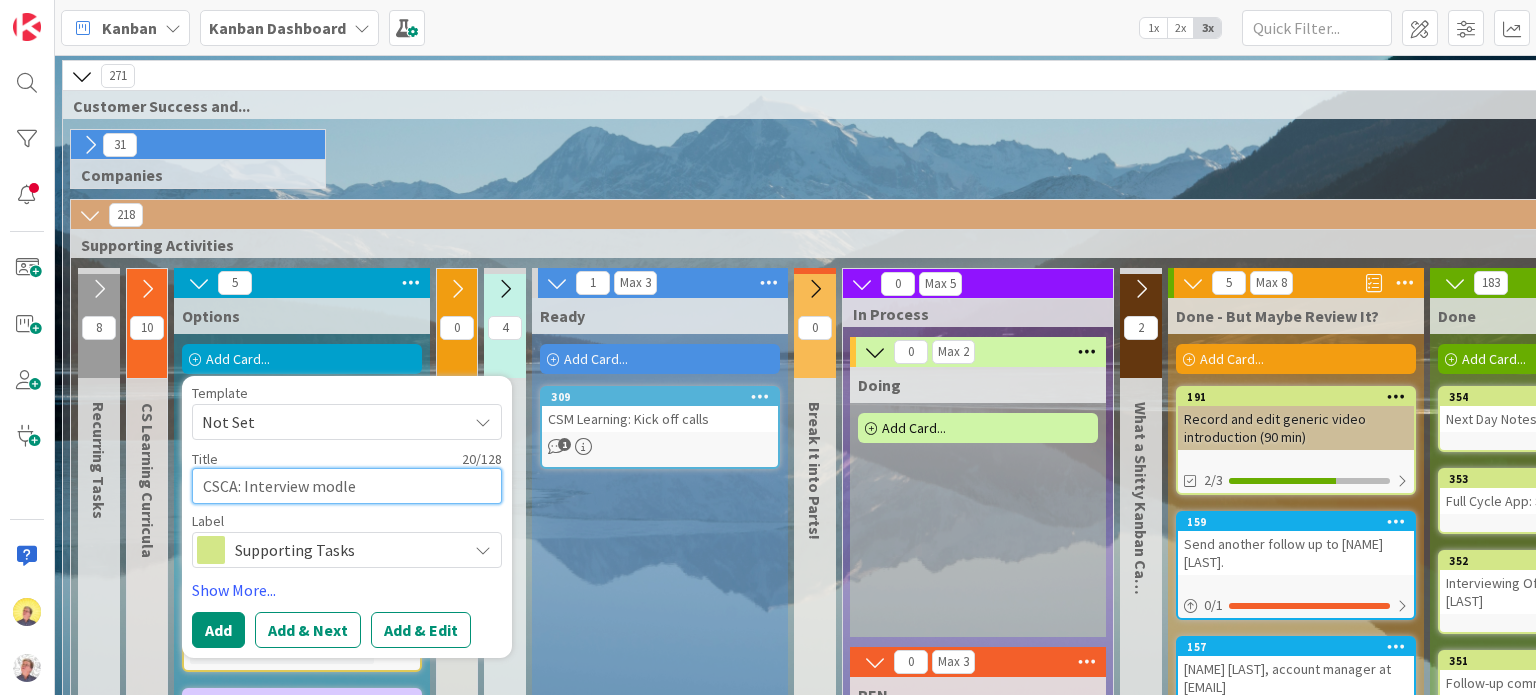 type on "x" 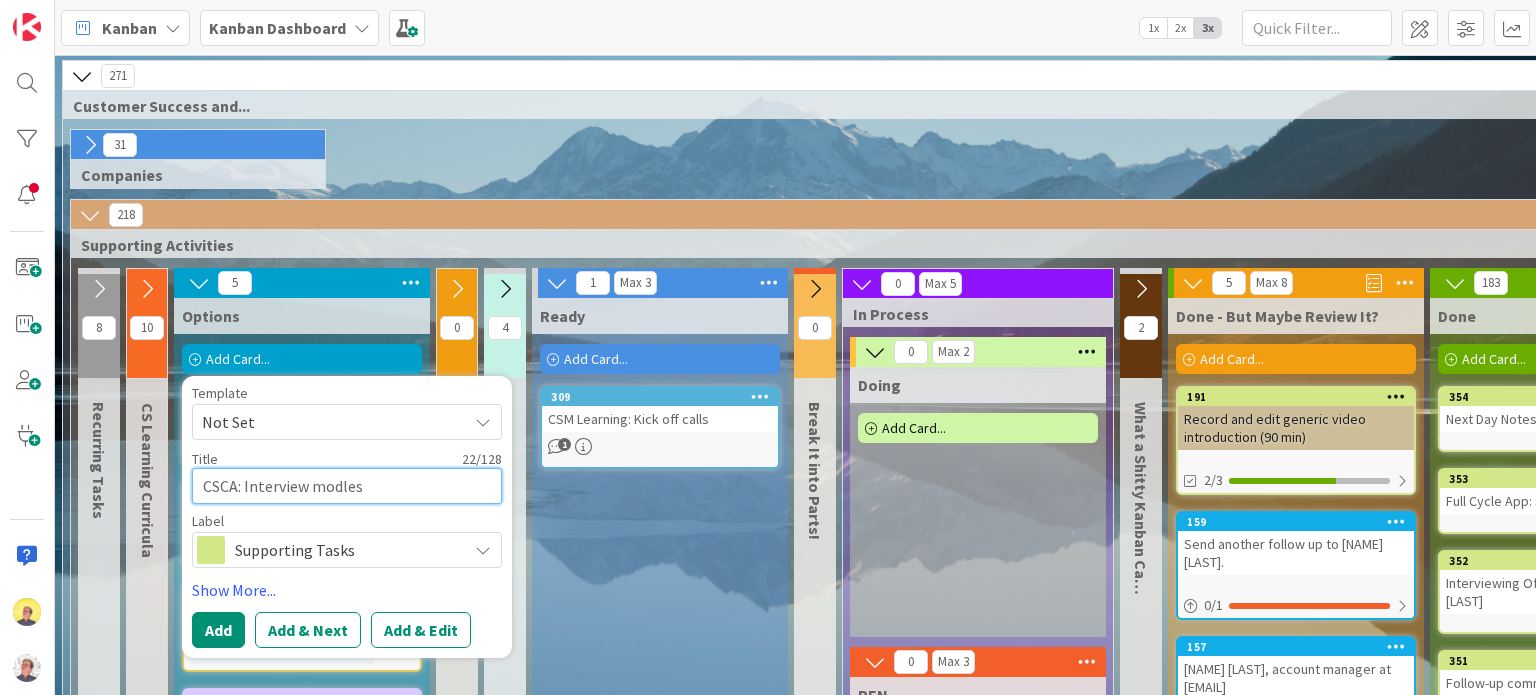 type on "x" 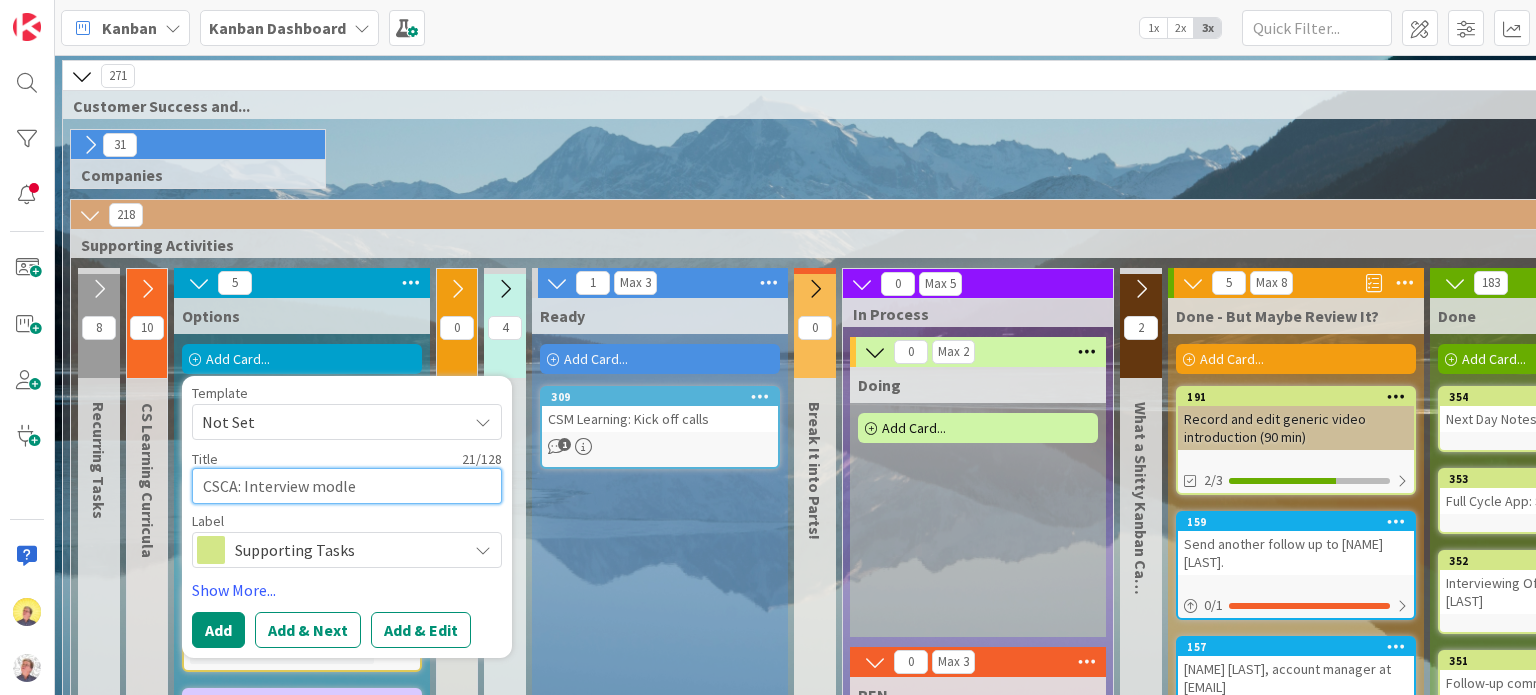 type on "x" 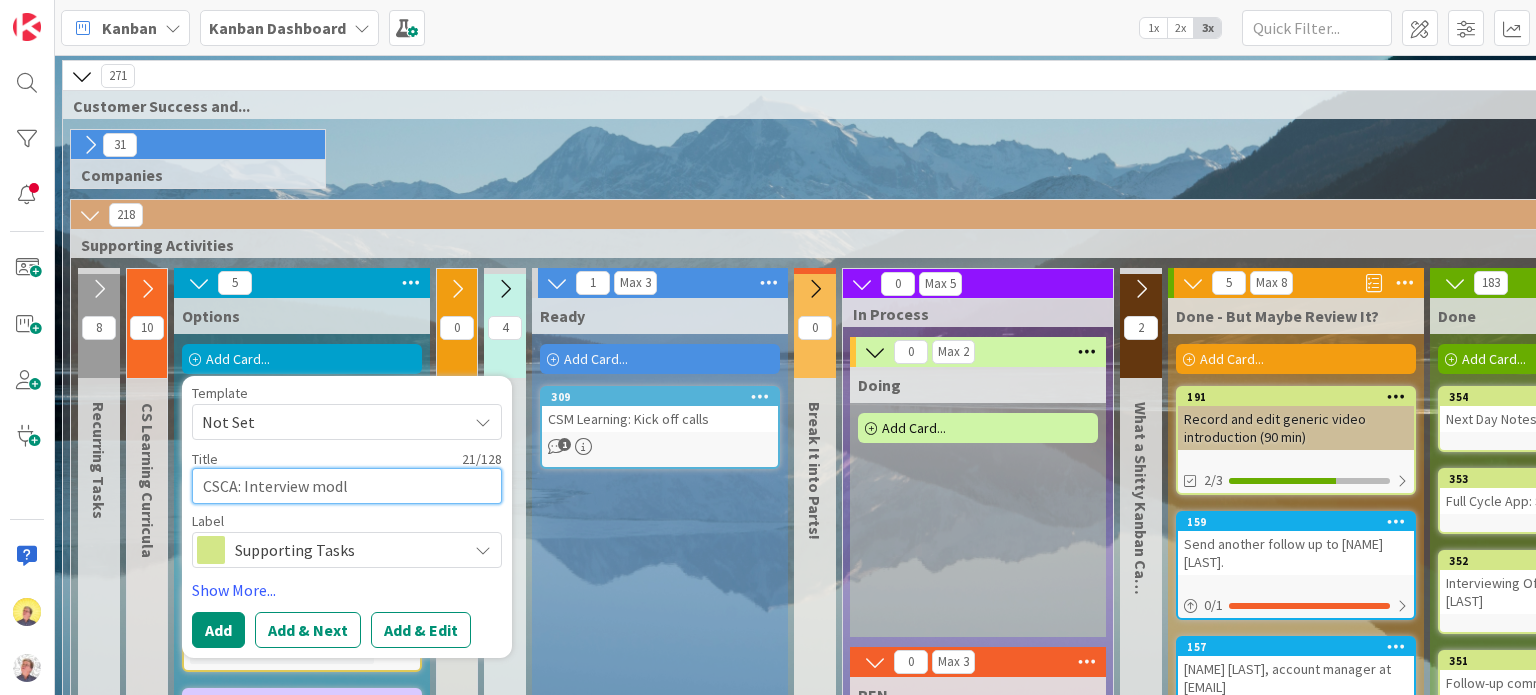 type on "x" 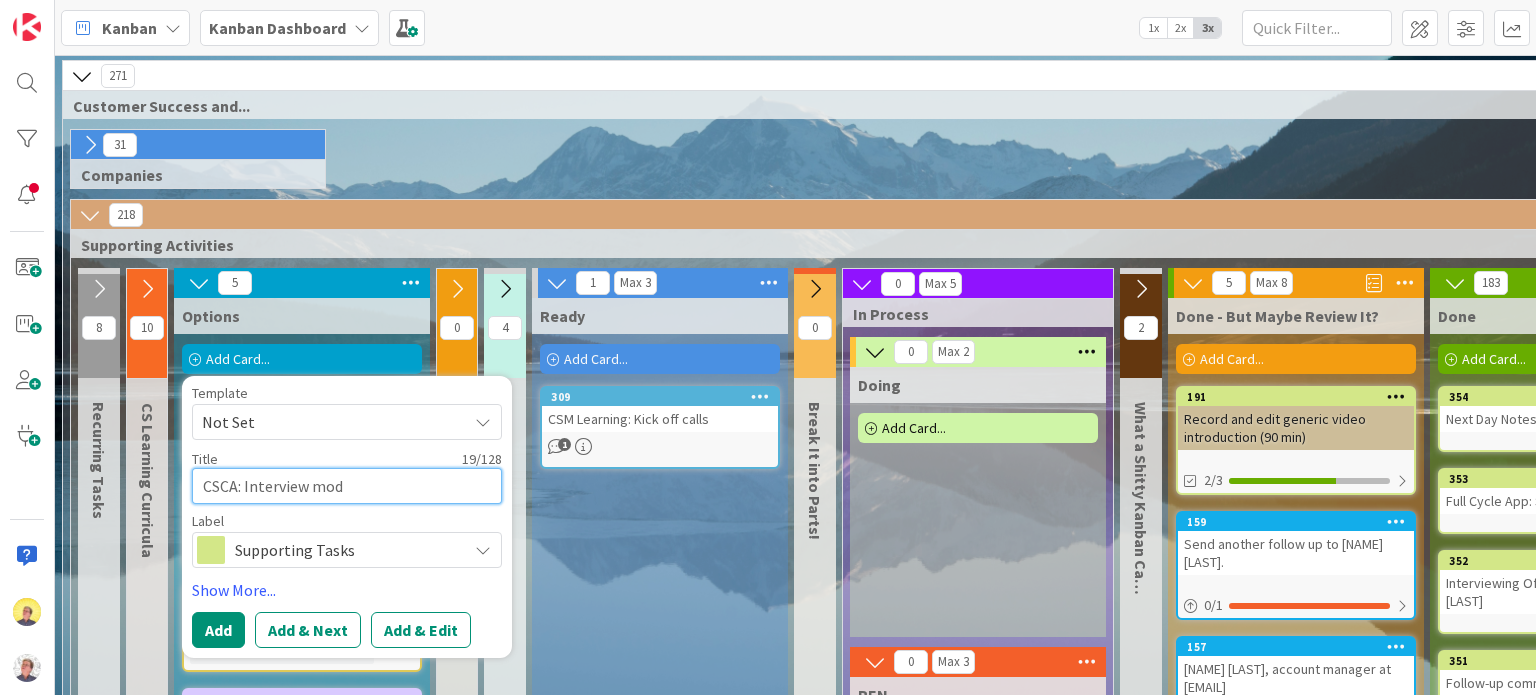 type on "x" 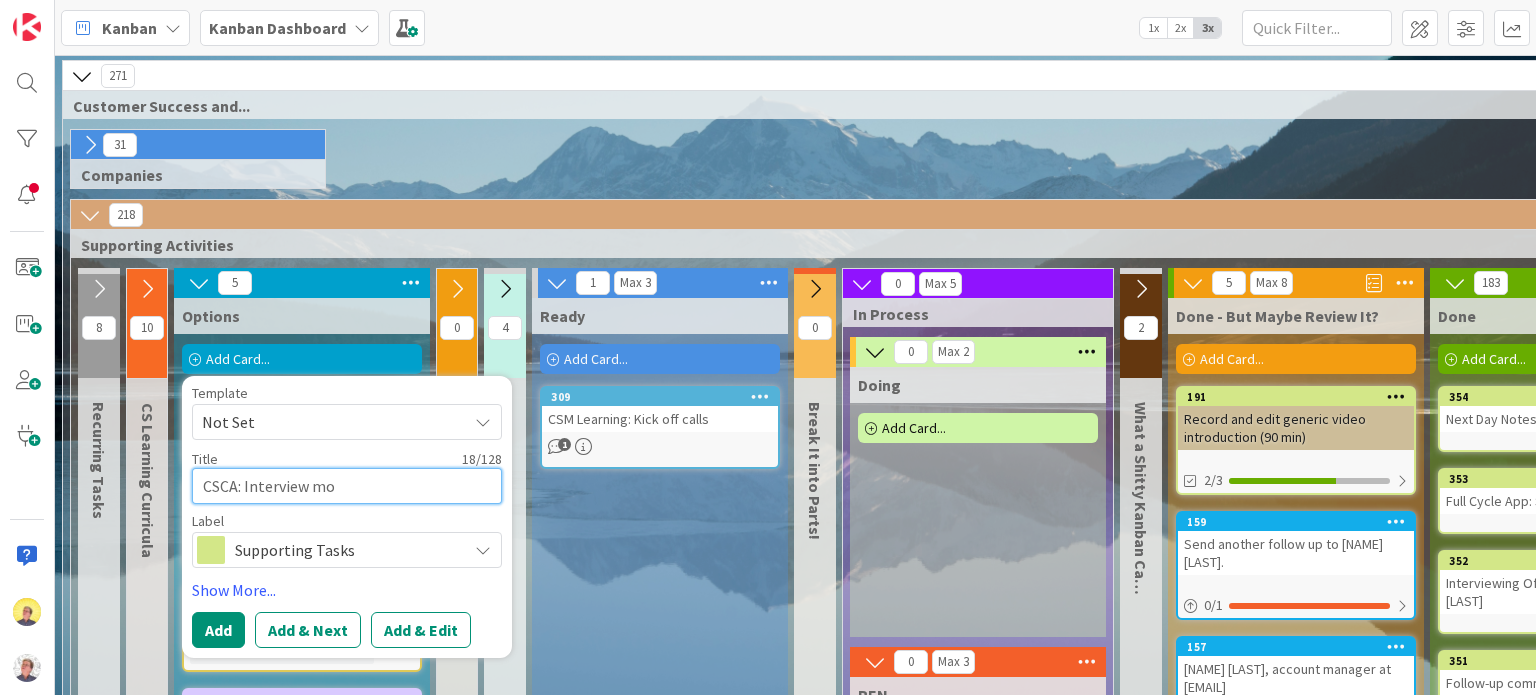 type on "x" 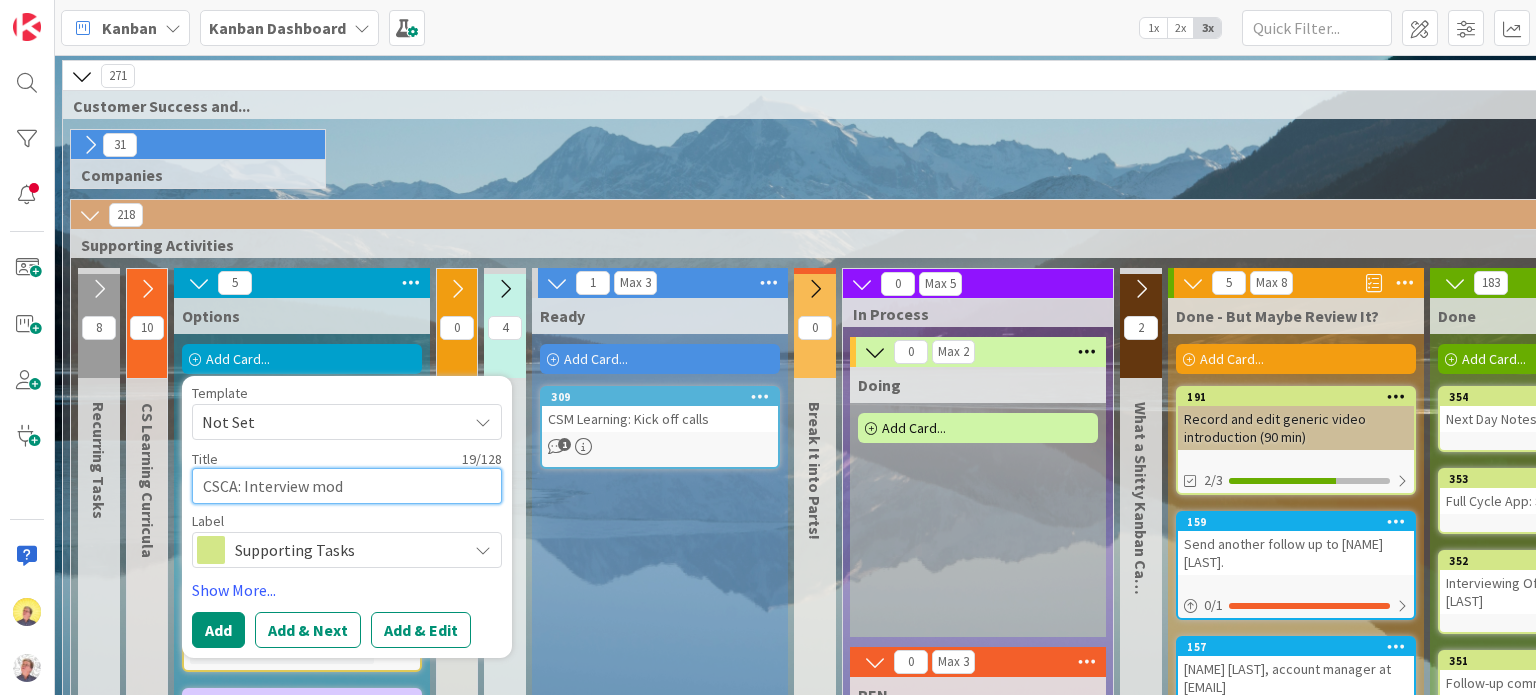 type on "x" 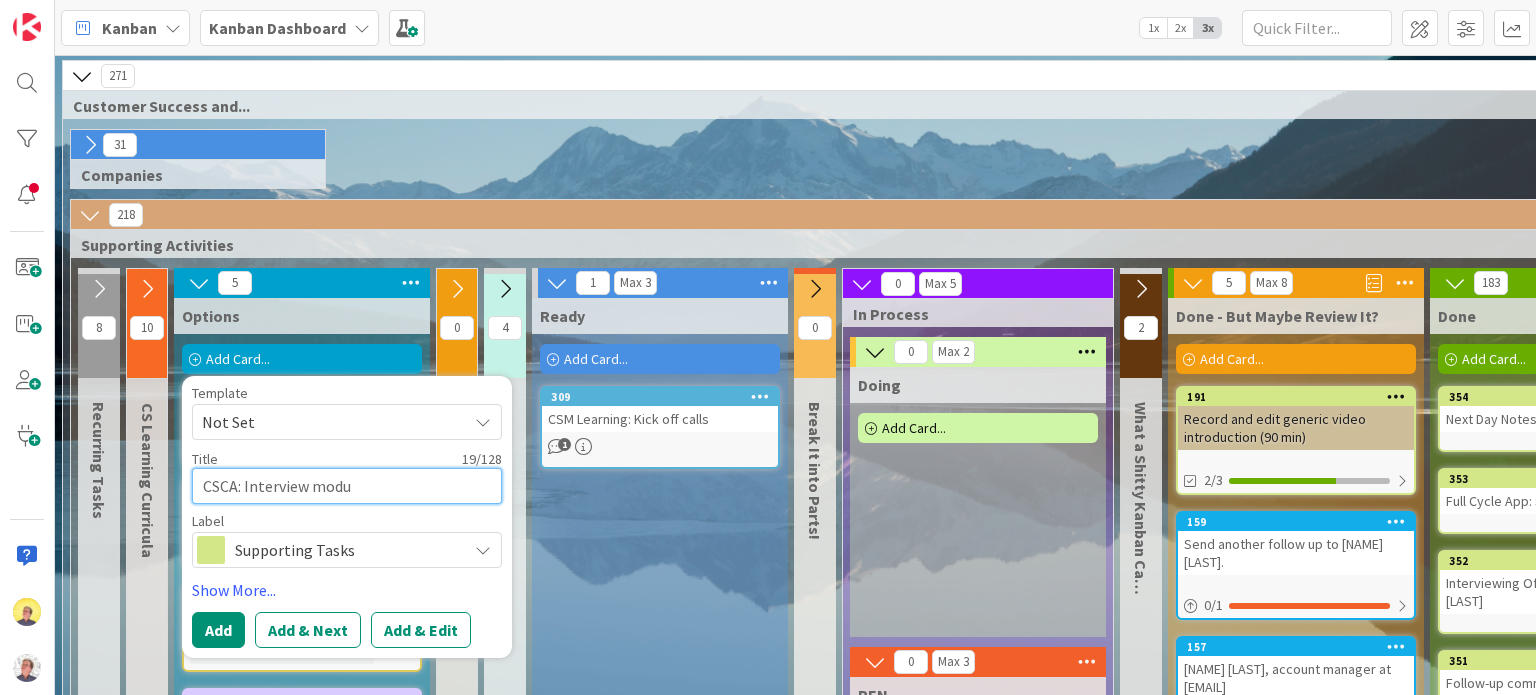 type on "x" 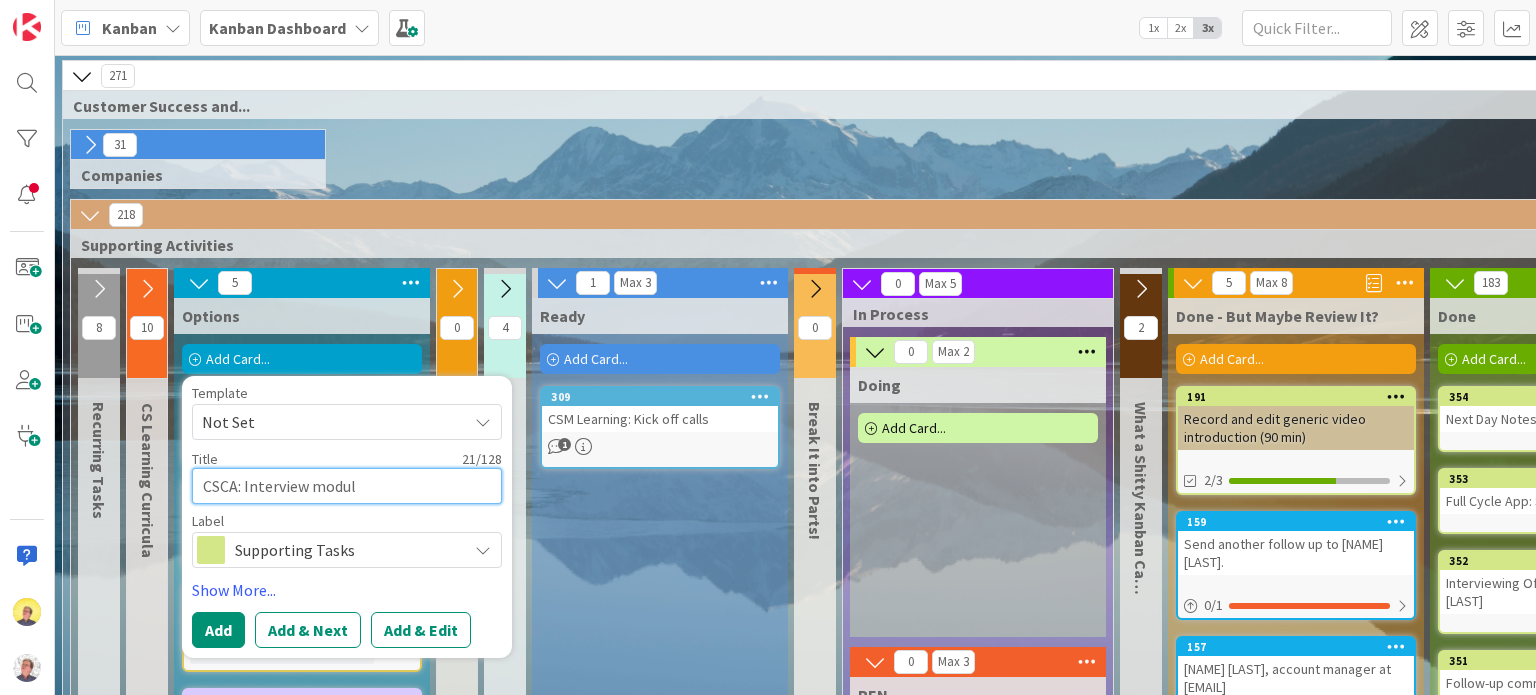 type on "x" 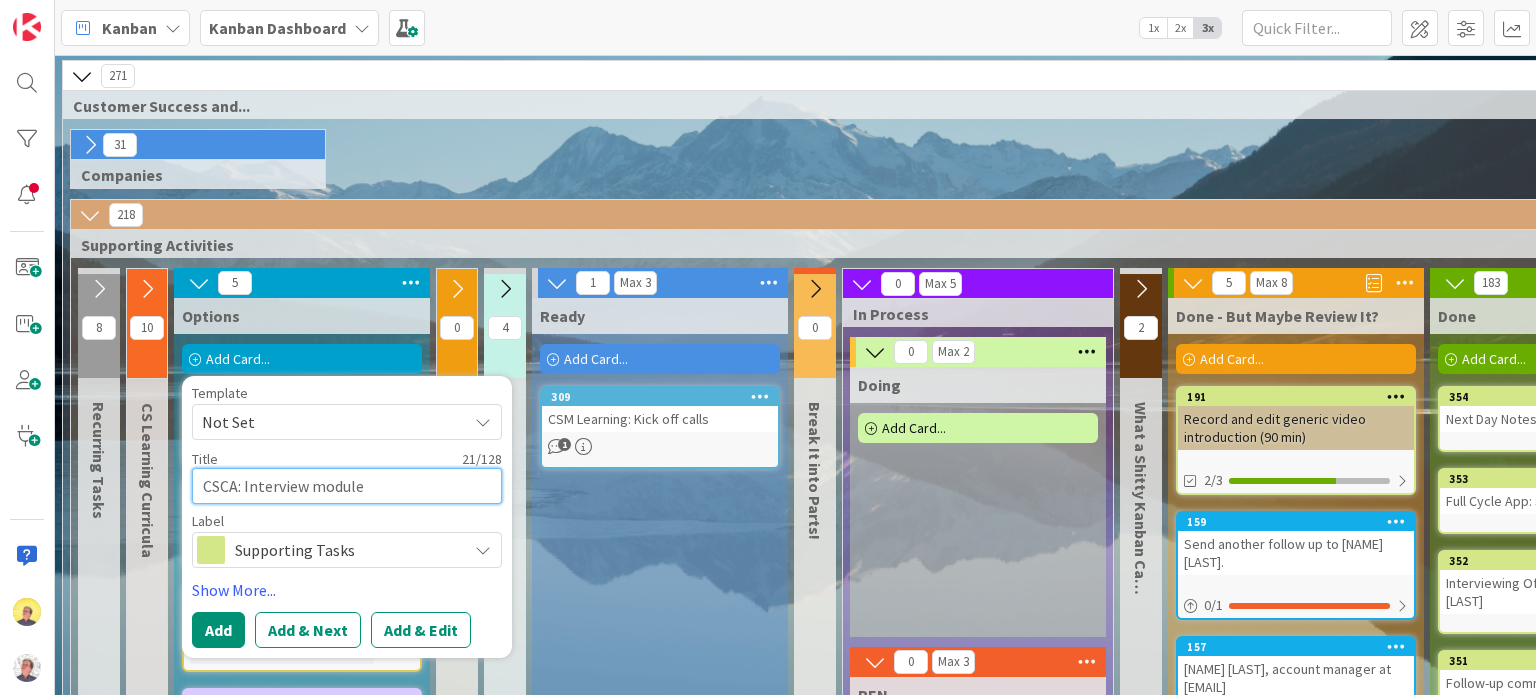 type on "x" 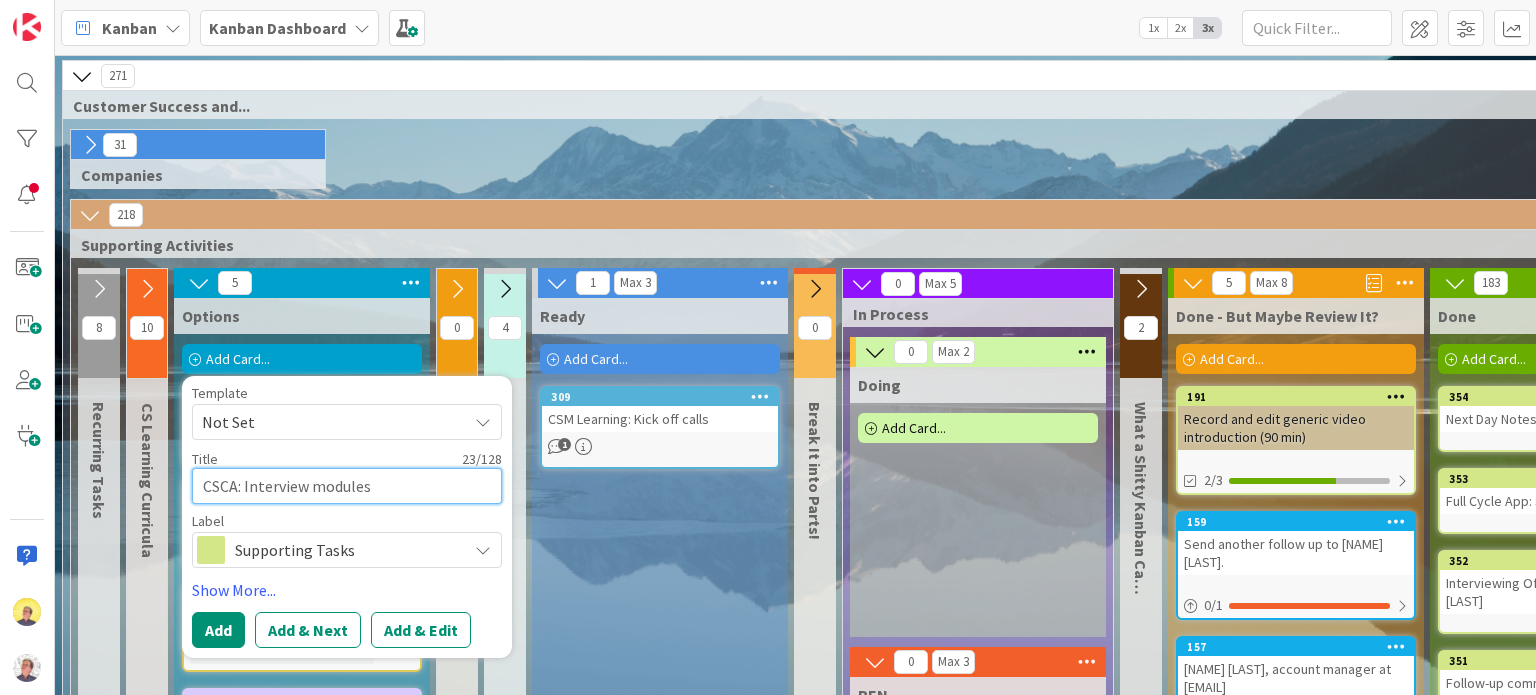 type on "CSCA: Interview modules" 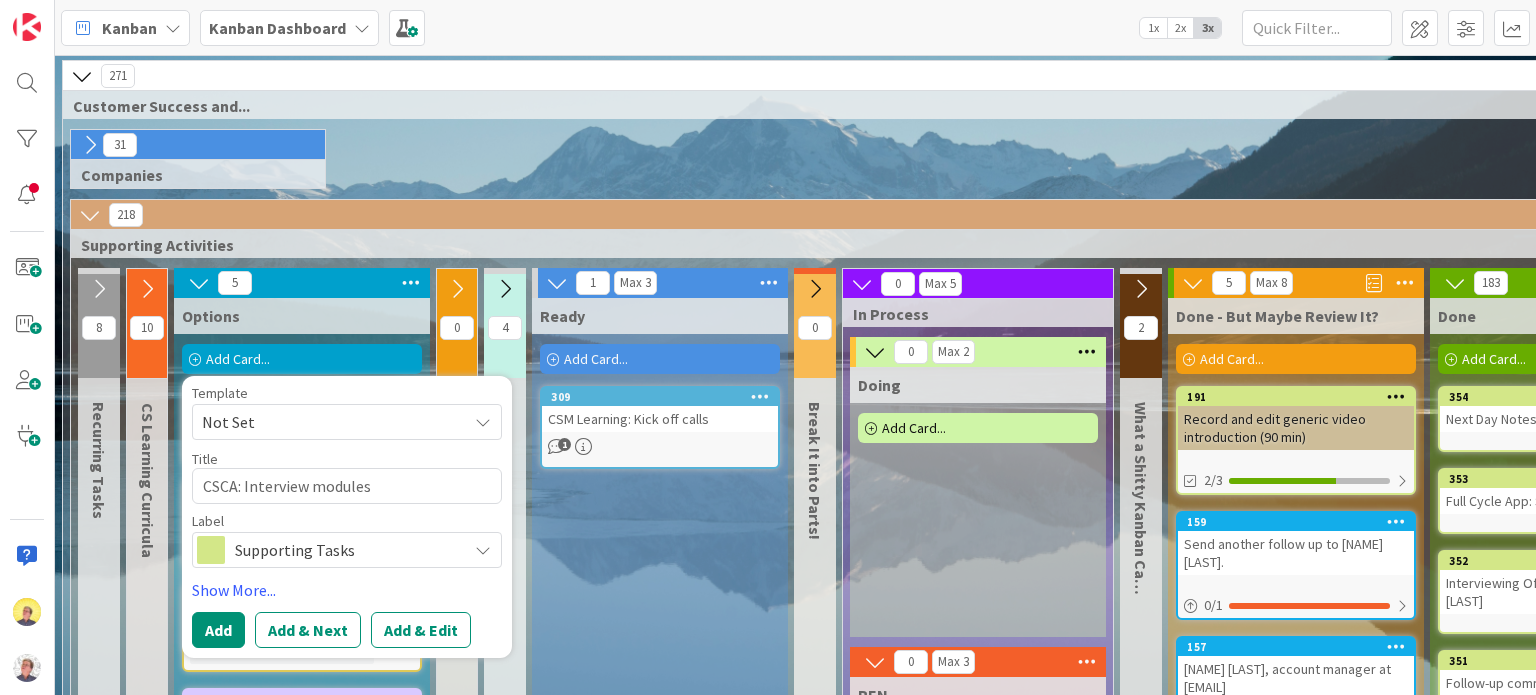 click on "Supporting Tasks" at bounding box center (346, 550) 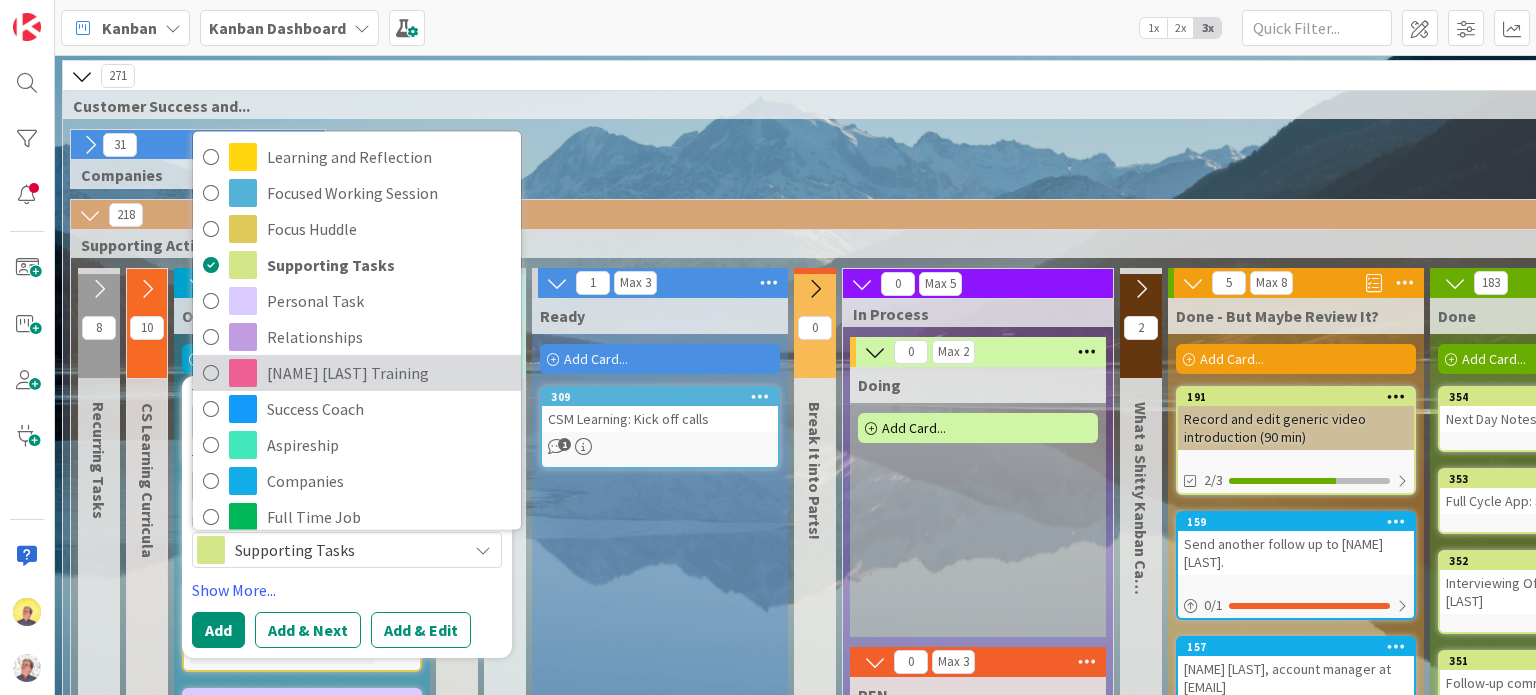 click on "[NAME] [LAST] Training" at bounding box center (389, 373) 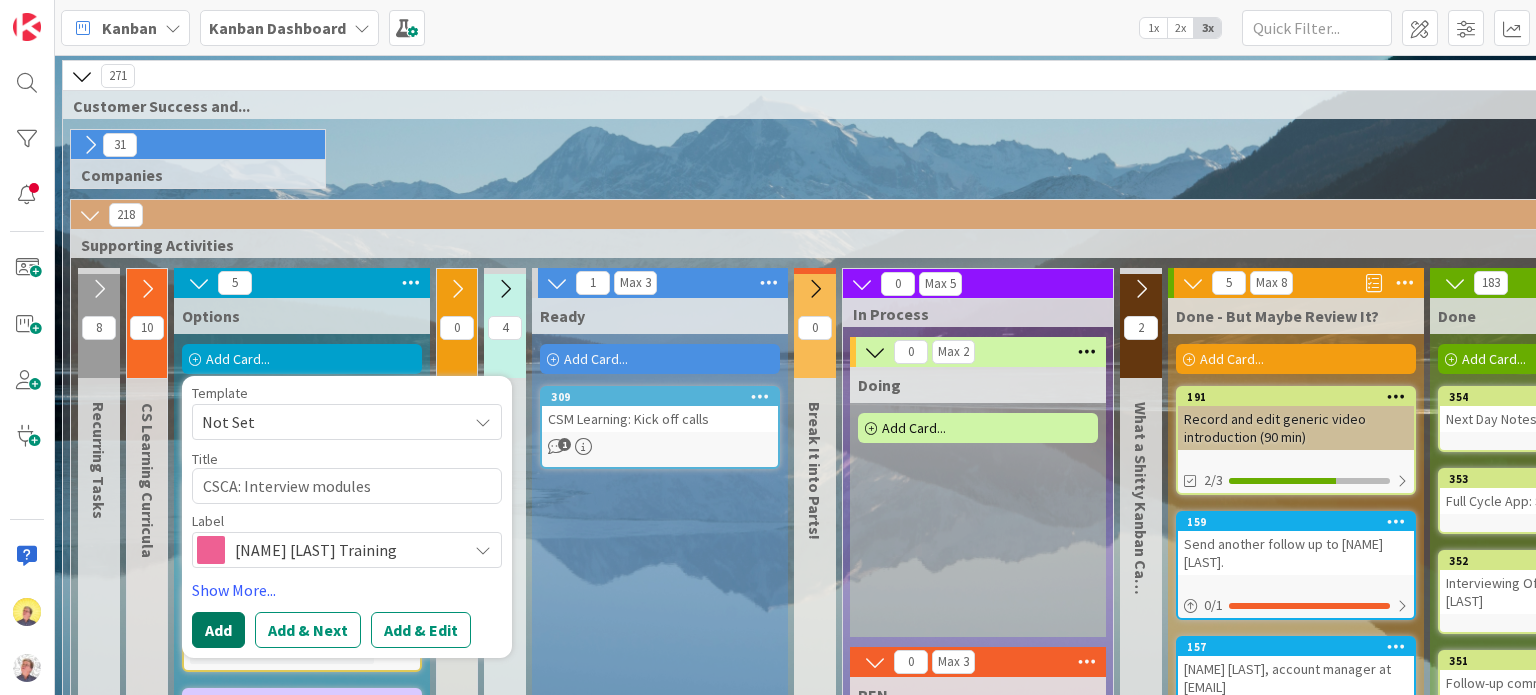 click on "Add" at bounding box center (218, 630) 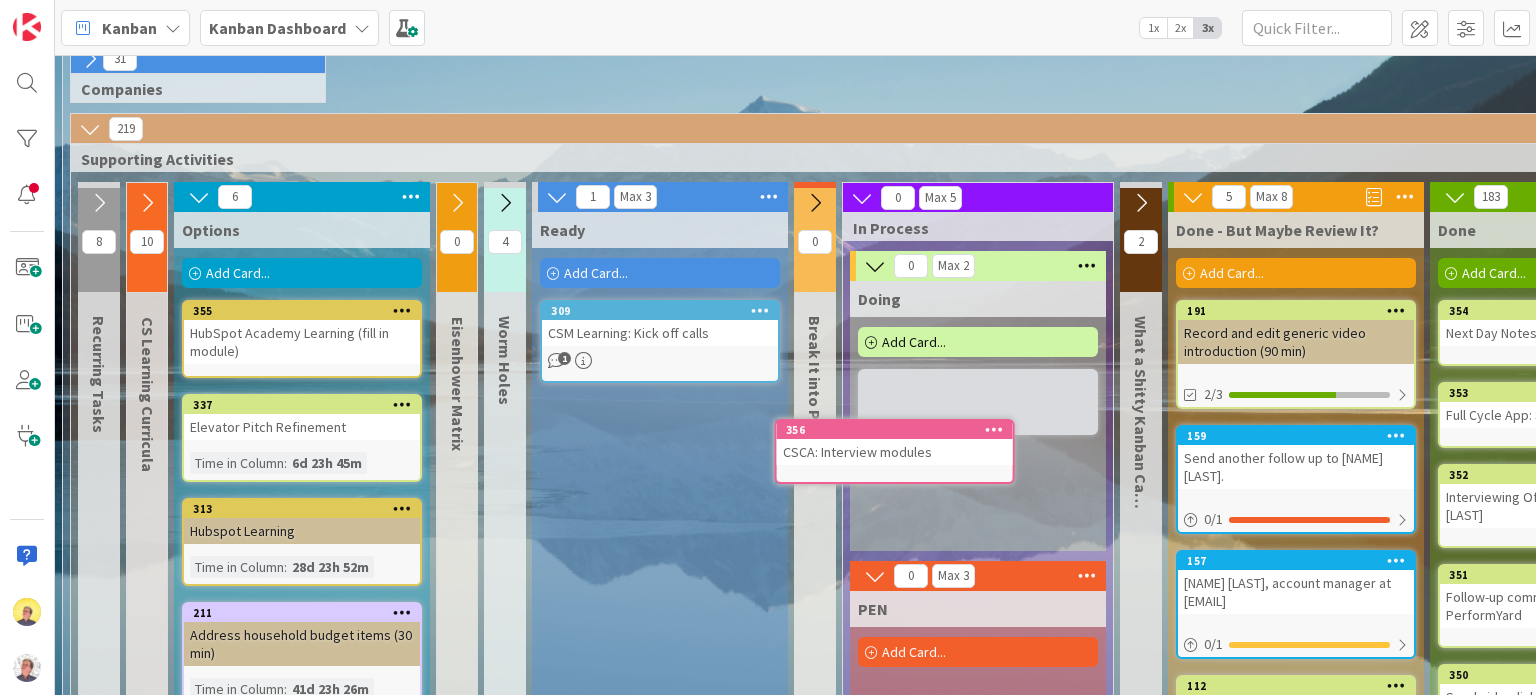 scroll, scrollTop: 94, scrollLeft: 0, axis: vertical 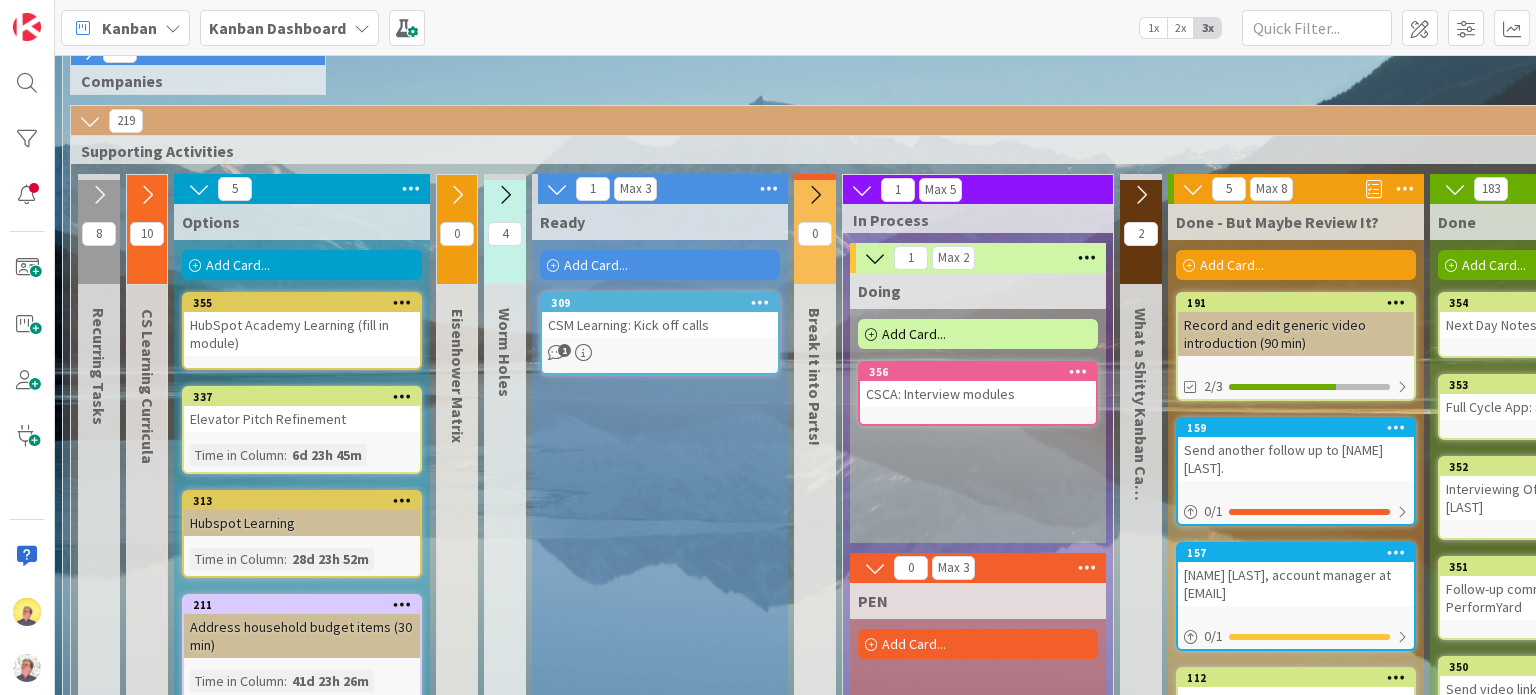 click on "Add Card..." at bounding box center (660, 265) 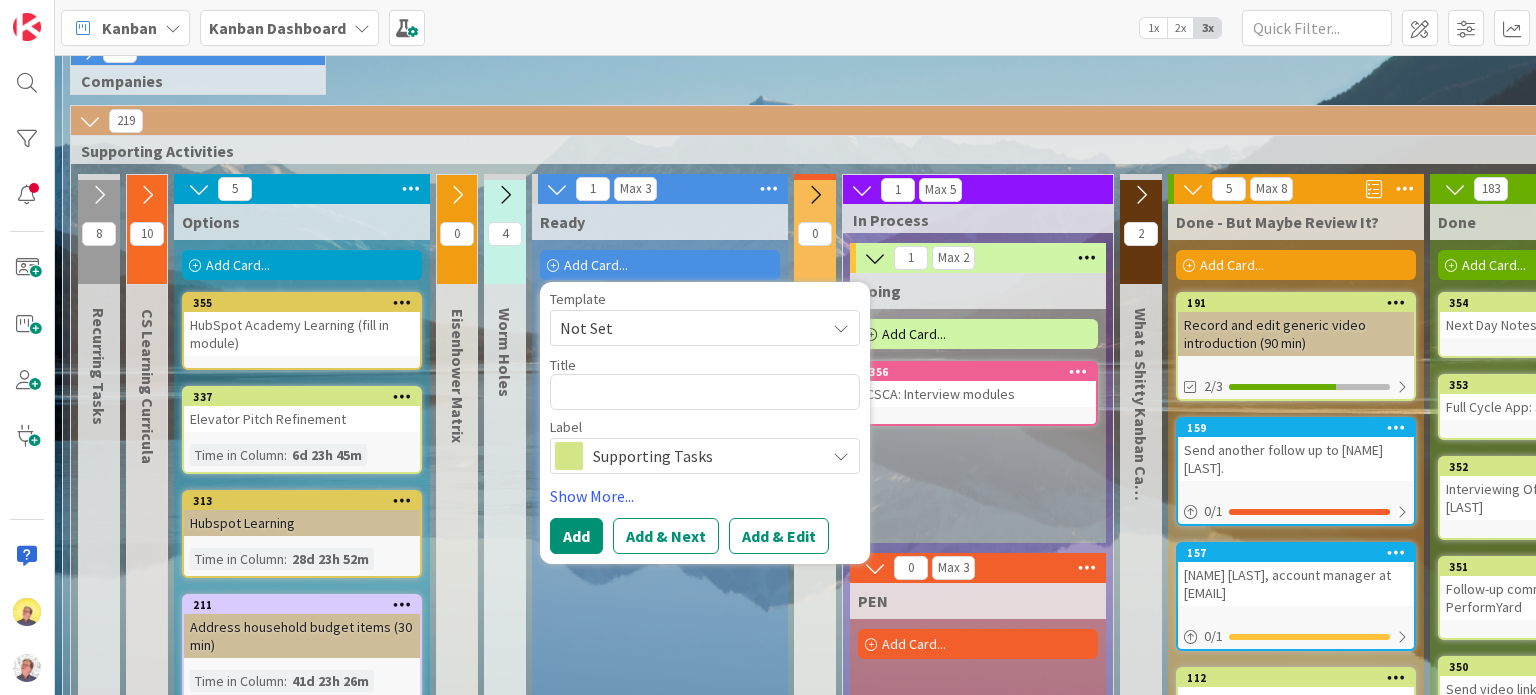 type on "x" 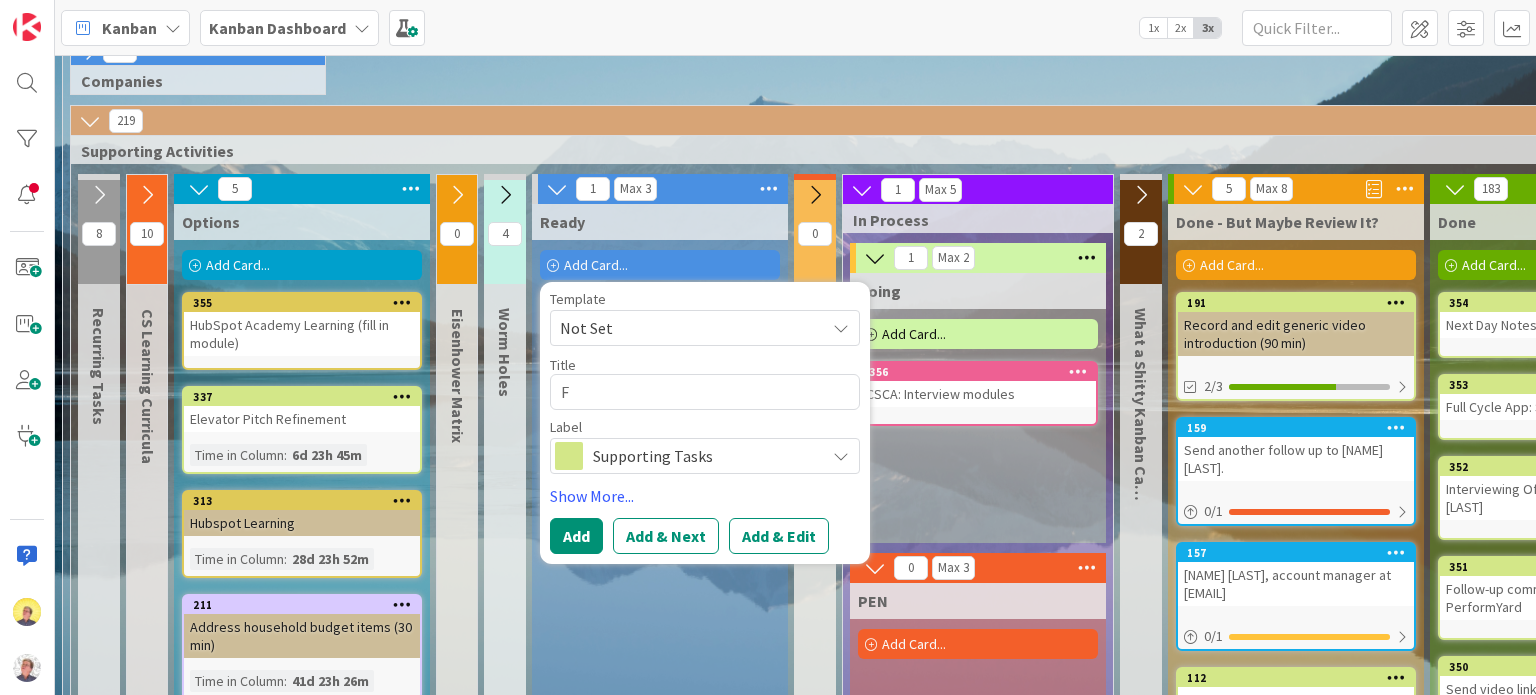 type on "x" 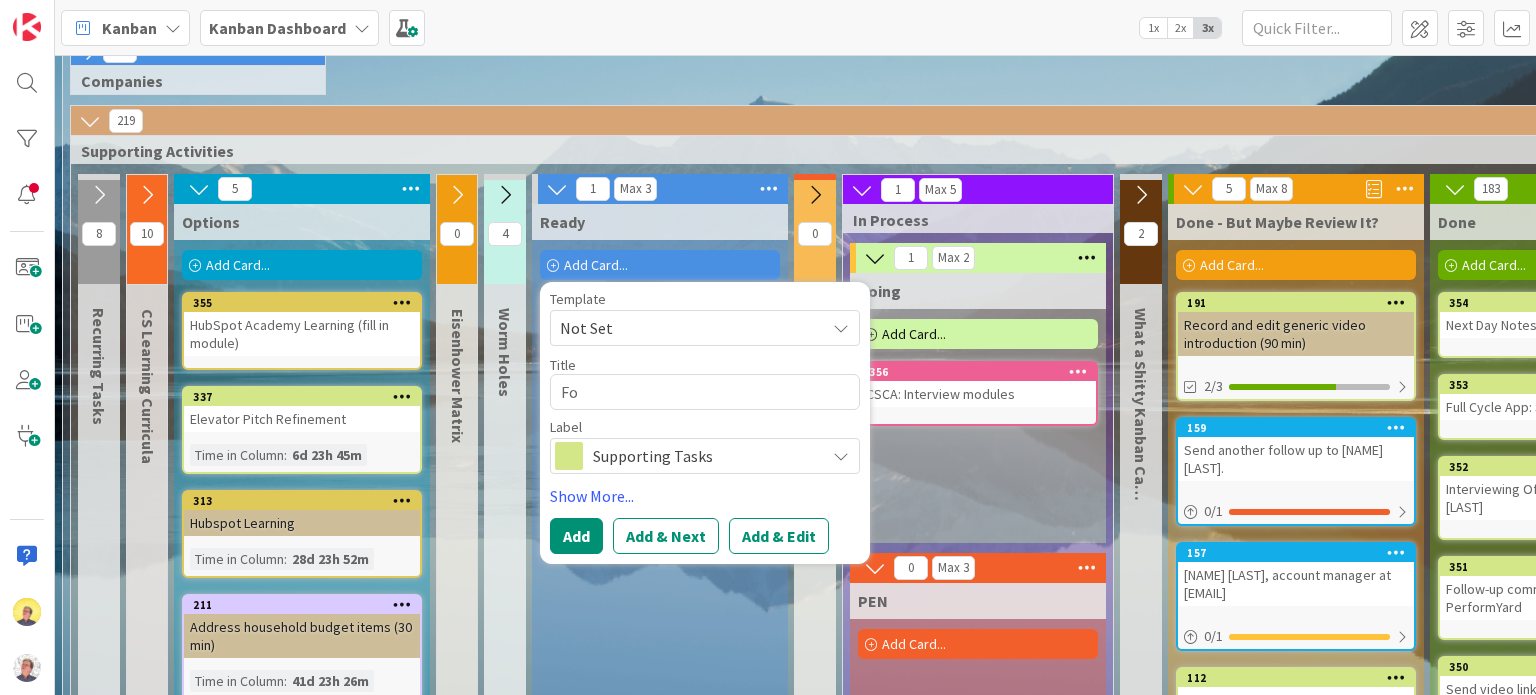 type on "x" 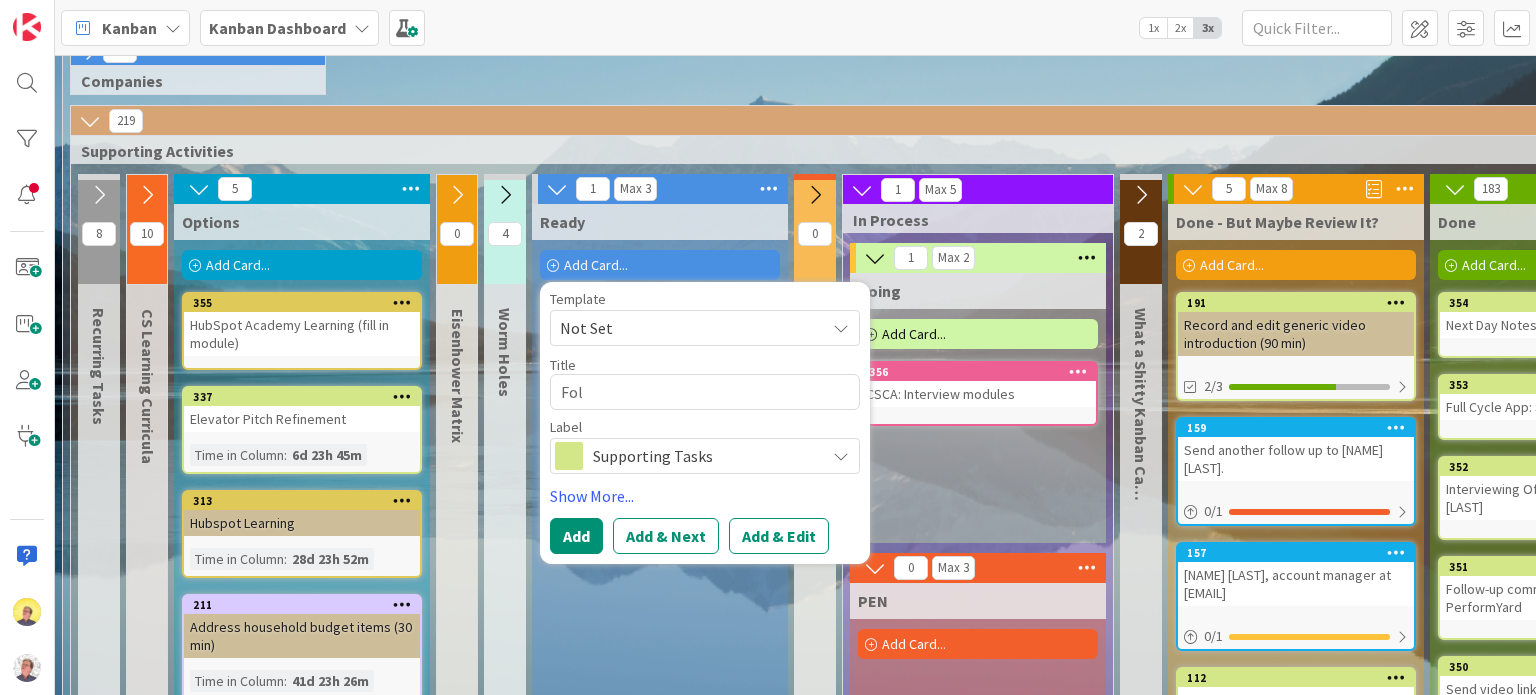 type on "x" 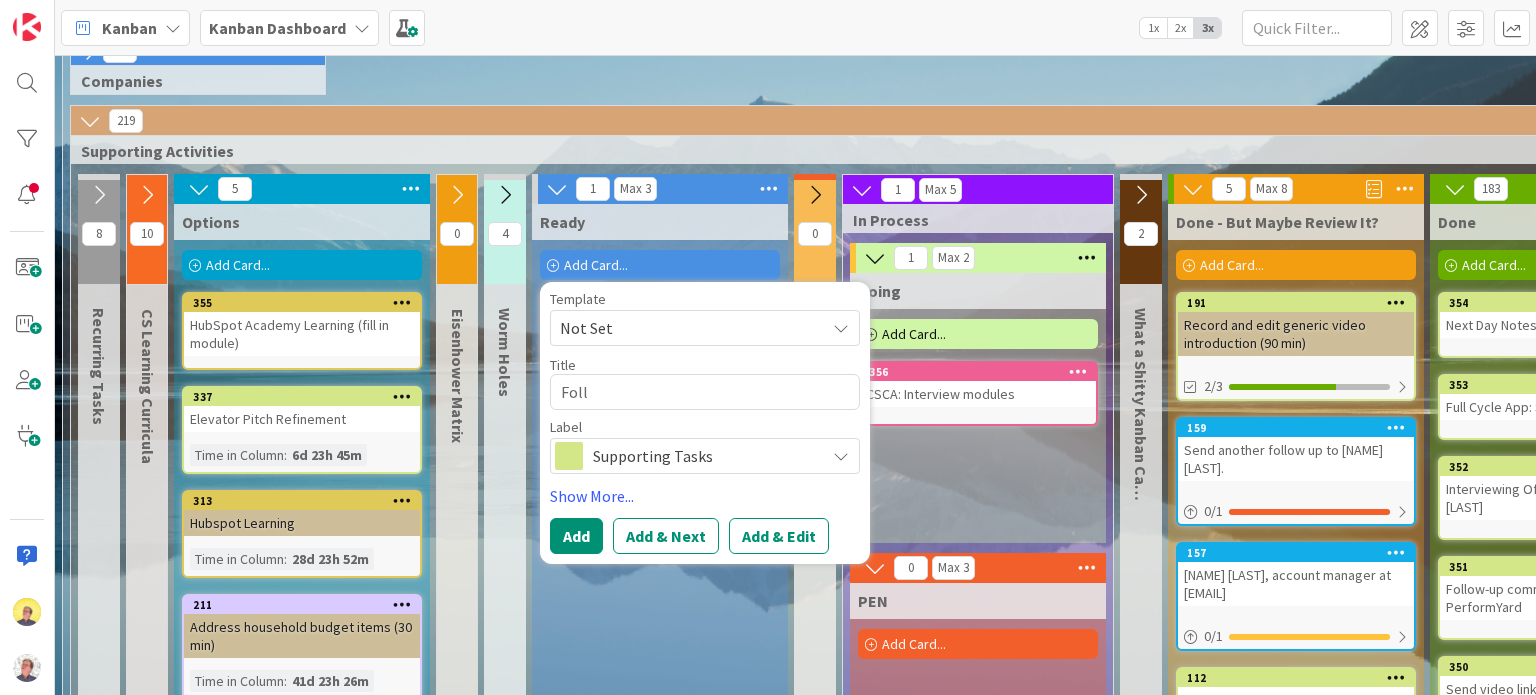 type on "x" 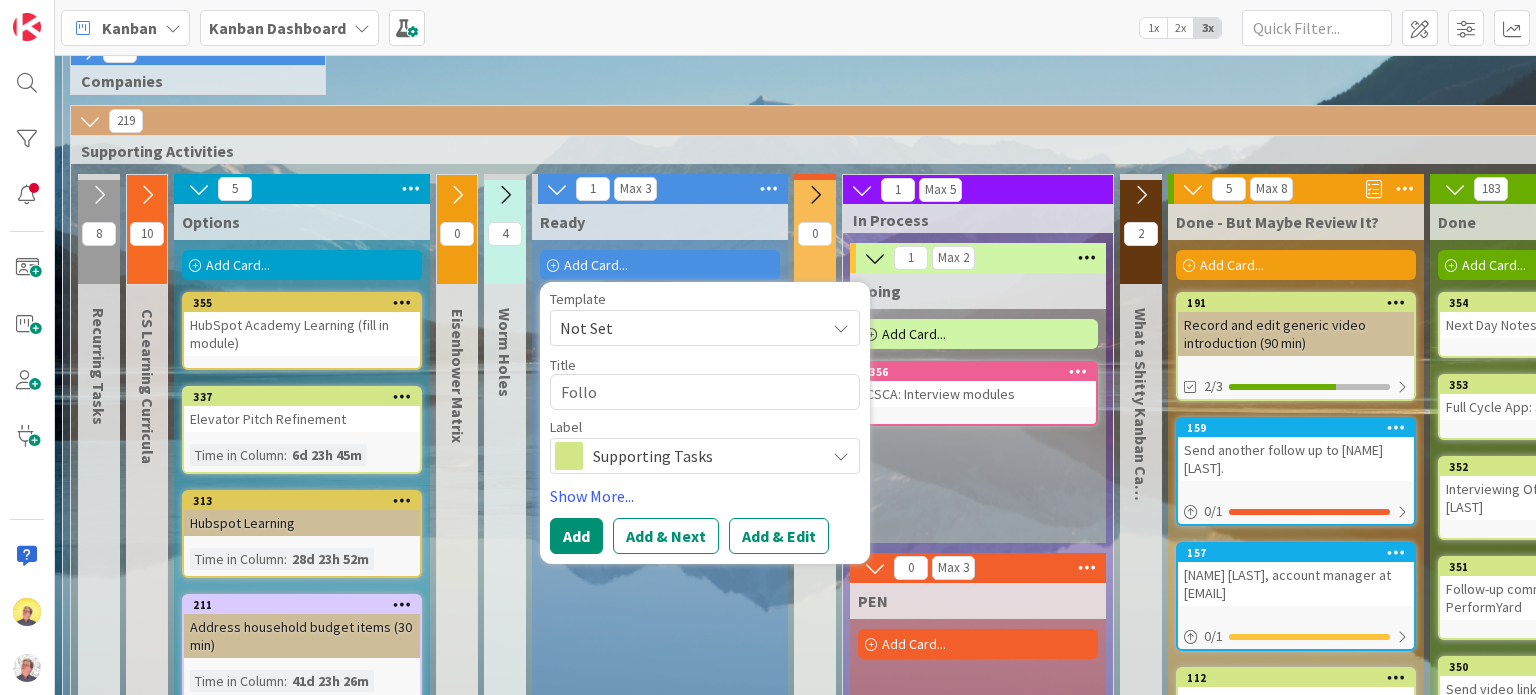 type on "x" 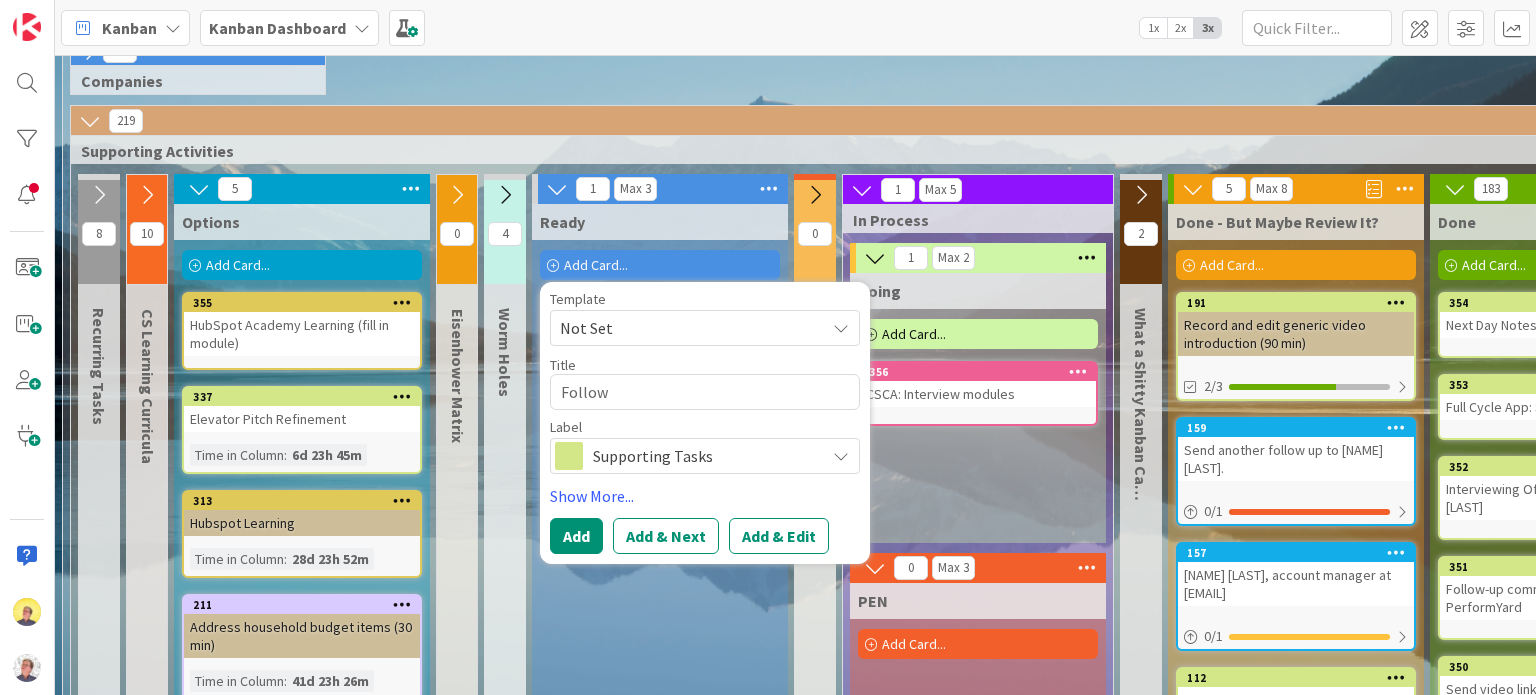 type on "x" 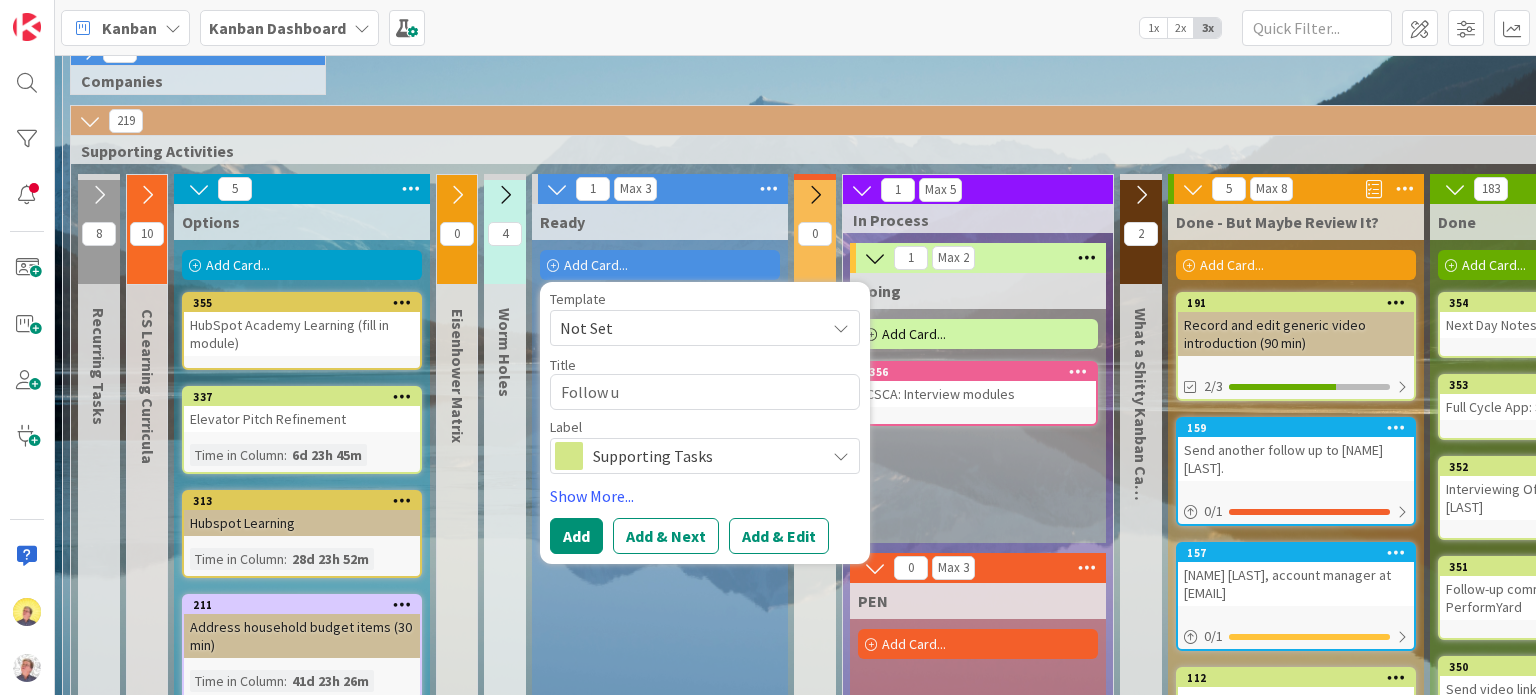 type on "x" 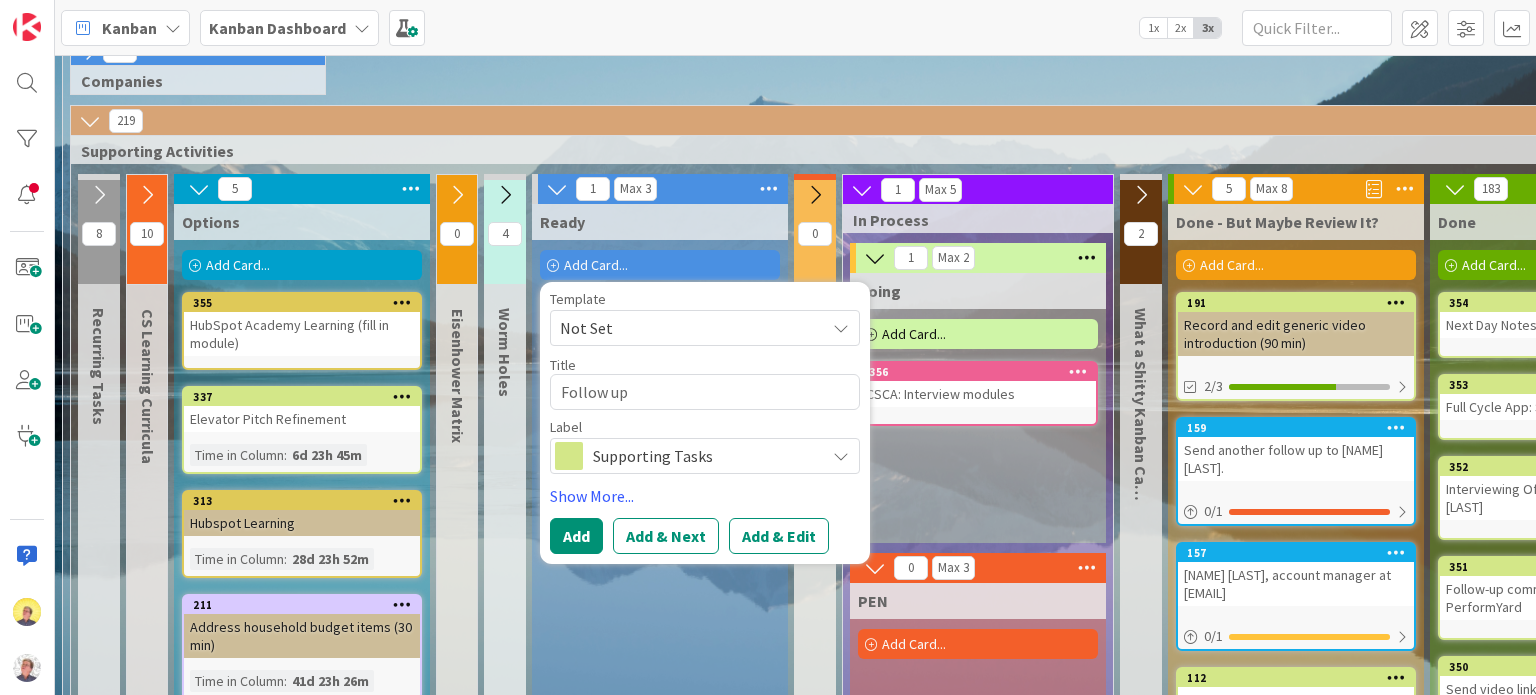 type on "x" 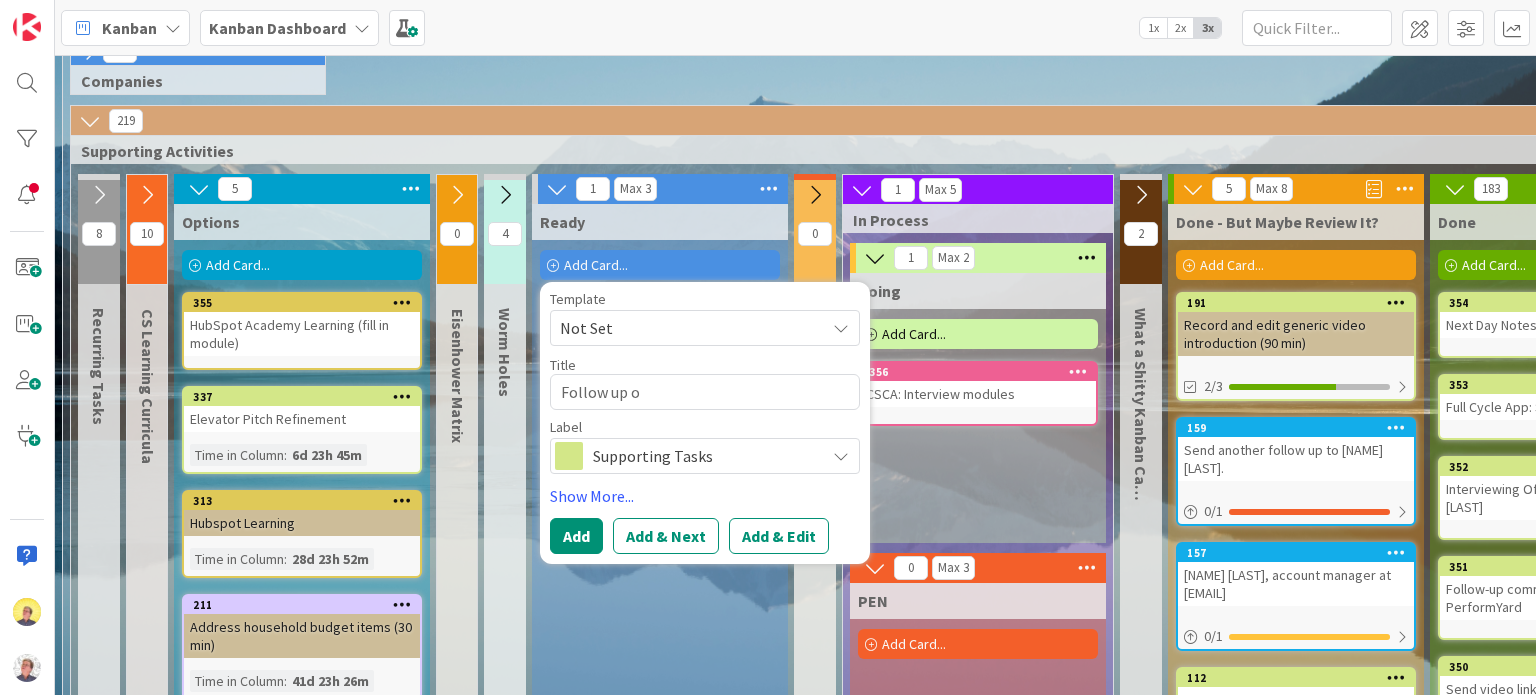 type on "x" 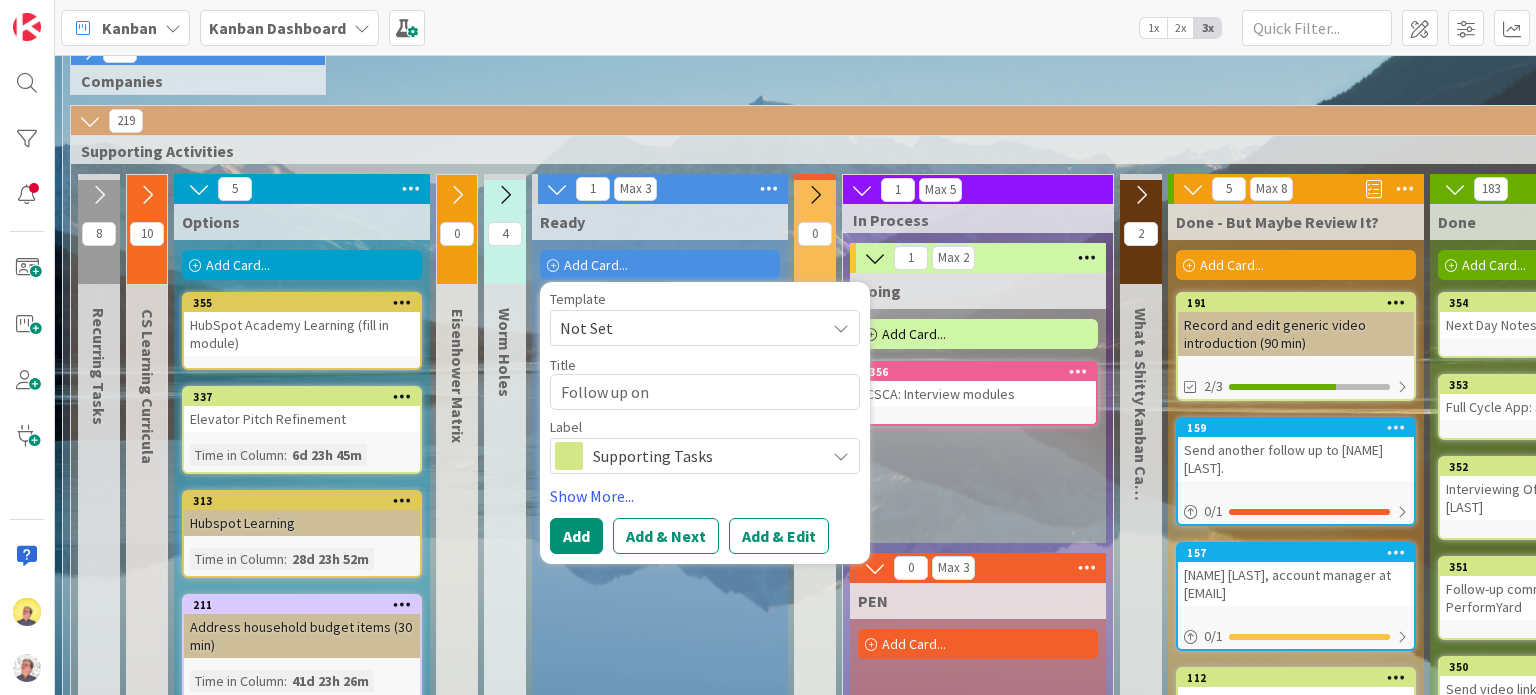 type on "x" 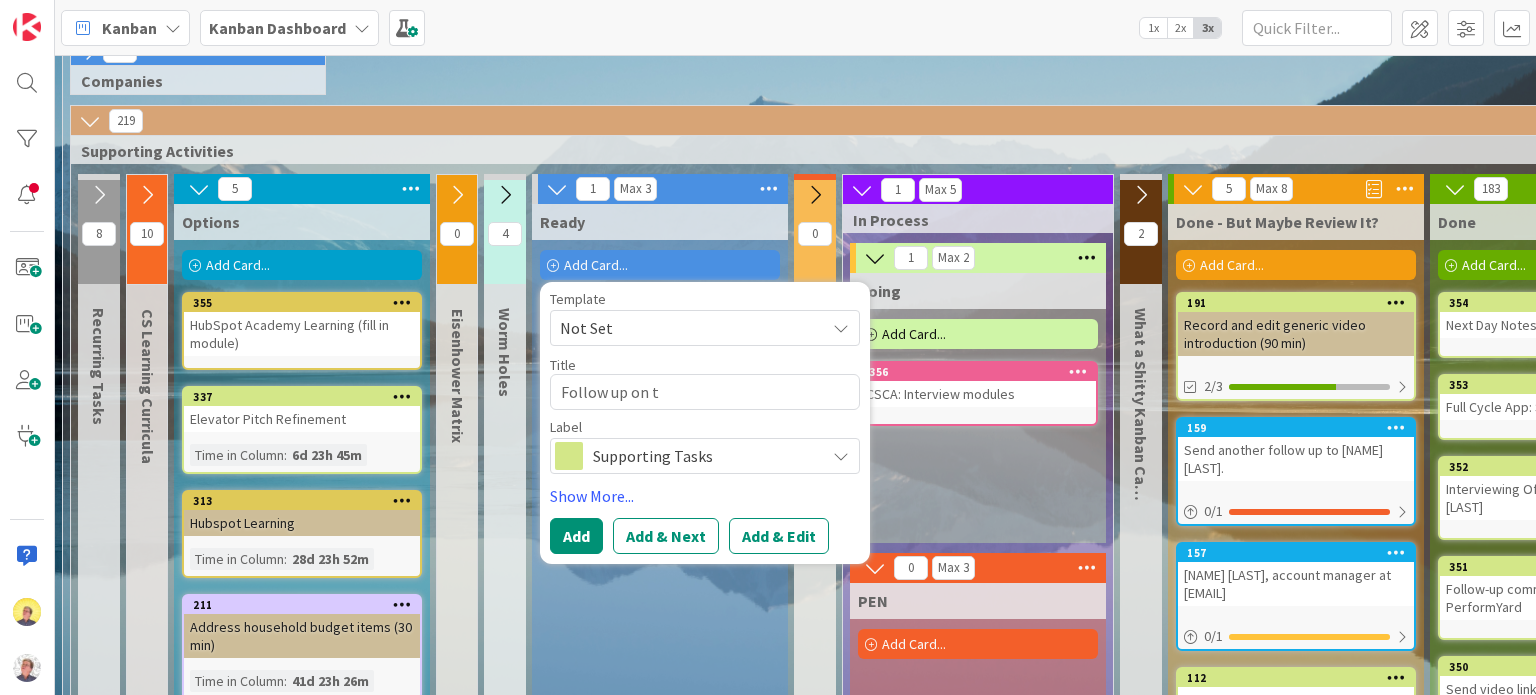 type on "x" 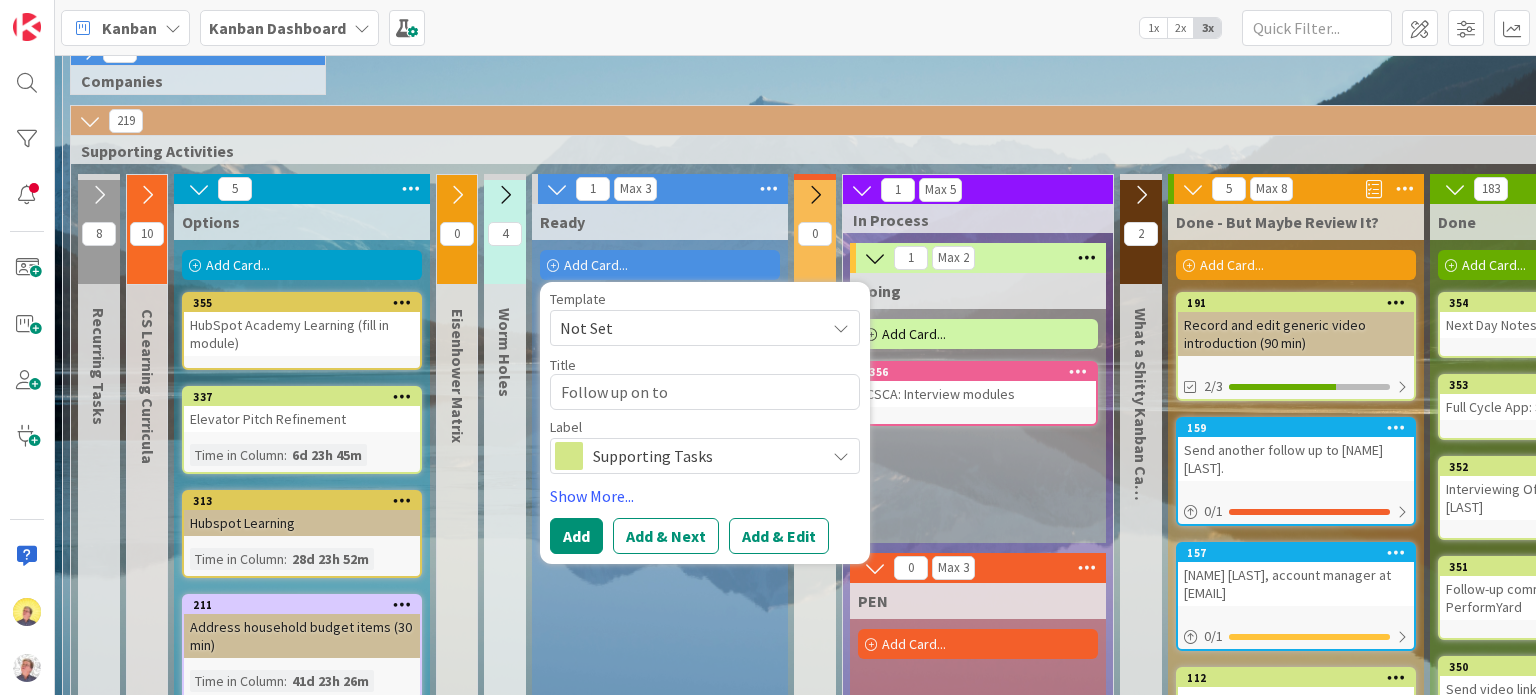 type on "x" 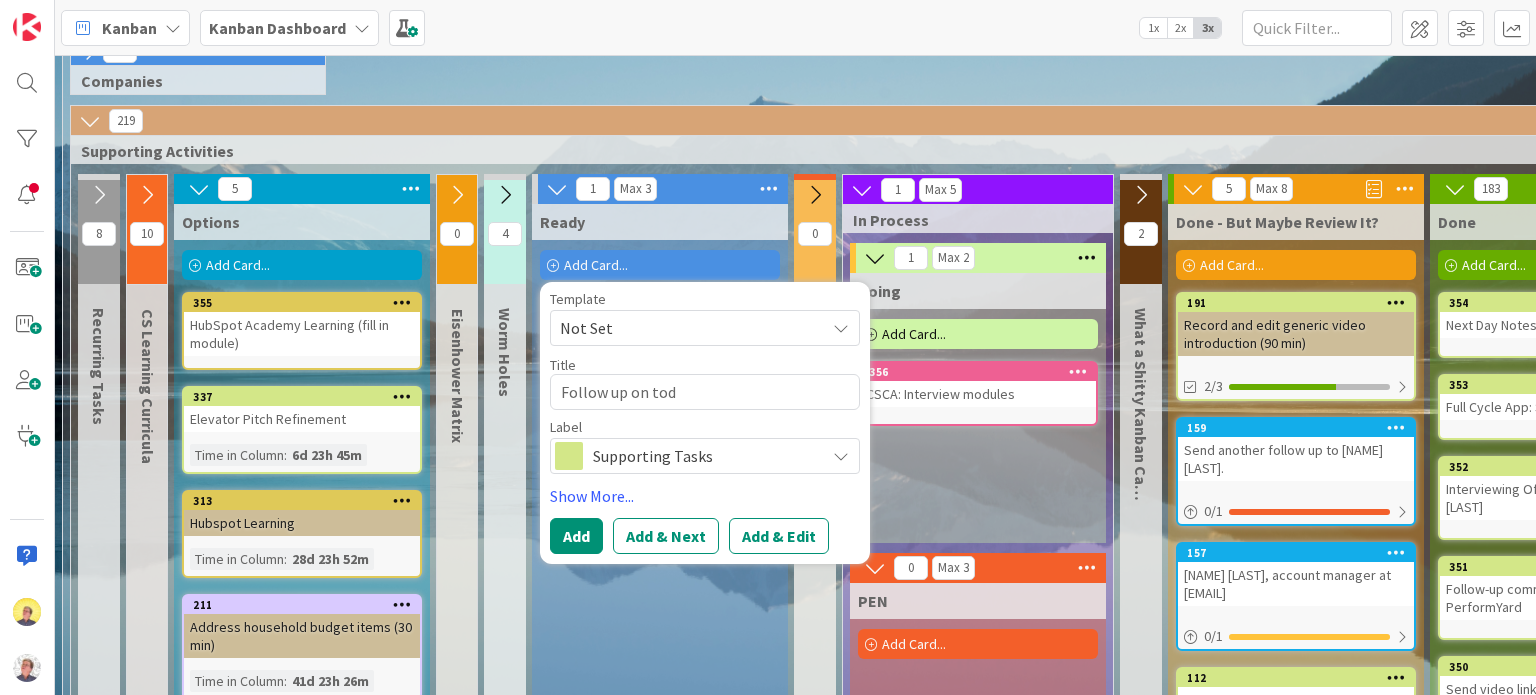type on "x" 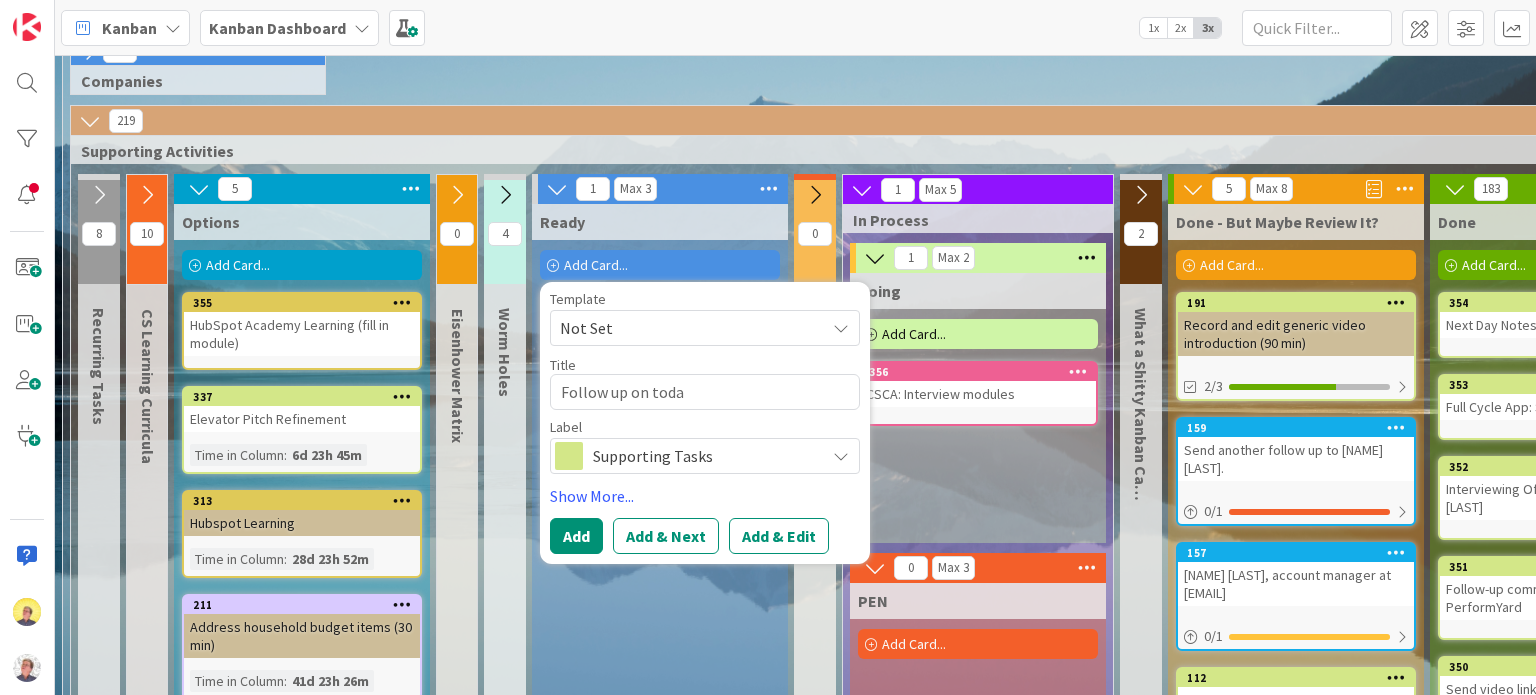 type on "x" 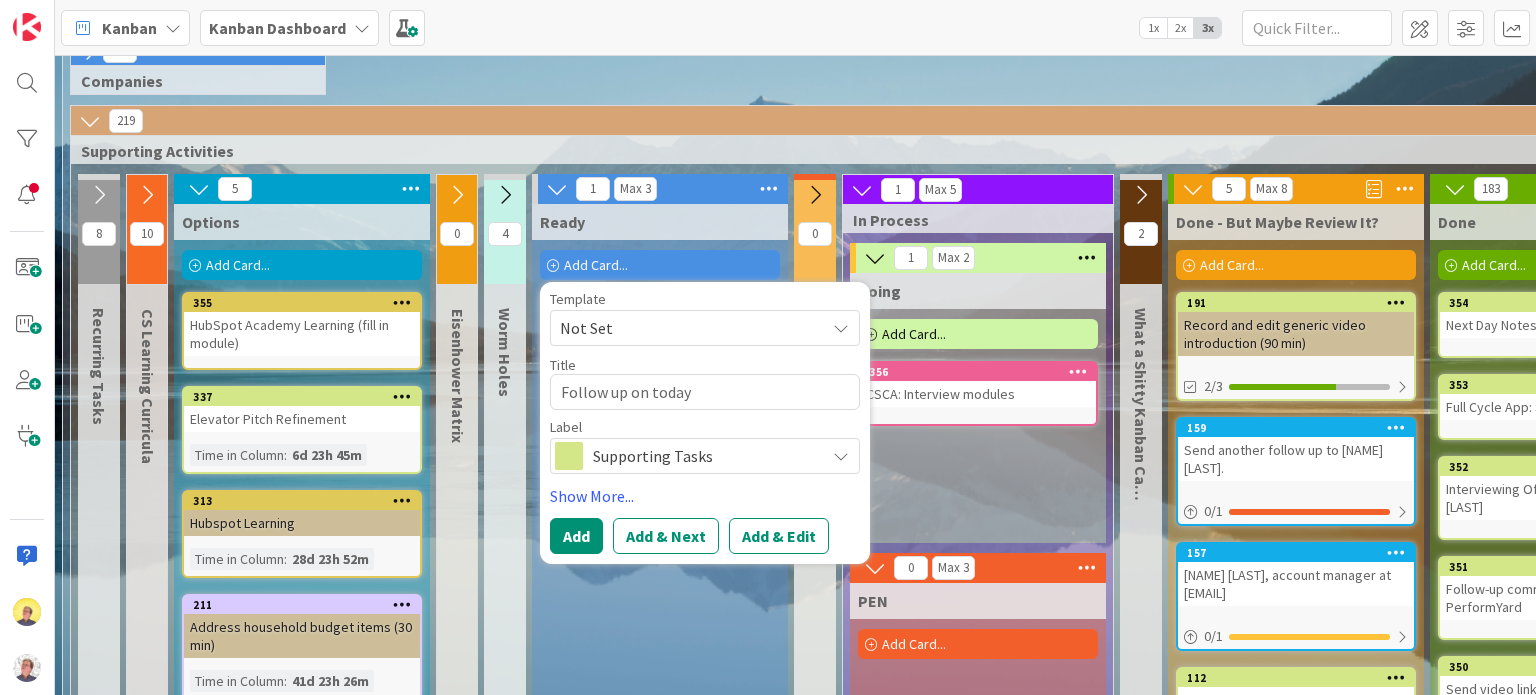 type on "x" 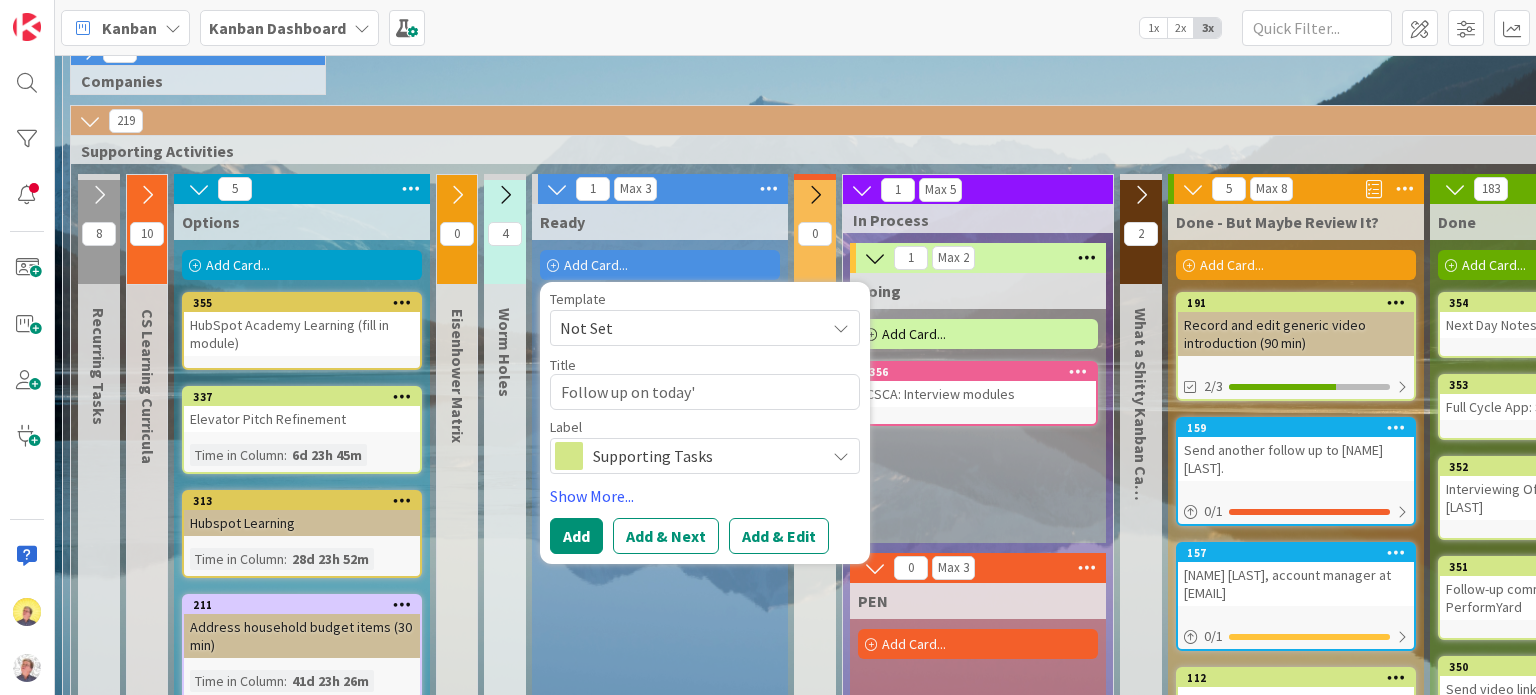 type on "Follow up on today's" 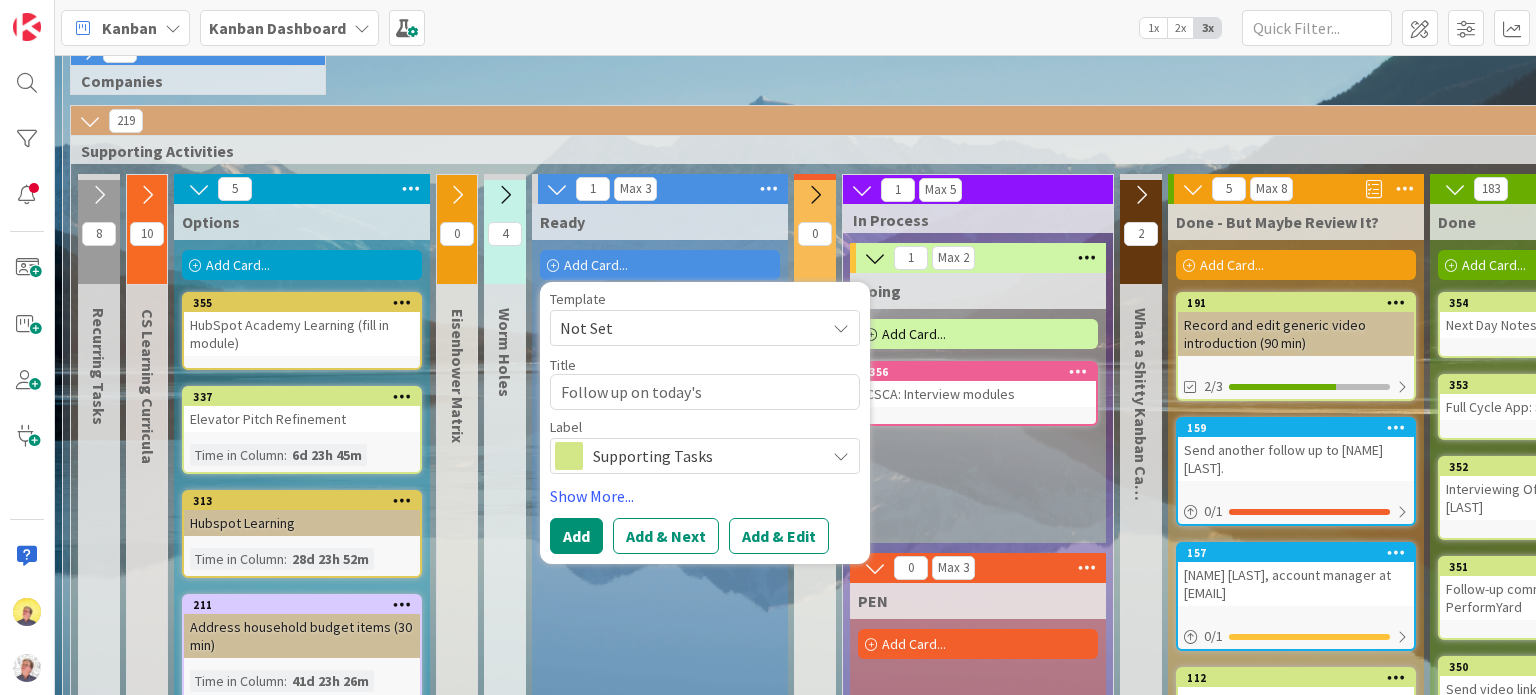 type 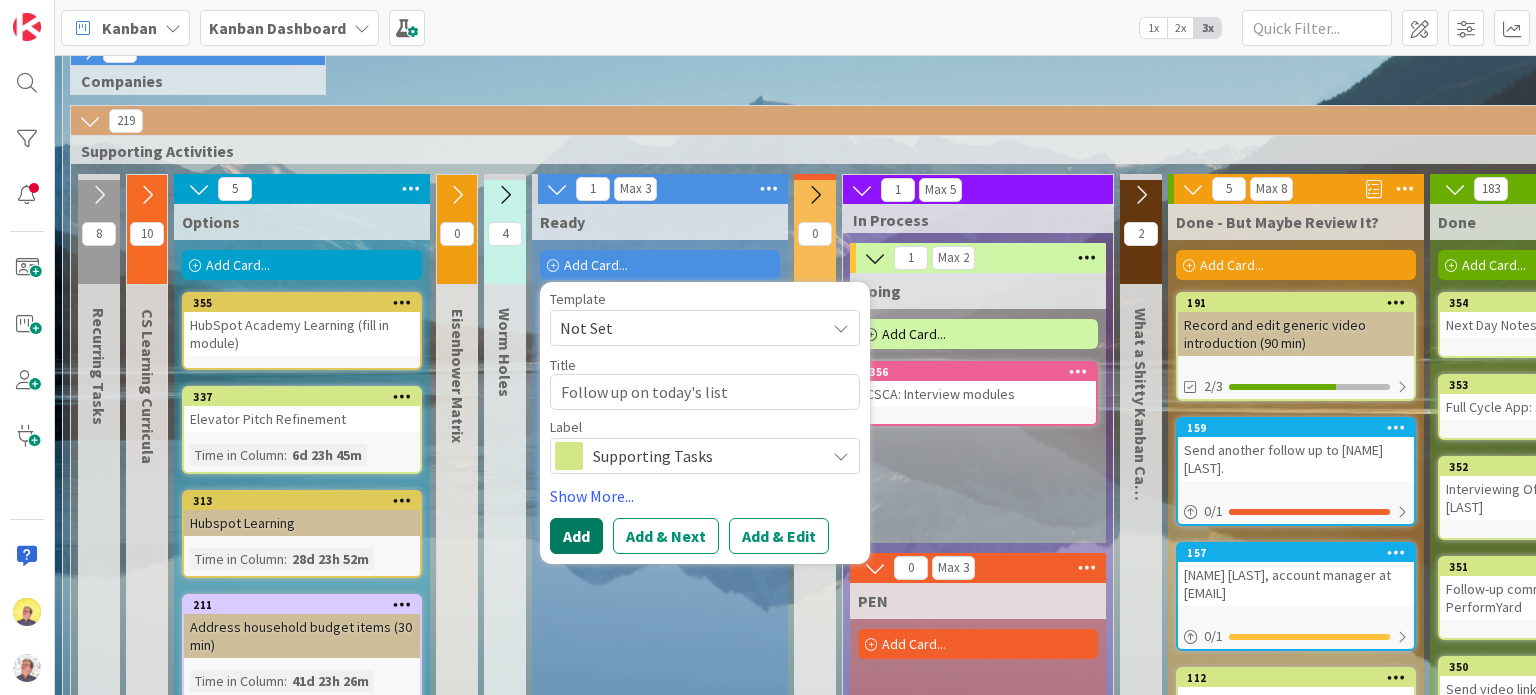 click on "Add" at bounding box center [576, 536] 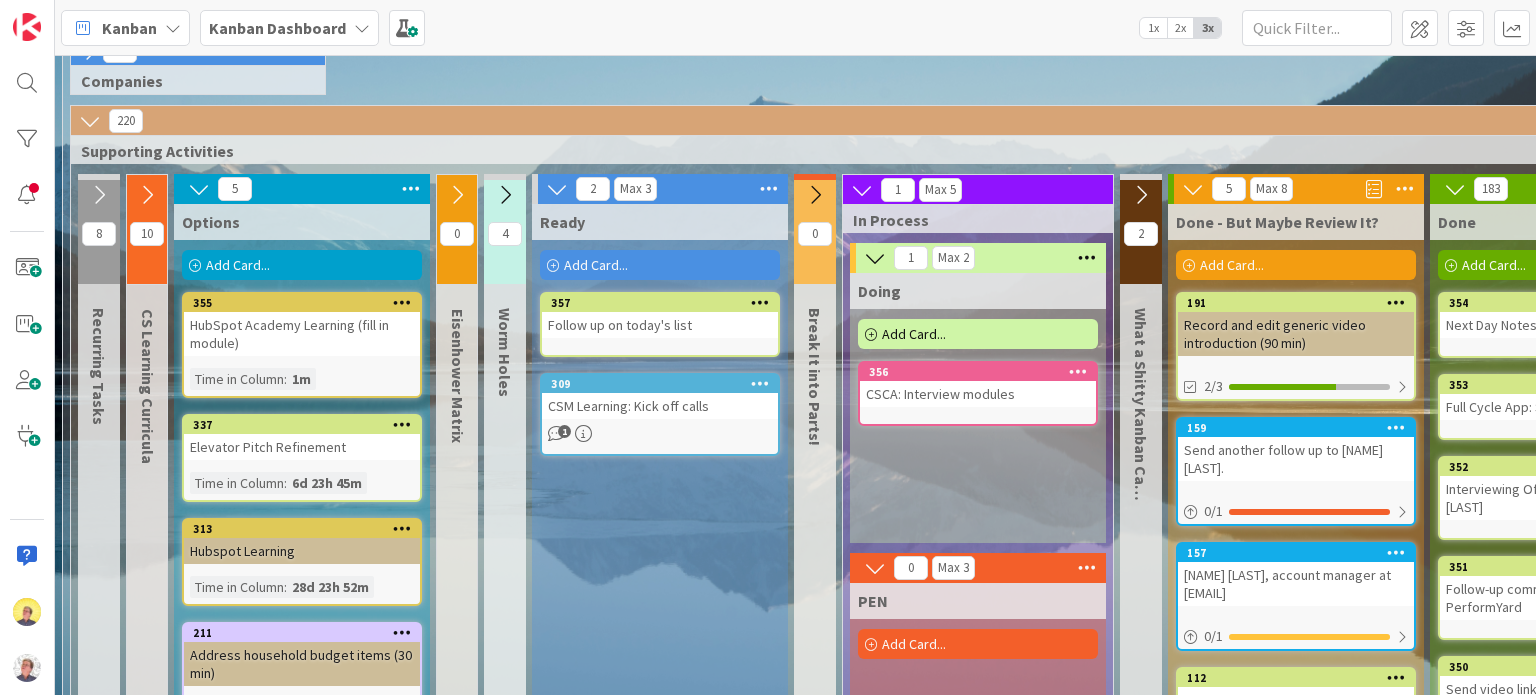 click on "Follow up on today's list" at bounding box center [660, 325] 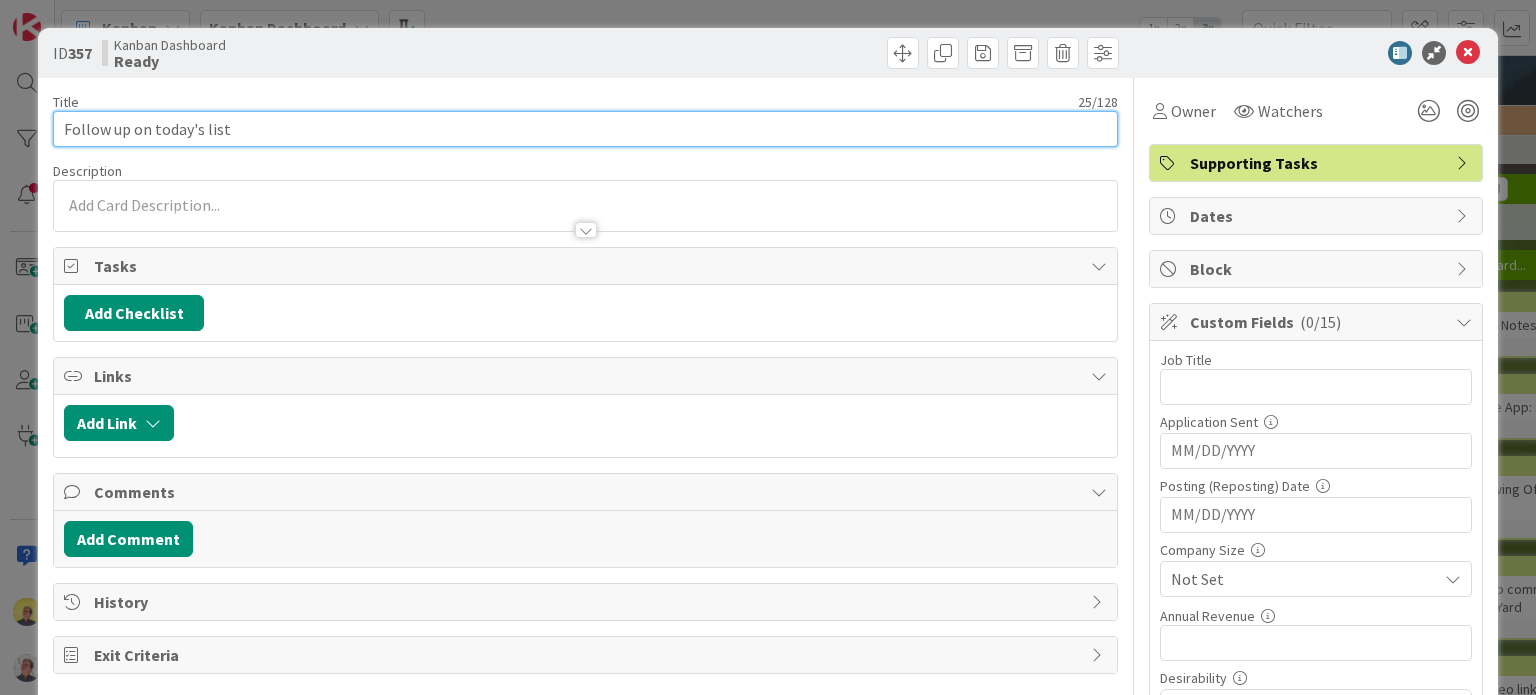 click on "Follow up on today's list" at bounding box center [585, 129] 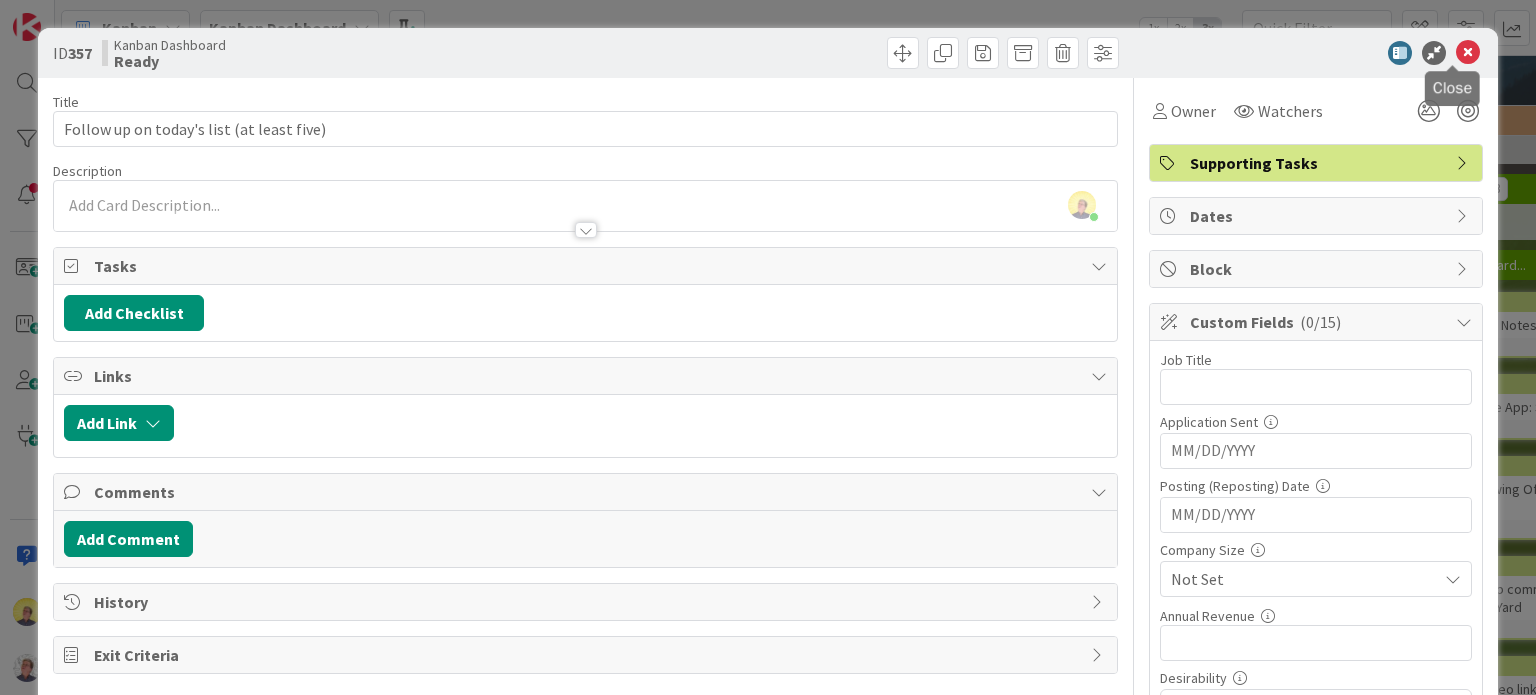 click at bounding box center (1468, 53) 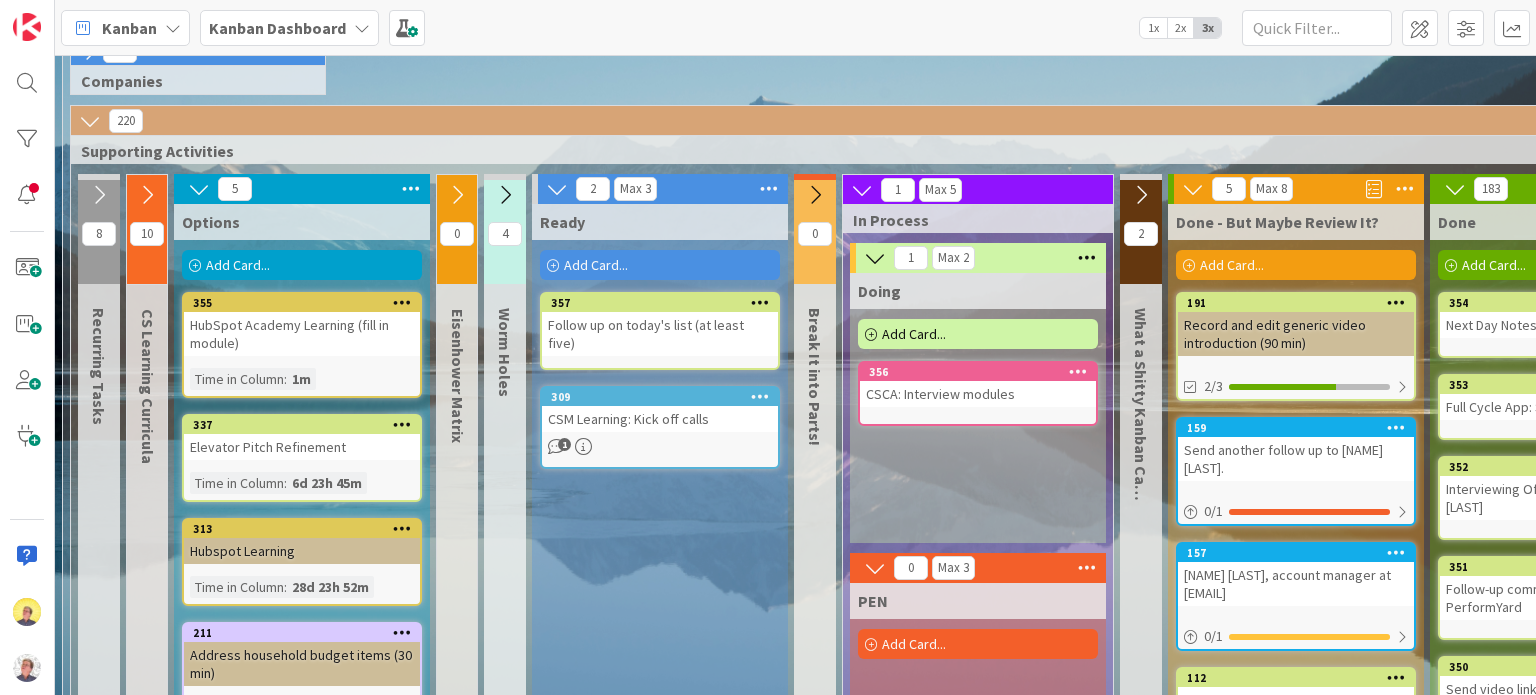 click on "Add Card..." at bounding box center [596, 265] 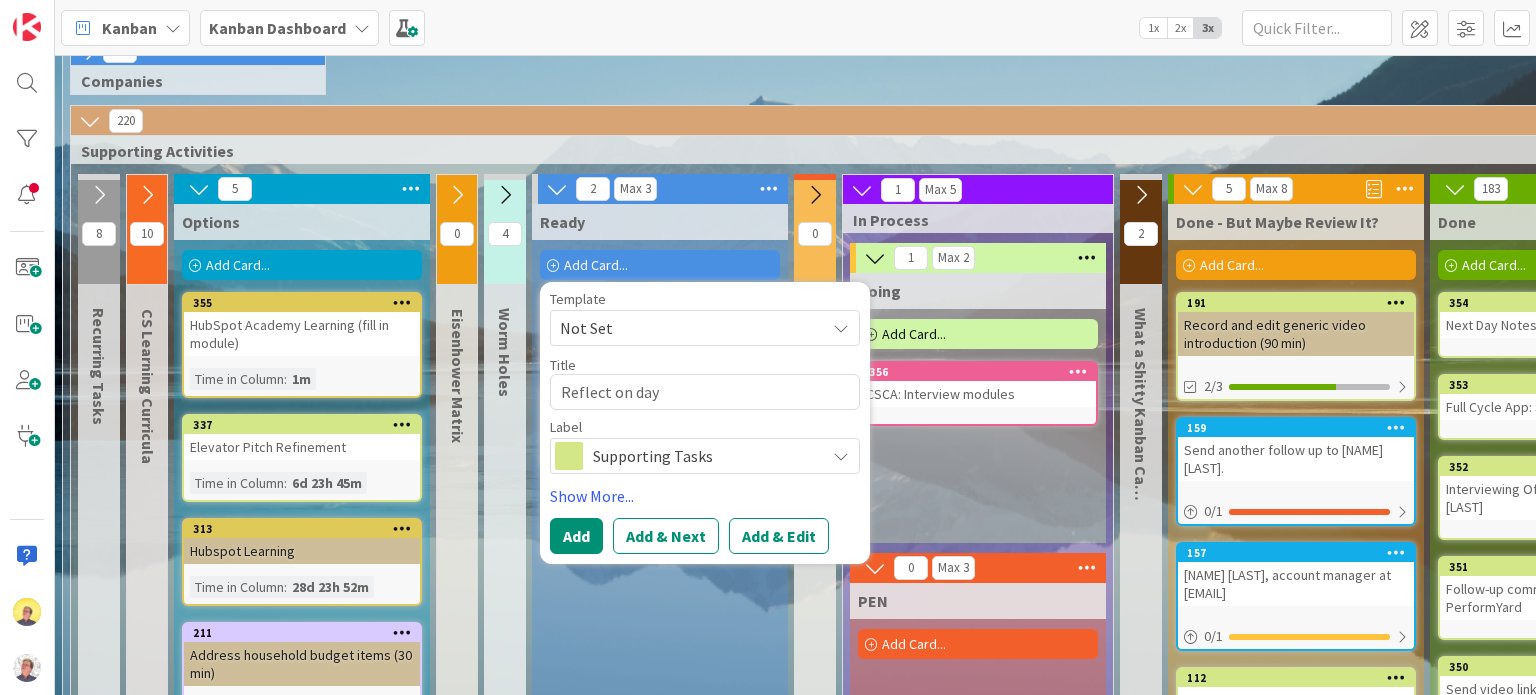 click on "Supporting Tasks" at bounding box center (704, 456) 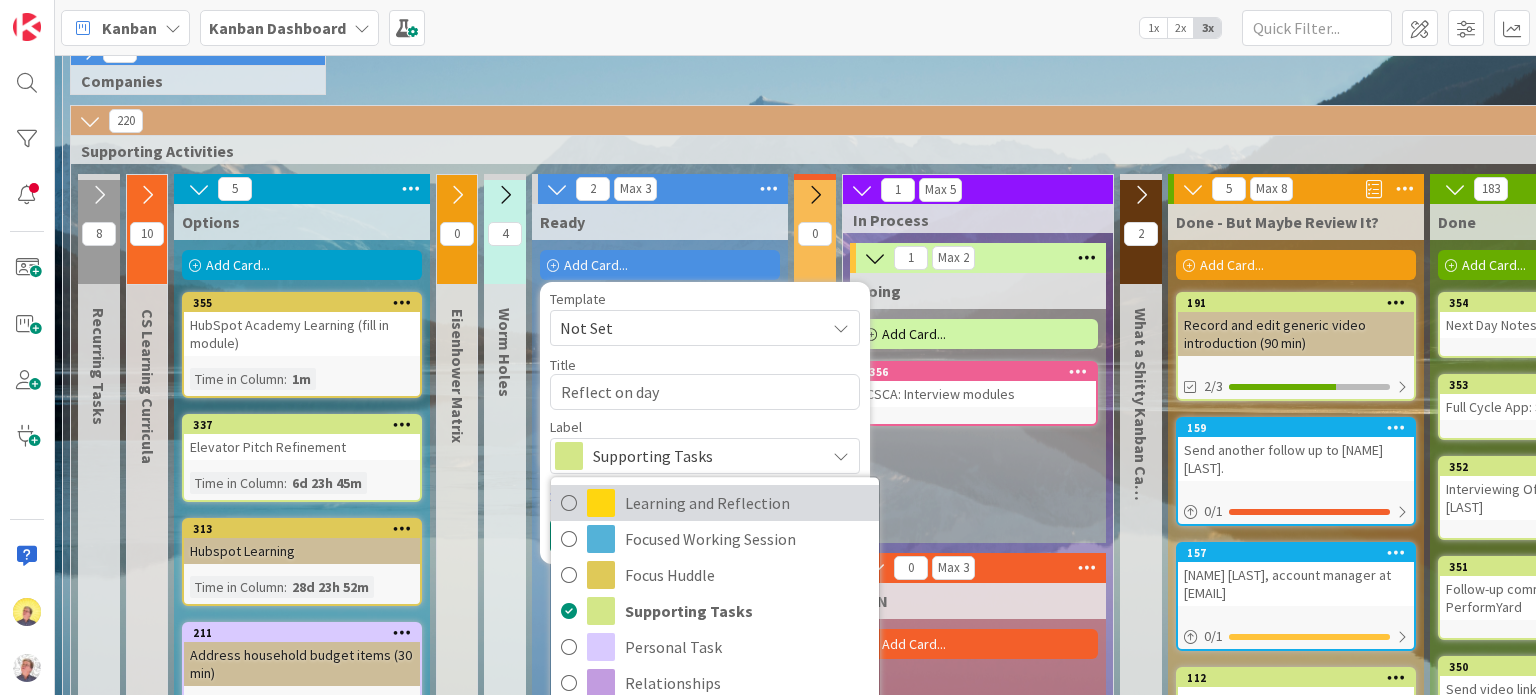 click on "Learning and Reflection" at bounding box center (747, 503) 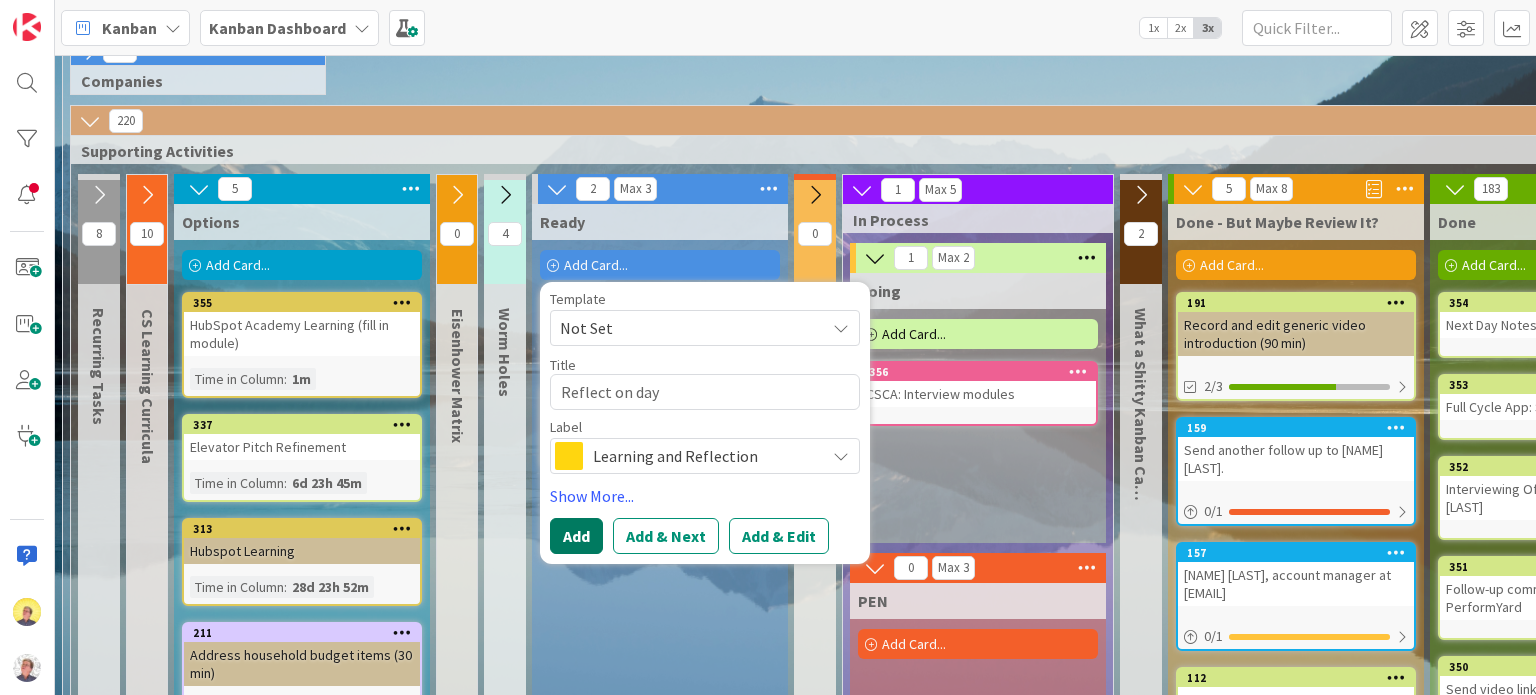 click on "Add" at bounding box center [576, 536] 